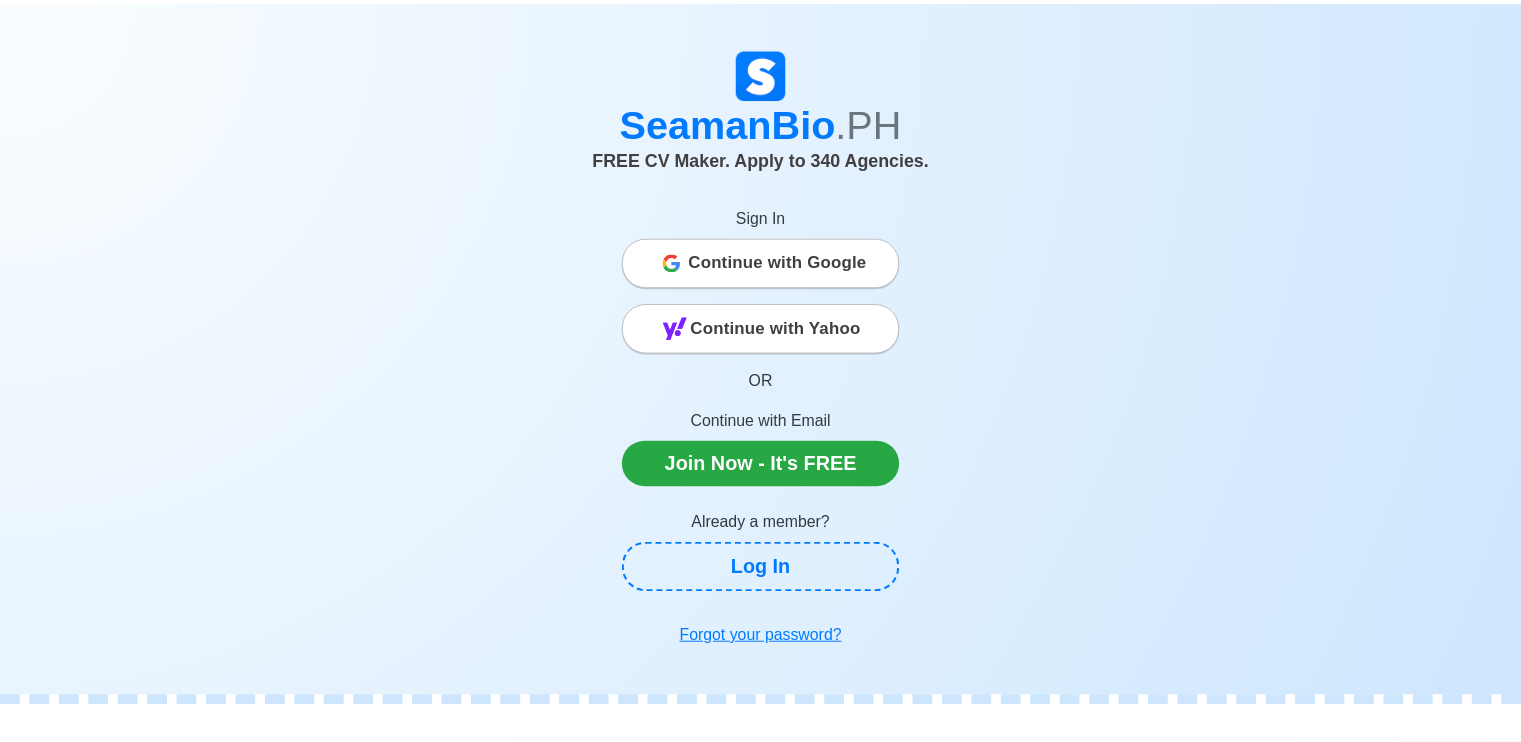scroll, scrollTop: 0, scrollLeft: 0, axis: both 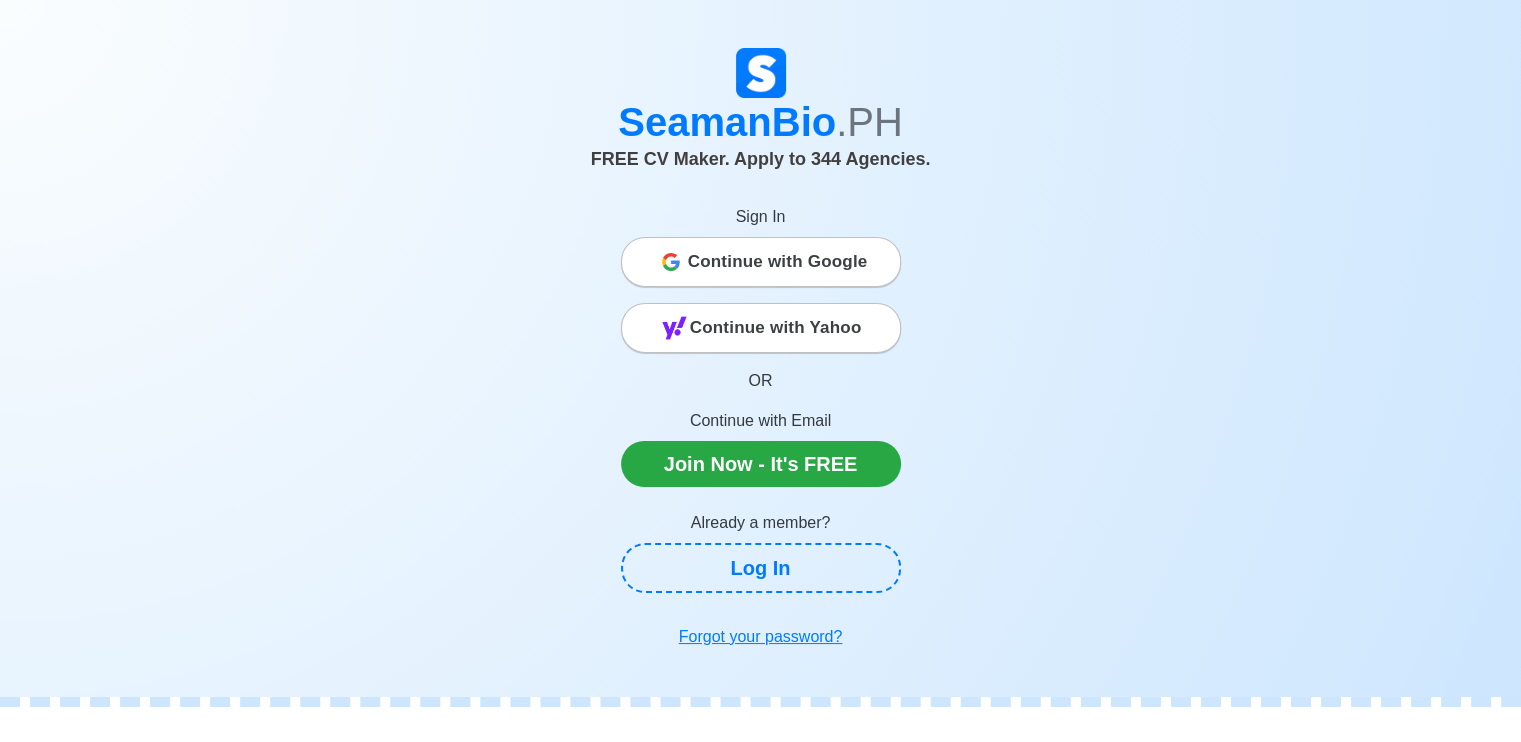 click on "Continue with Google" at bounding box center (778, 262) 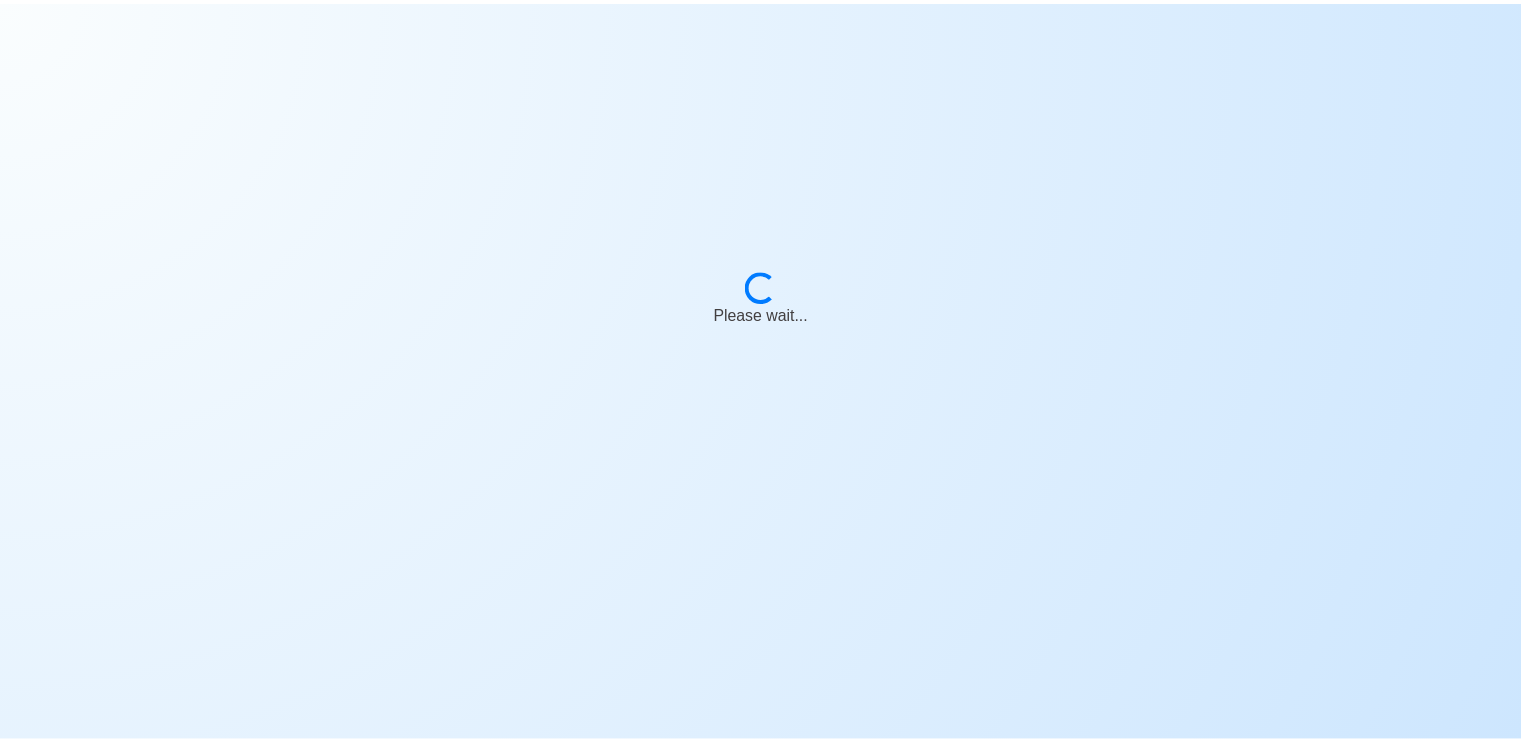 scroll, scrollTop: 0, scrollLeft: 0, axis: both 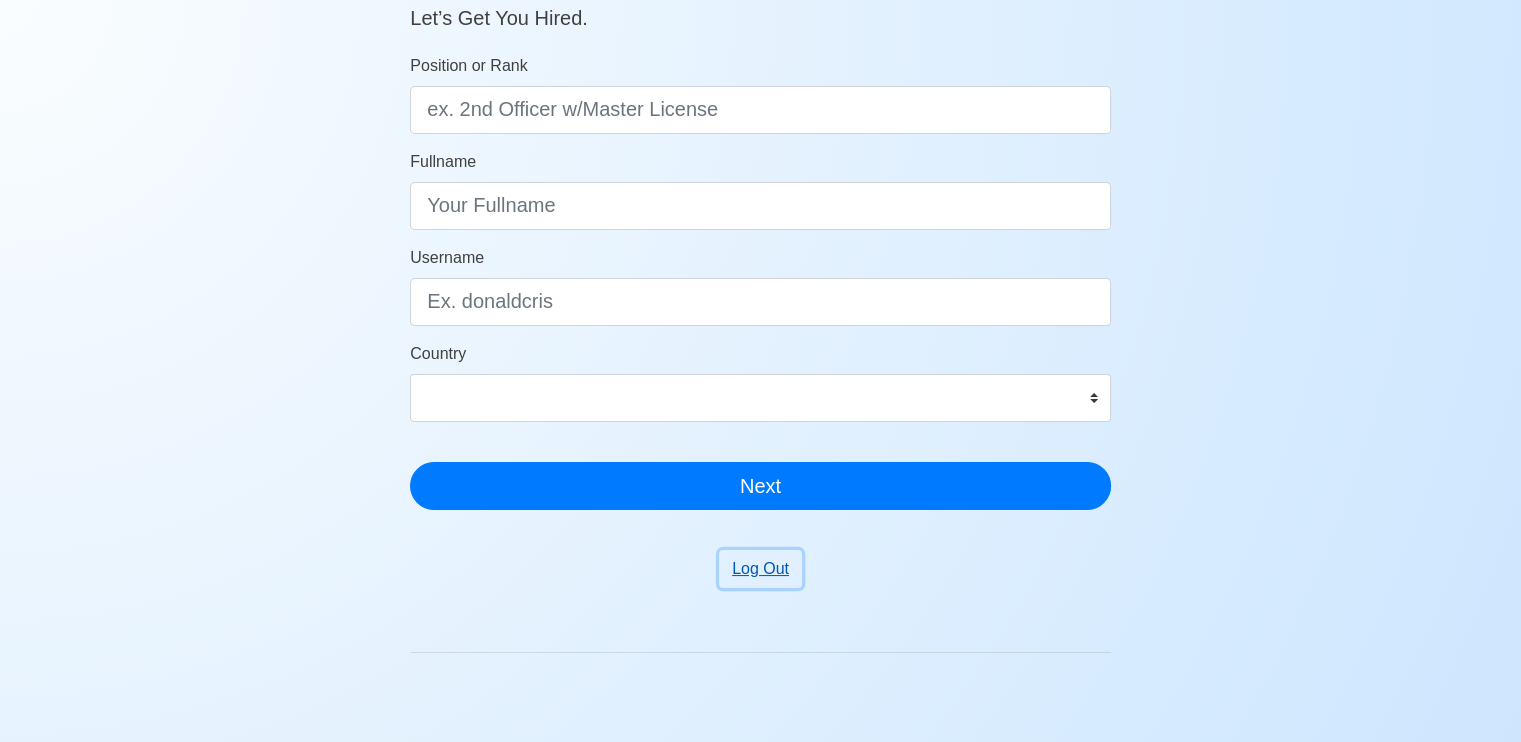 click on "Log Out" at bounding box center (760, 569) 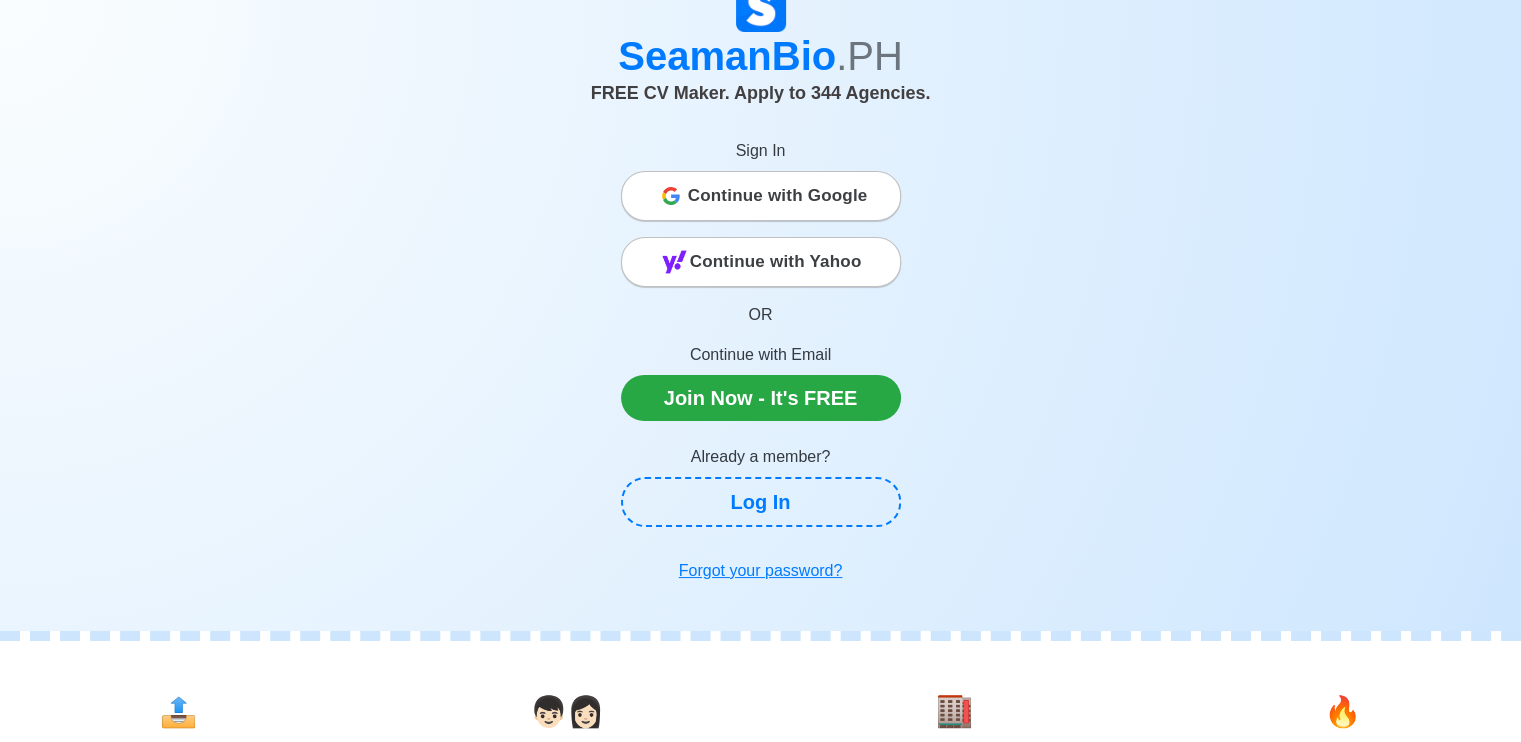 scroll, scrollTop: 0, scrollLeft: 0, axis: both 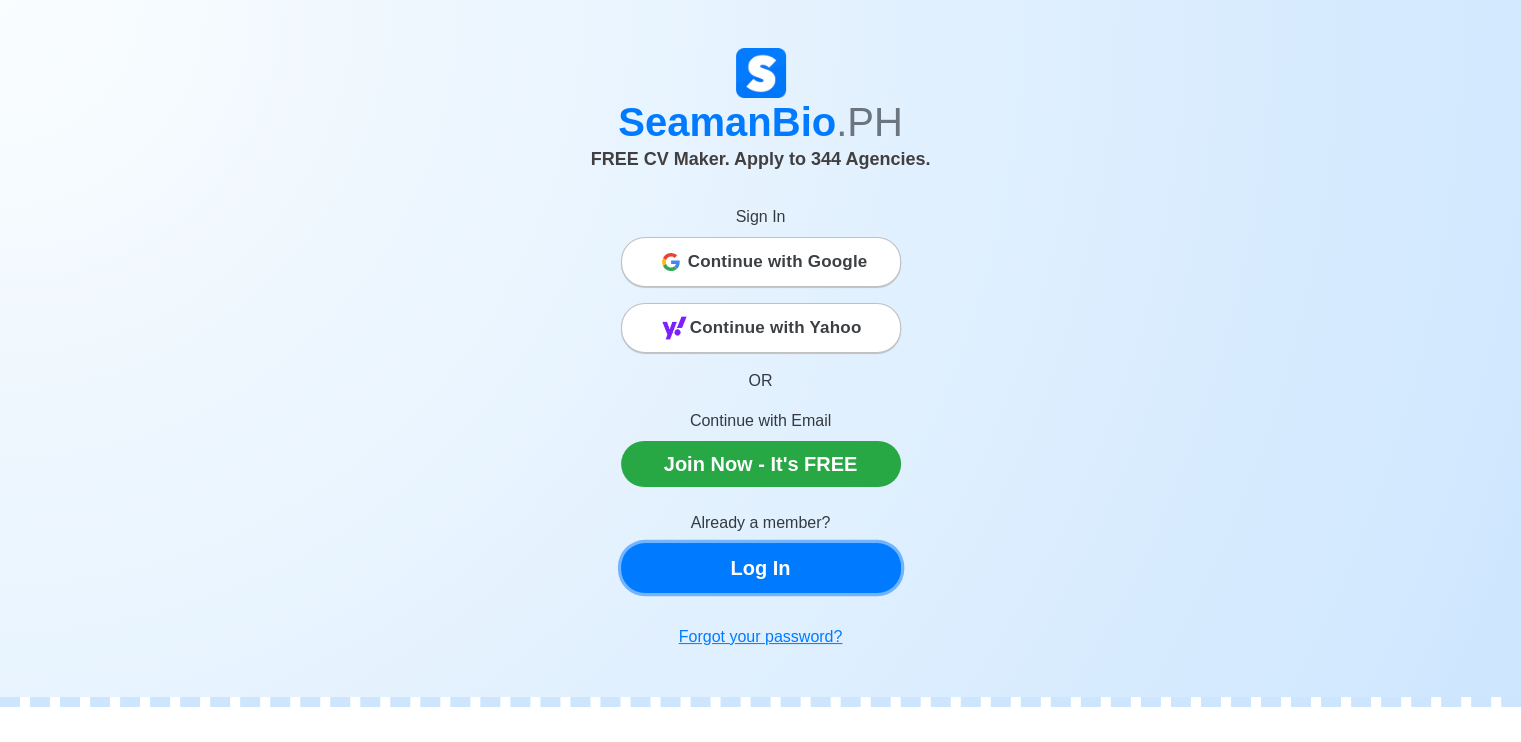 click on "Log In" at bounding box center [761, 568] 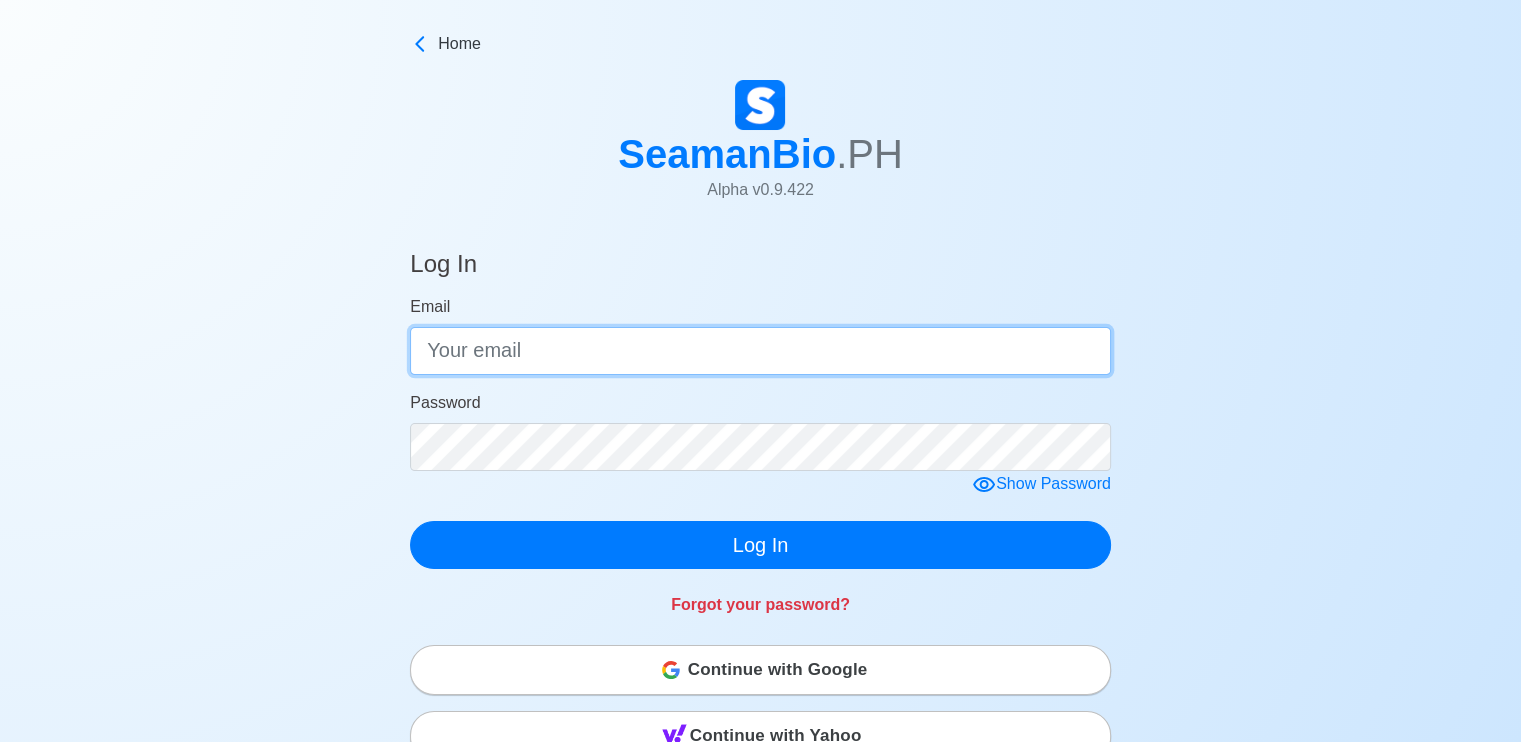 type on "[EMAIL]" 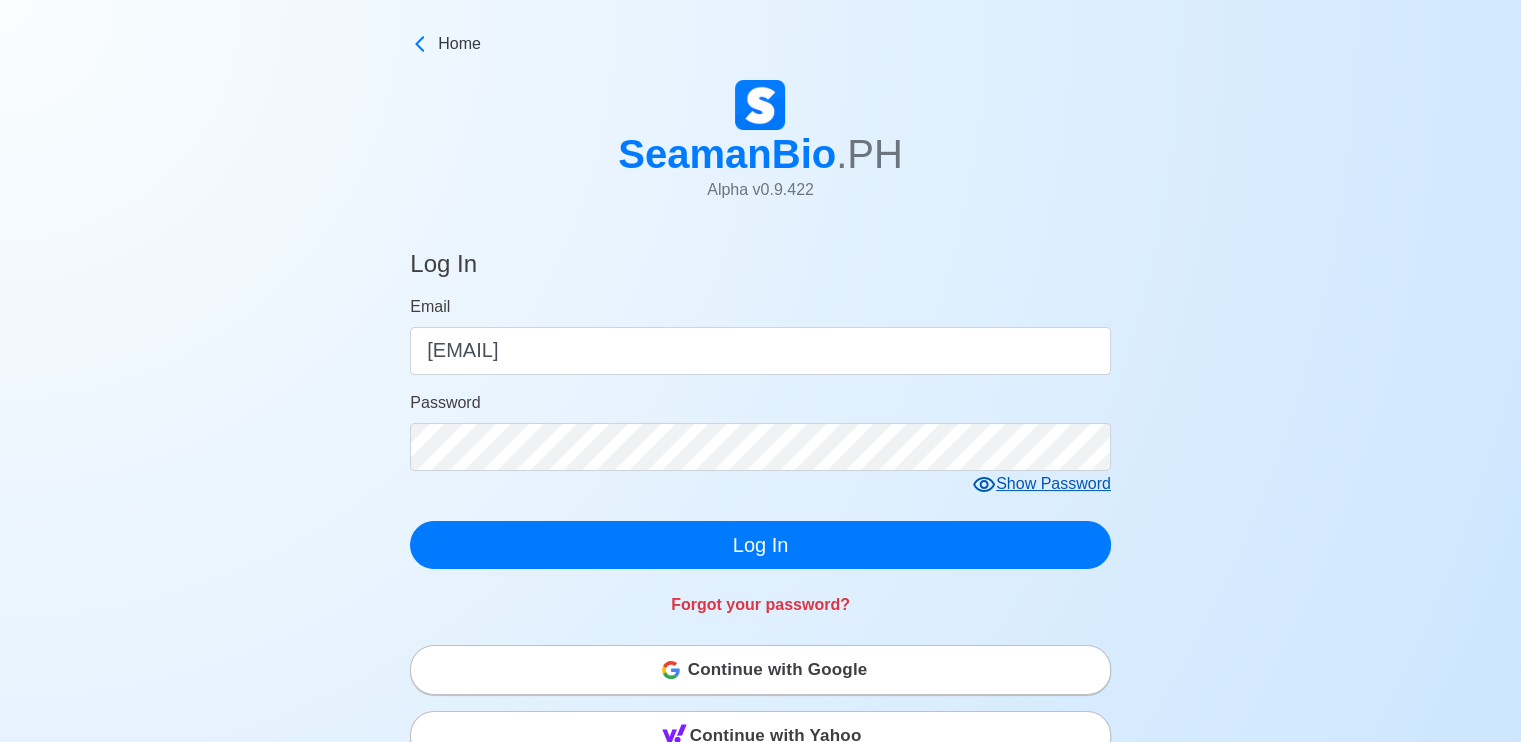 click on "Show Password" at bounding box center [1041, 484] 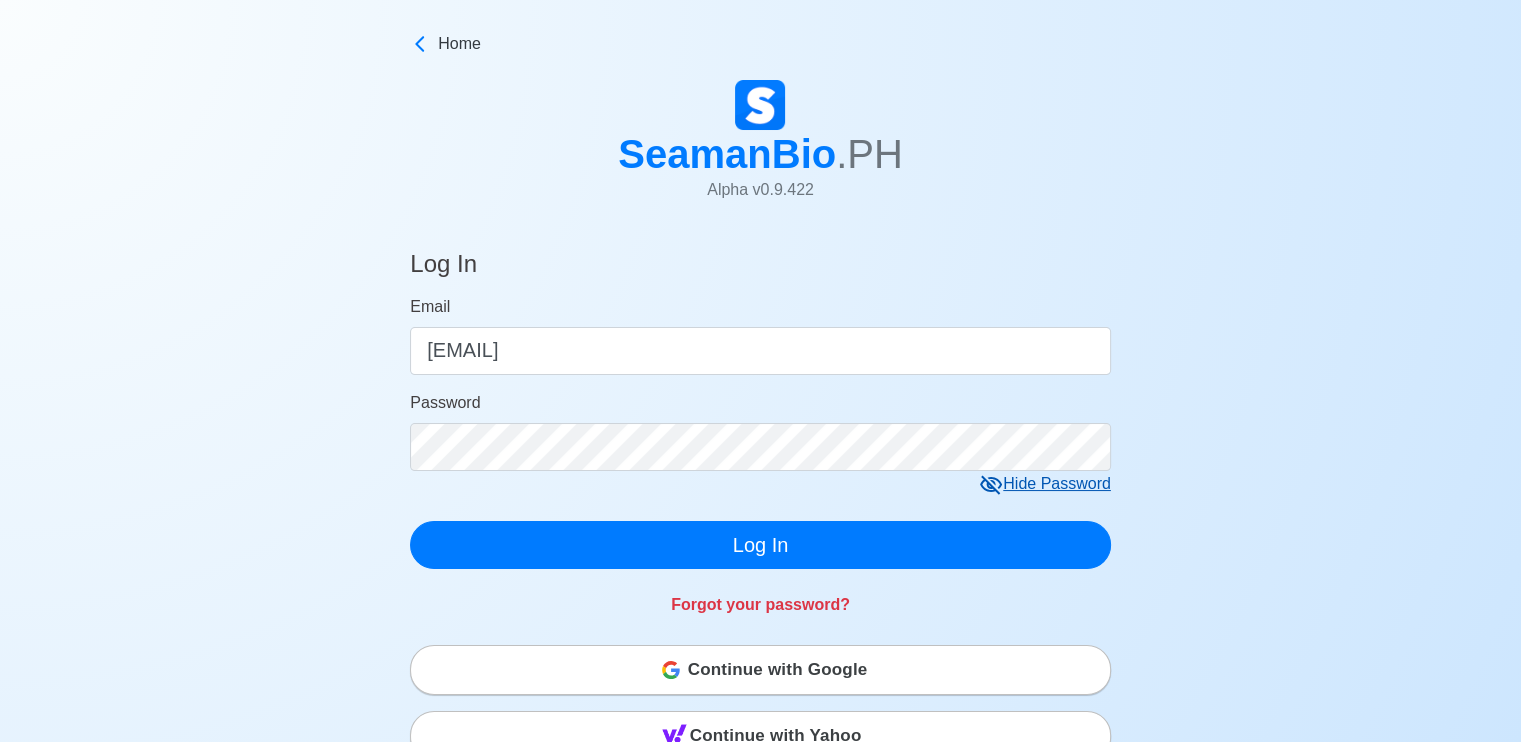 click on "Hide Password" at bounding box center [1045, 484] 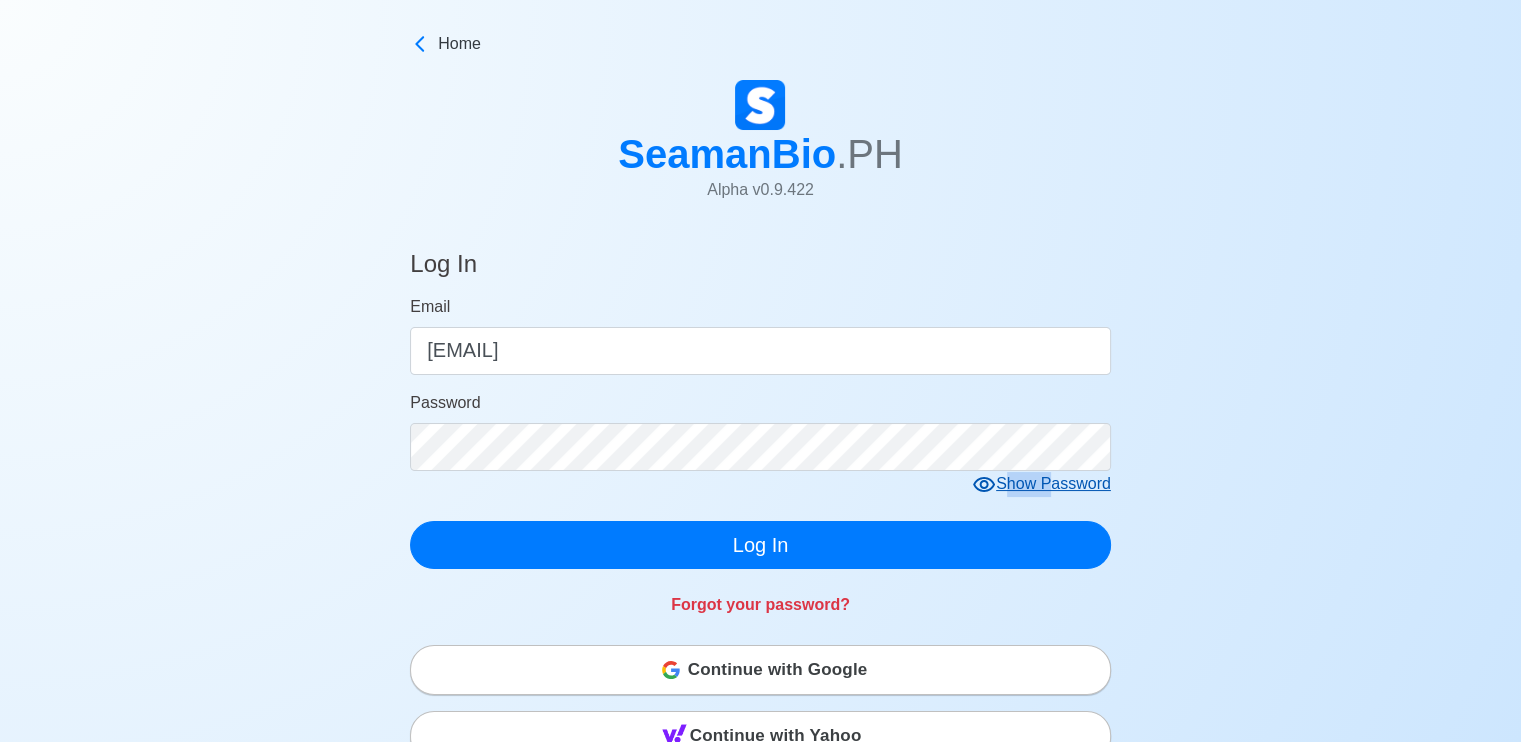click on "Show Password" at bounding box center (1041, 484) 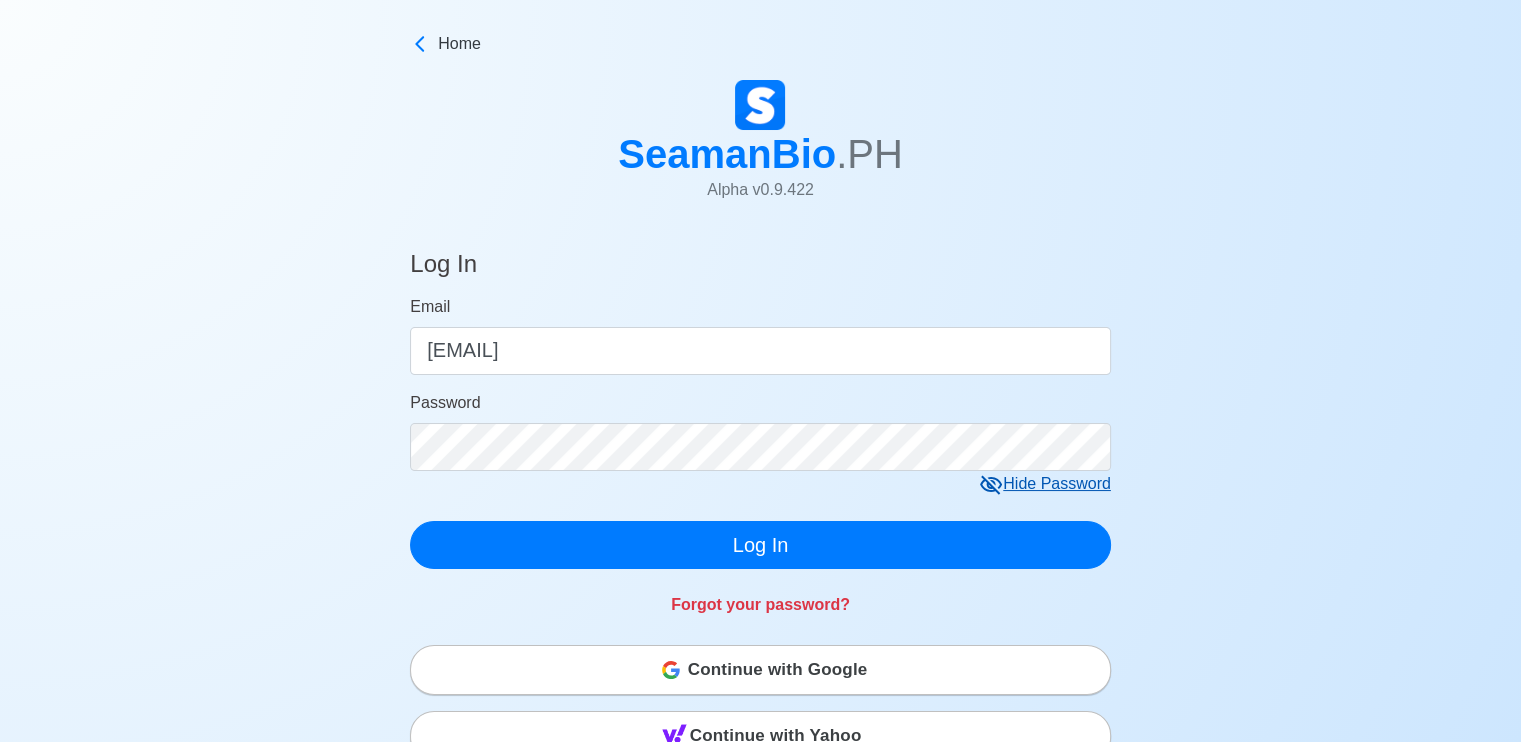 click on "Hide Password" at bounding box center [1045, 484] 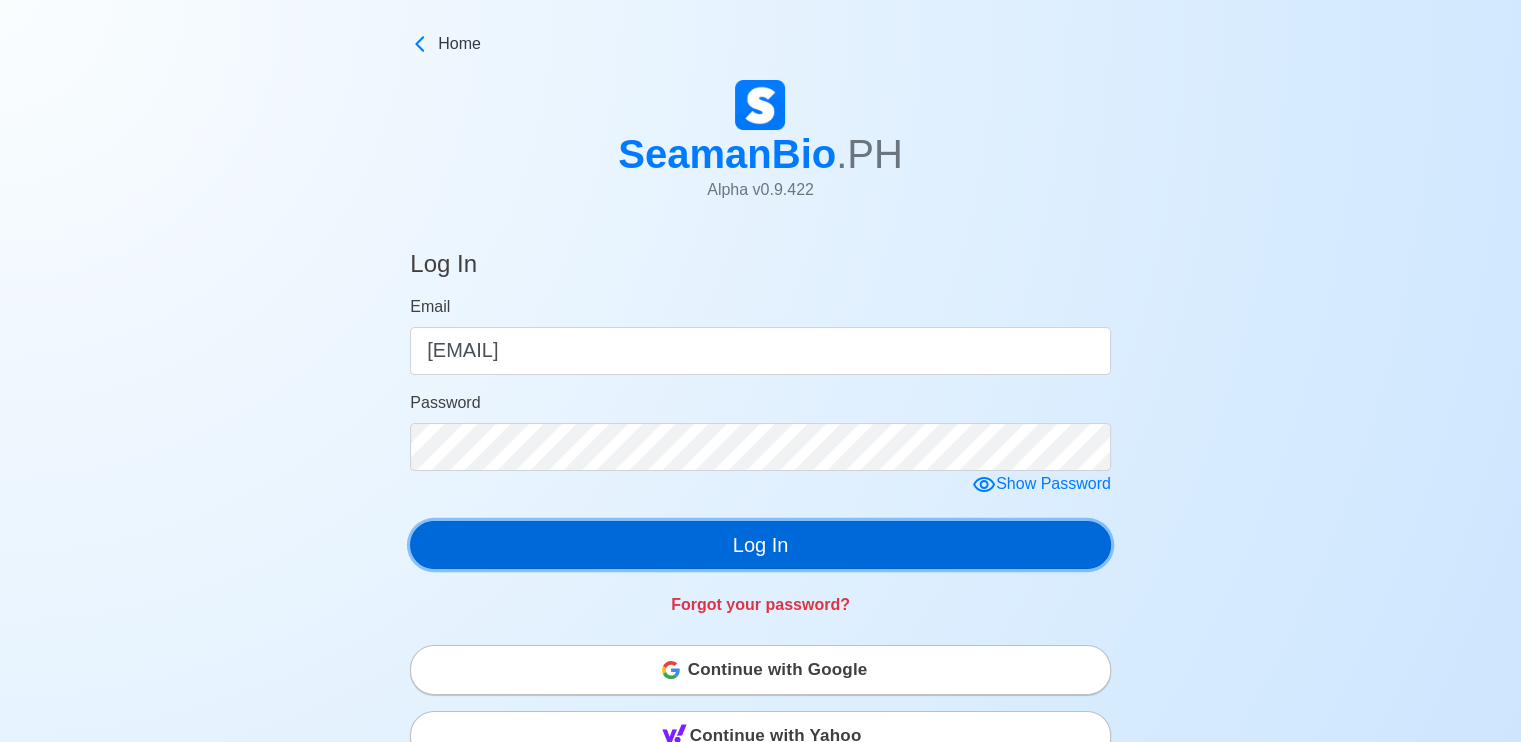click on "Log In" at bounding box center [760, 545] 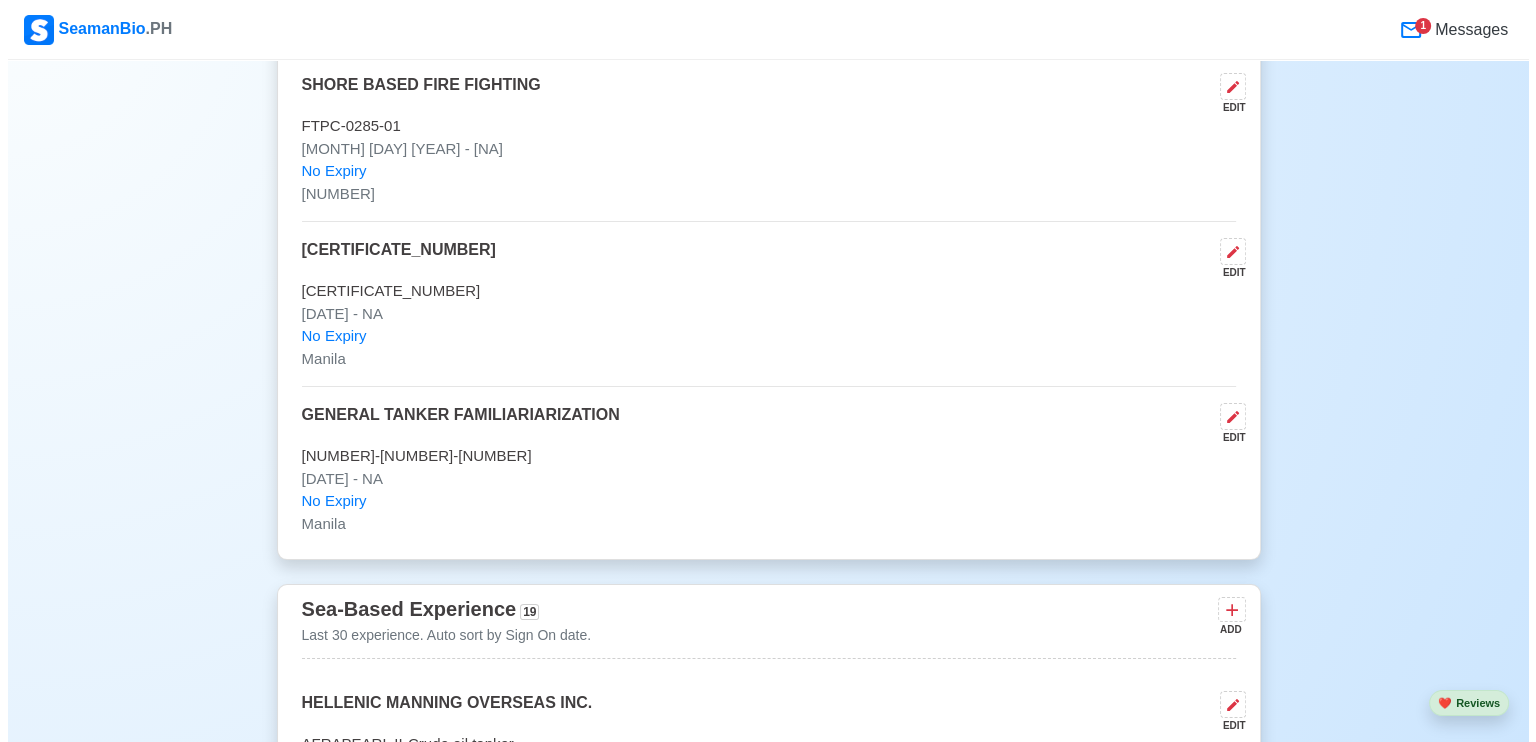 scroll, scrollTop: 14233, scrollLeft: 0, axis: vertical 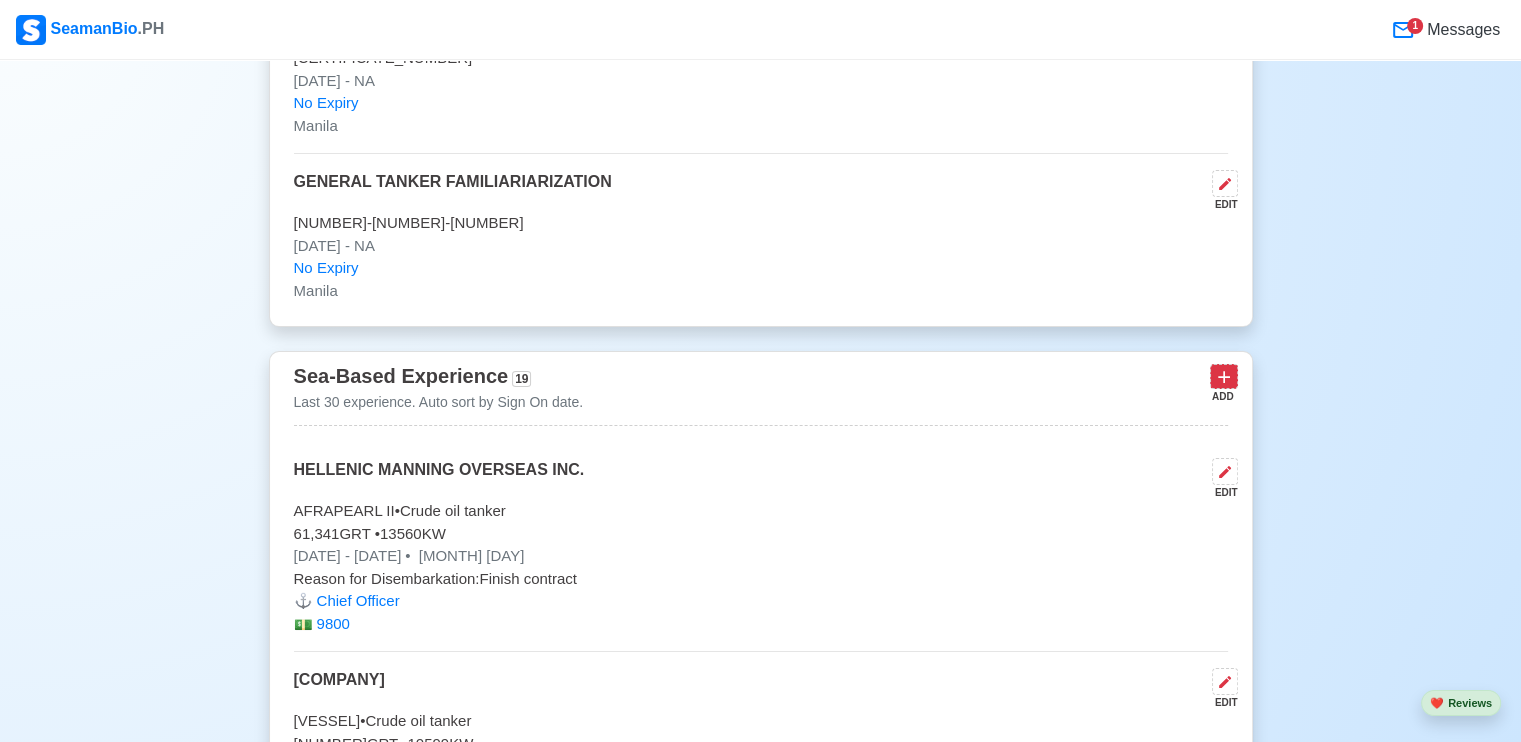 click 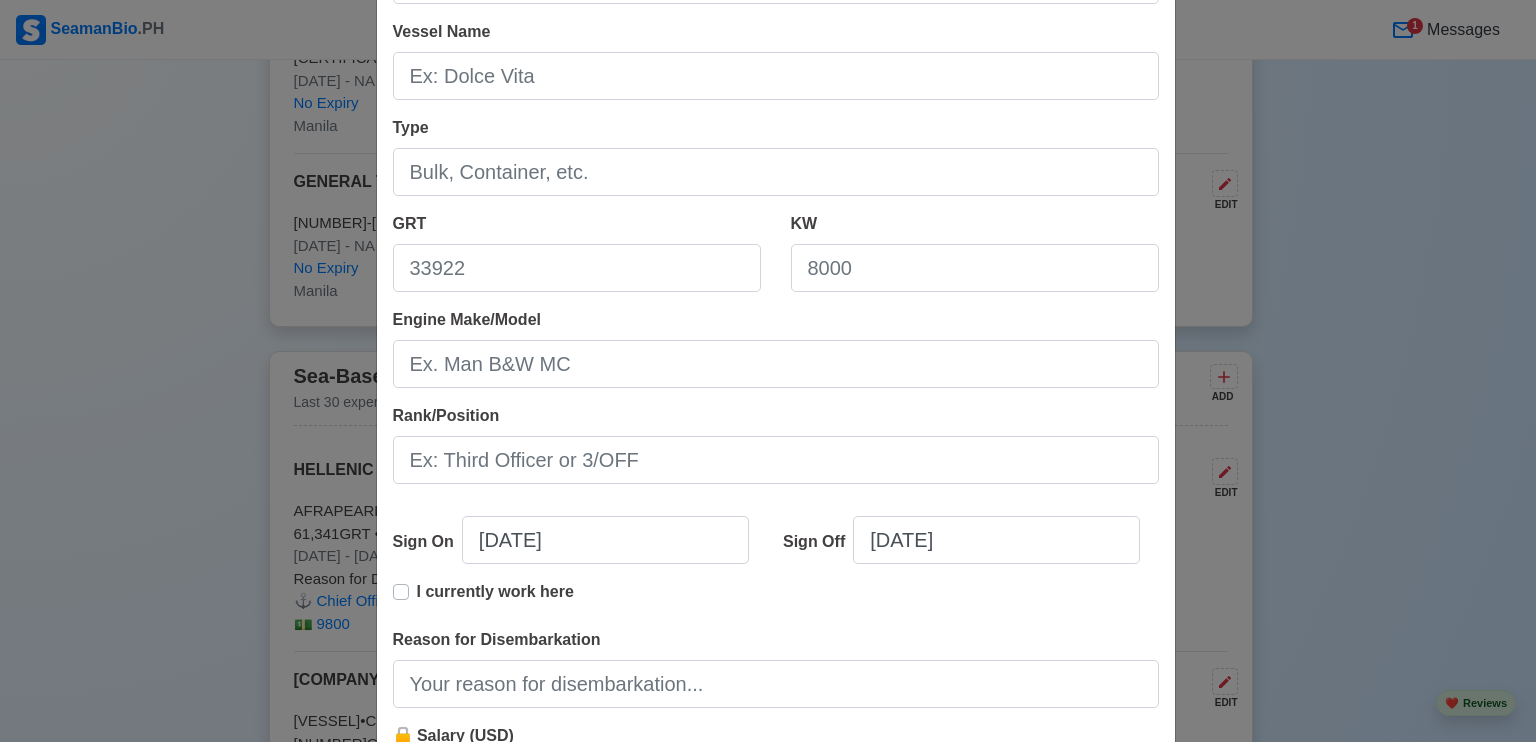 scroll, scrollTop: 397, scrollLeft: 0, axis: vertical 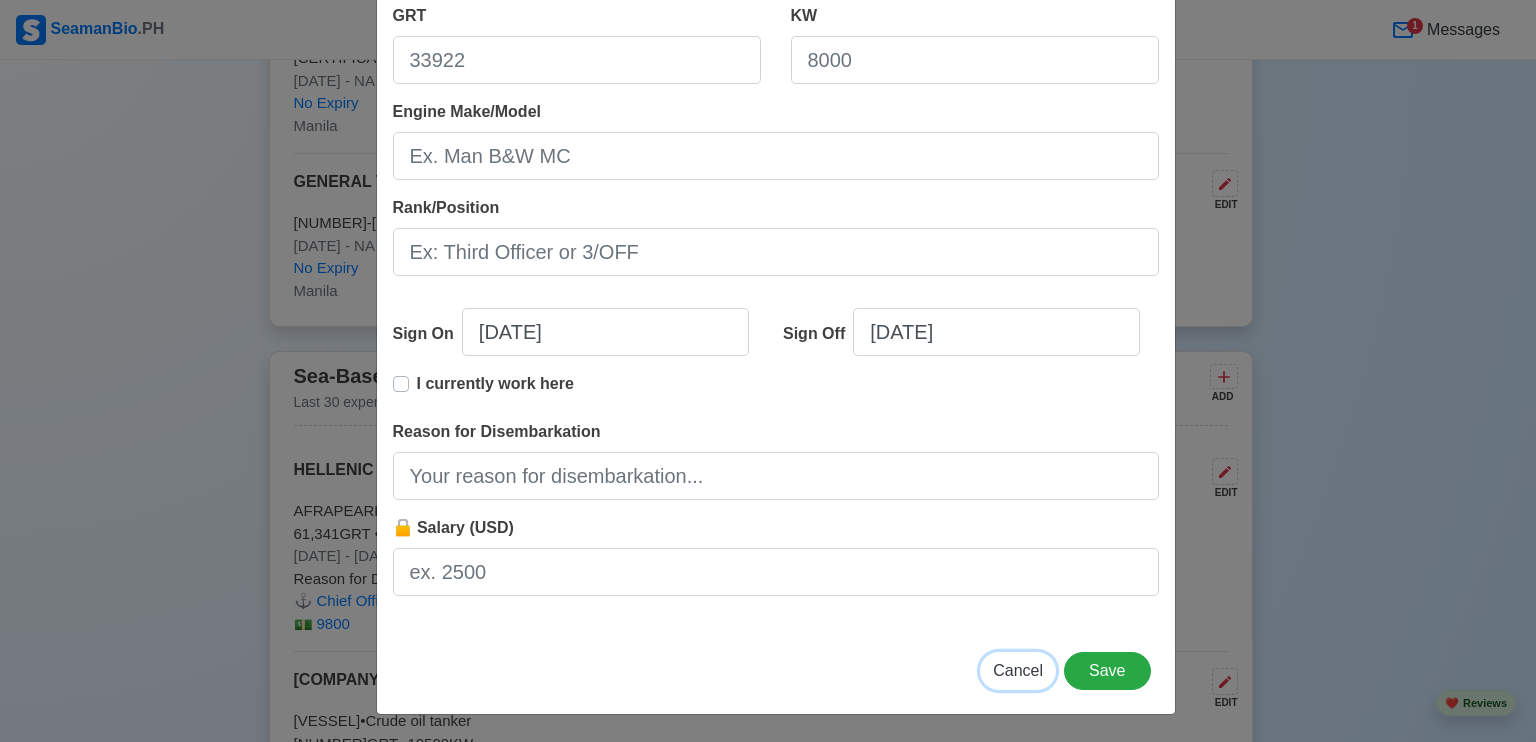 click on "Cancel" at bounding box center [1018, 670] 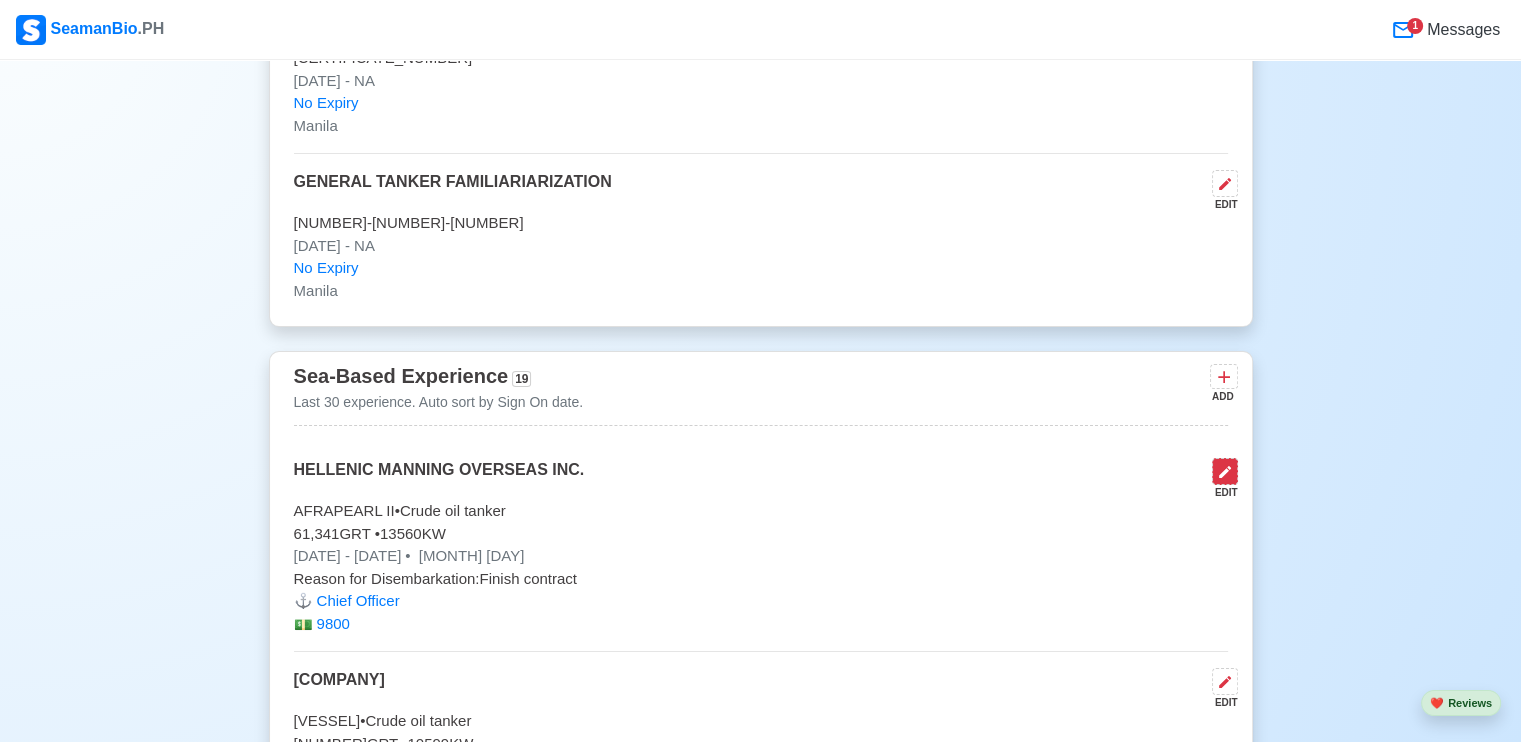 click 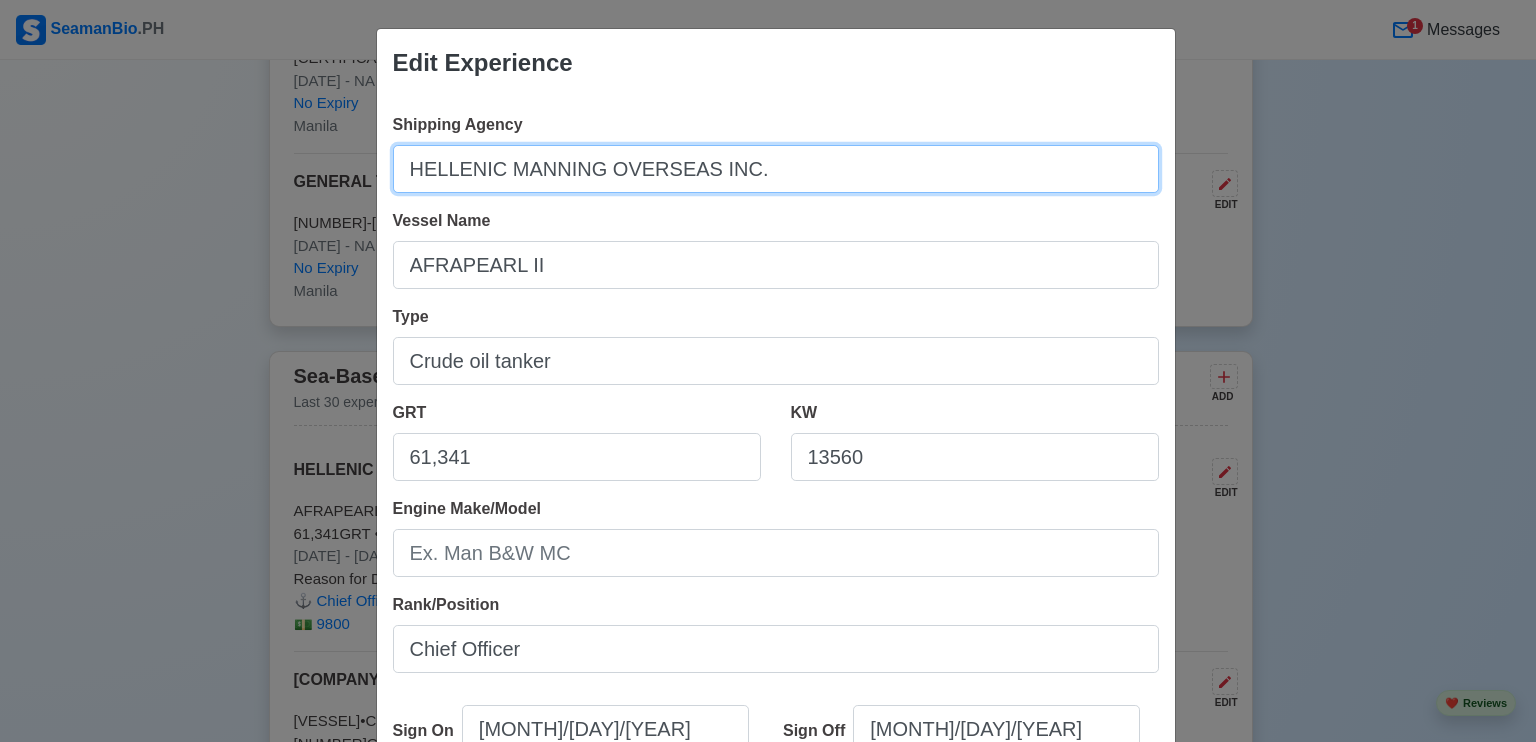 click on "HELLENIC MANNING OVERSEAS INC." at bounding box center [776, 169] 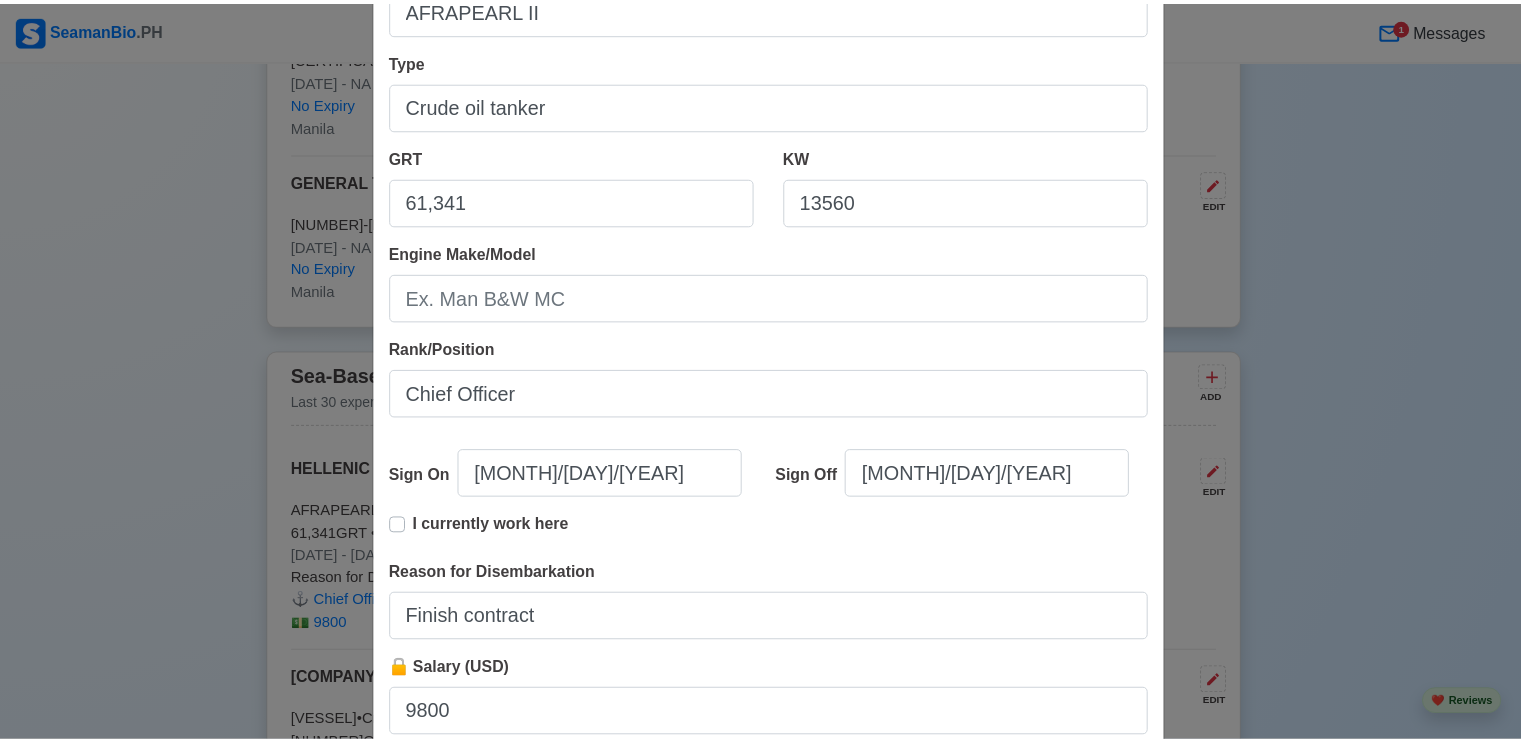 scroll, scrollTop: 397, scrollLeft: 0, axis: vertical 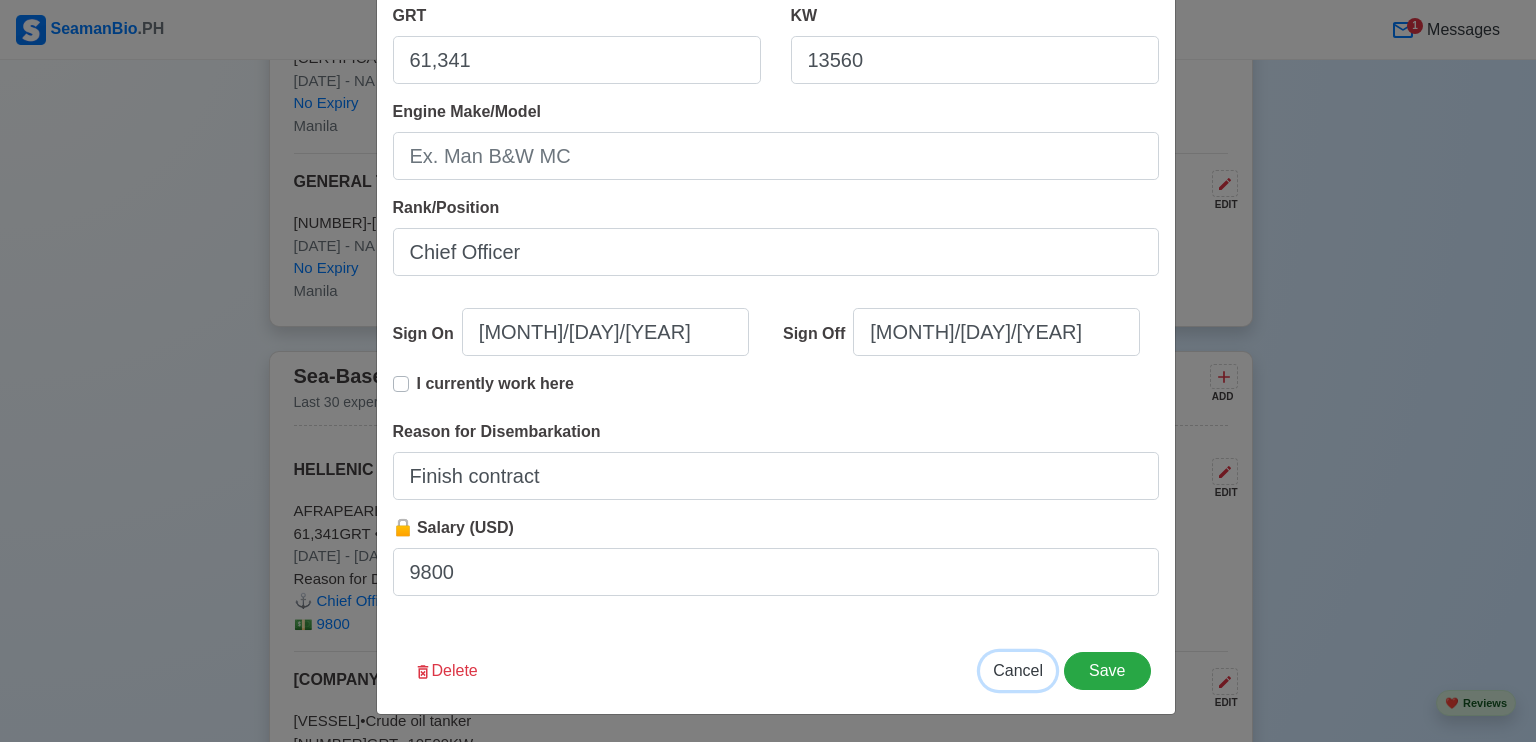 click on "Cancel" at bounding box center (1018, 670) 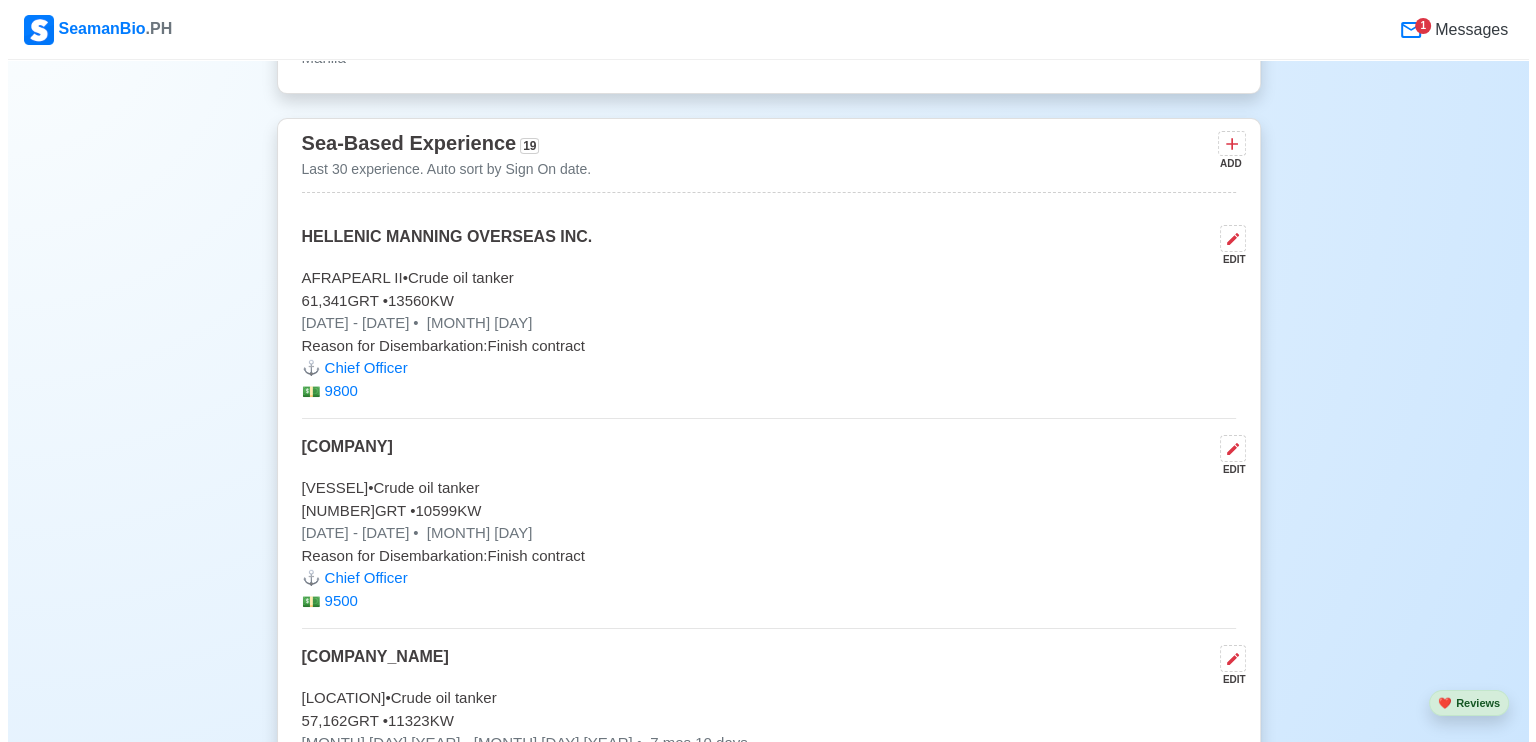 scroll, scrollTop: 14233, scrollLeft: 0, axis: vertical 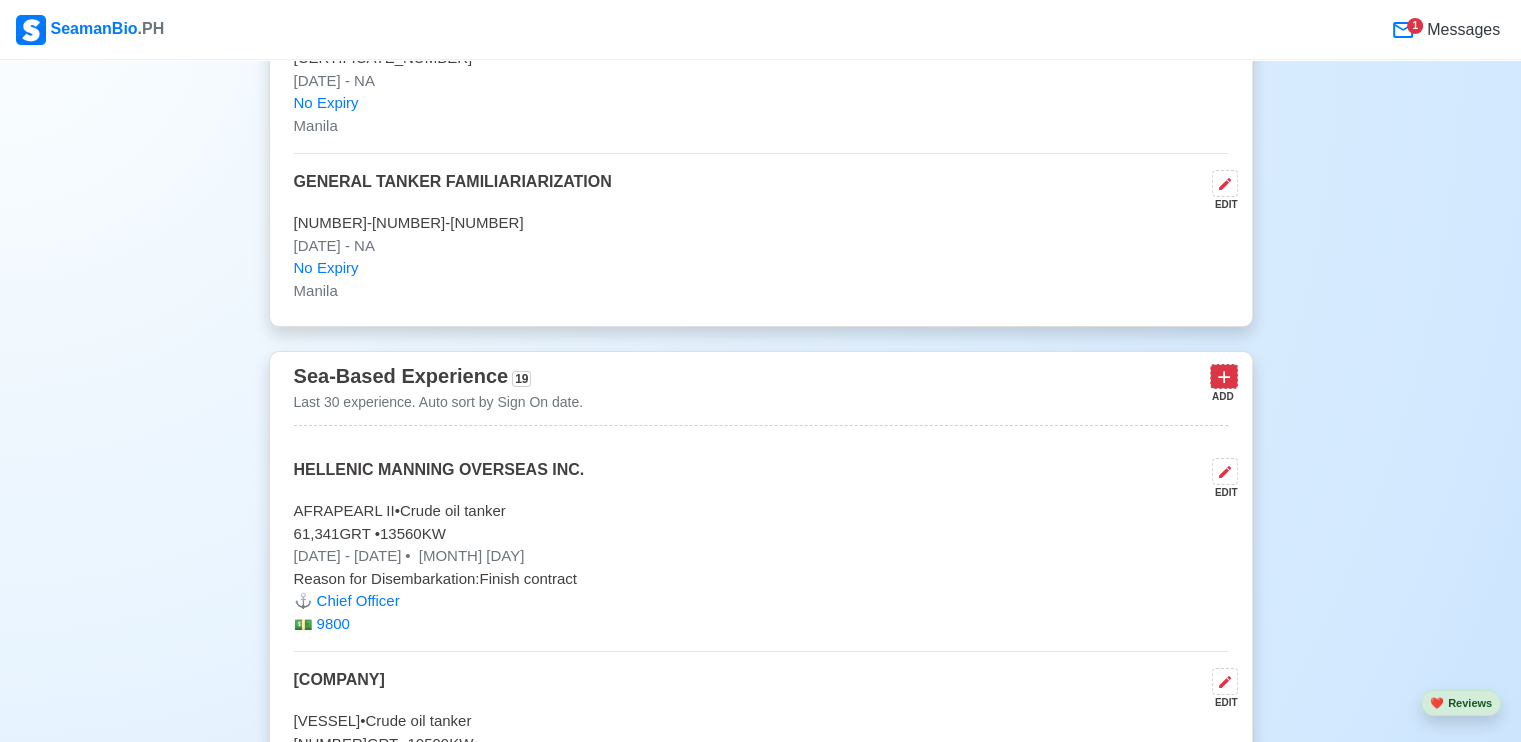 click 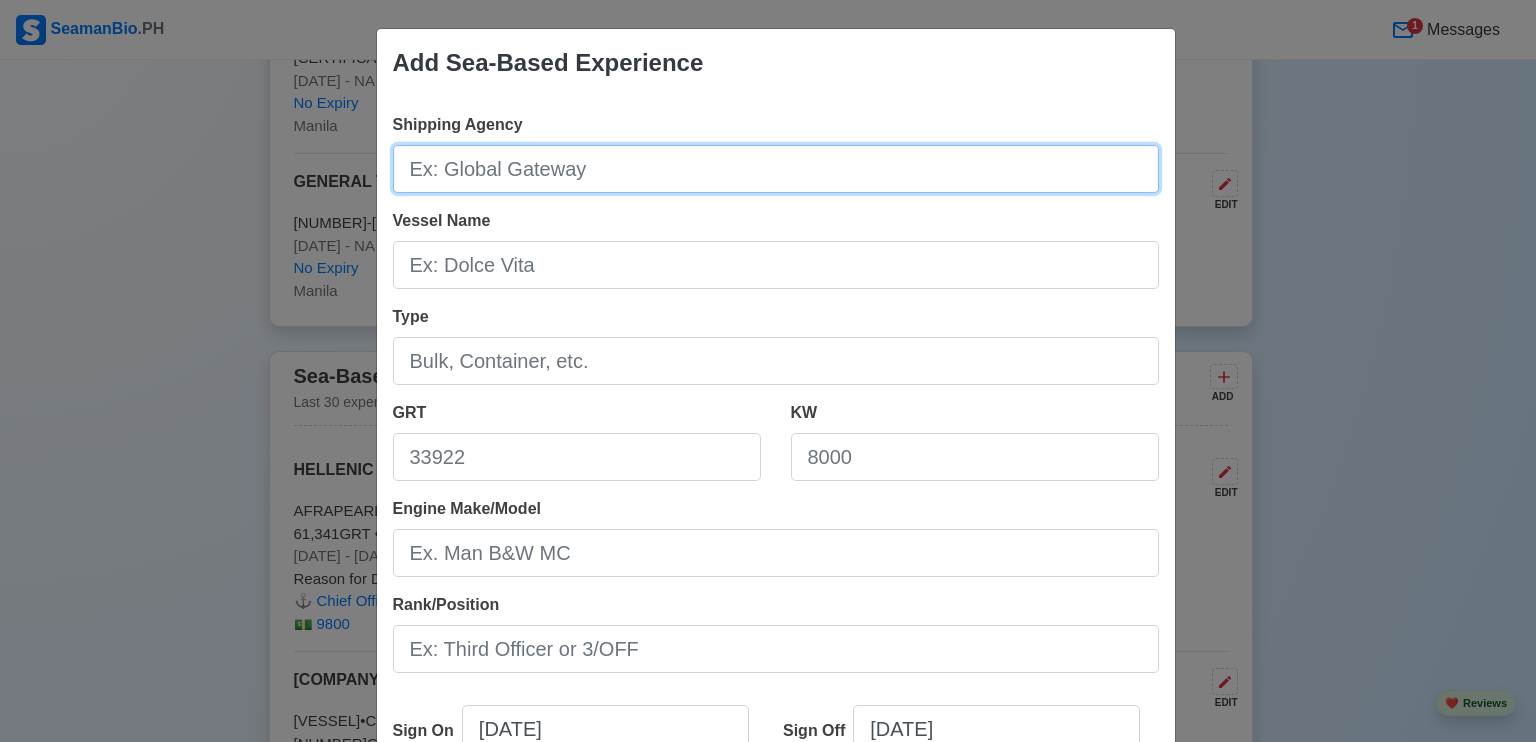 click on "Shipping Agency" at bounding box center [776, 169] 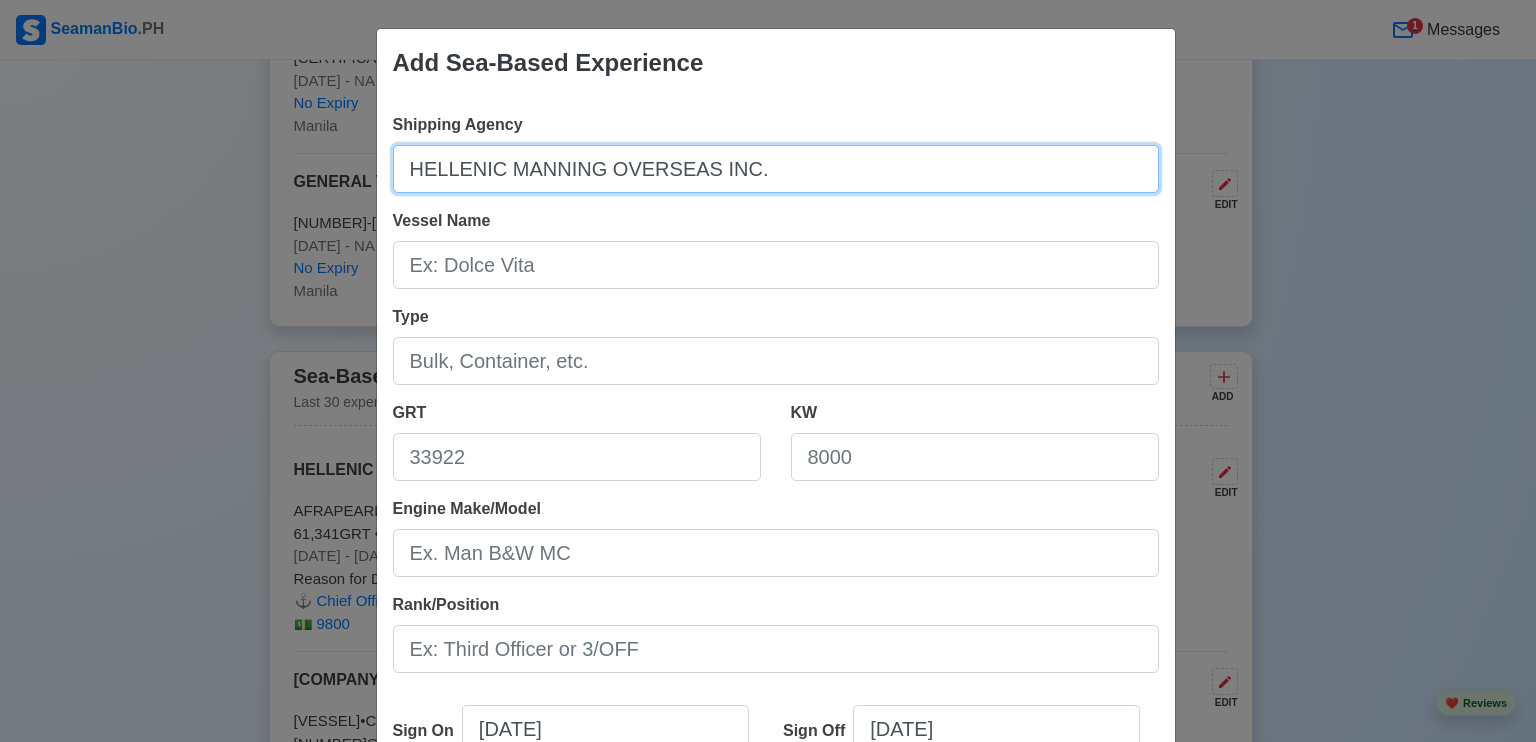 type on "HELLENIC MANNING OVERSEAS INC." 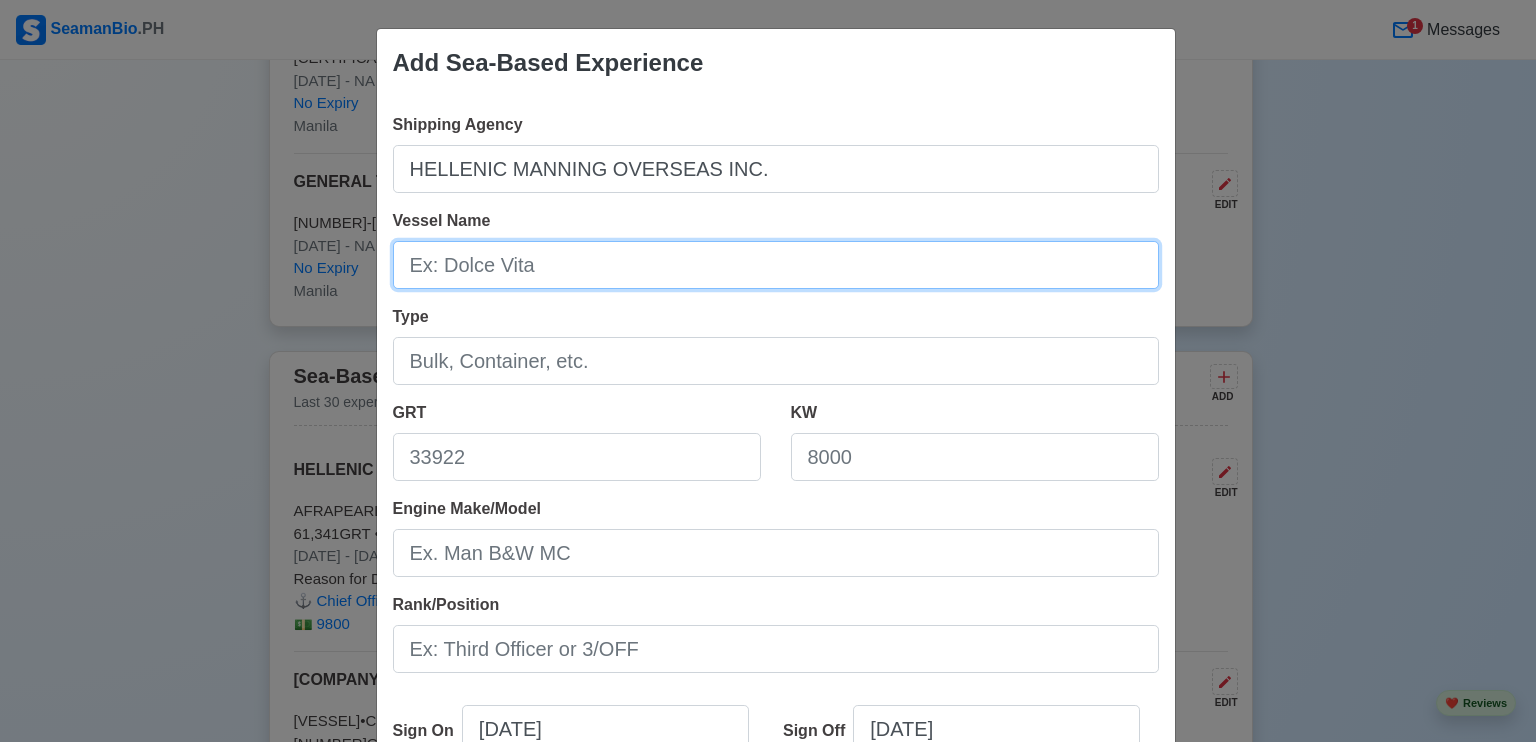 click on "Vessel Name" at bounding box center [776, 265] 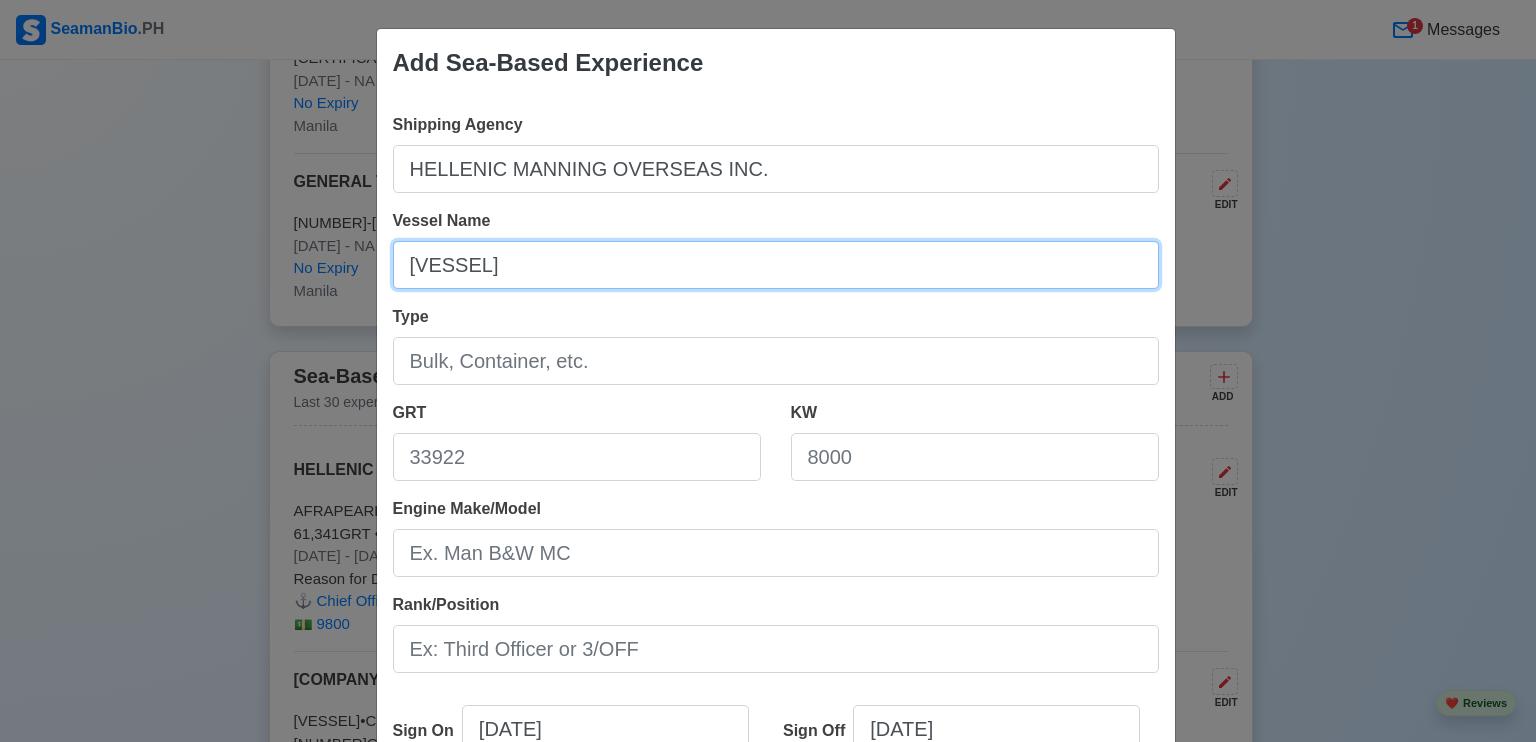 type on "[VESSEL]" 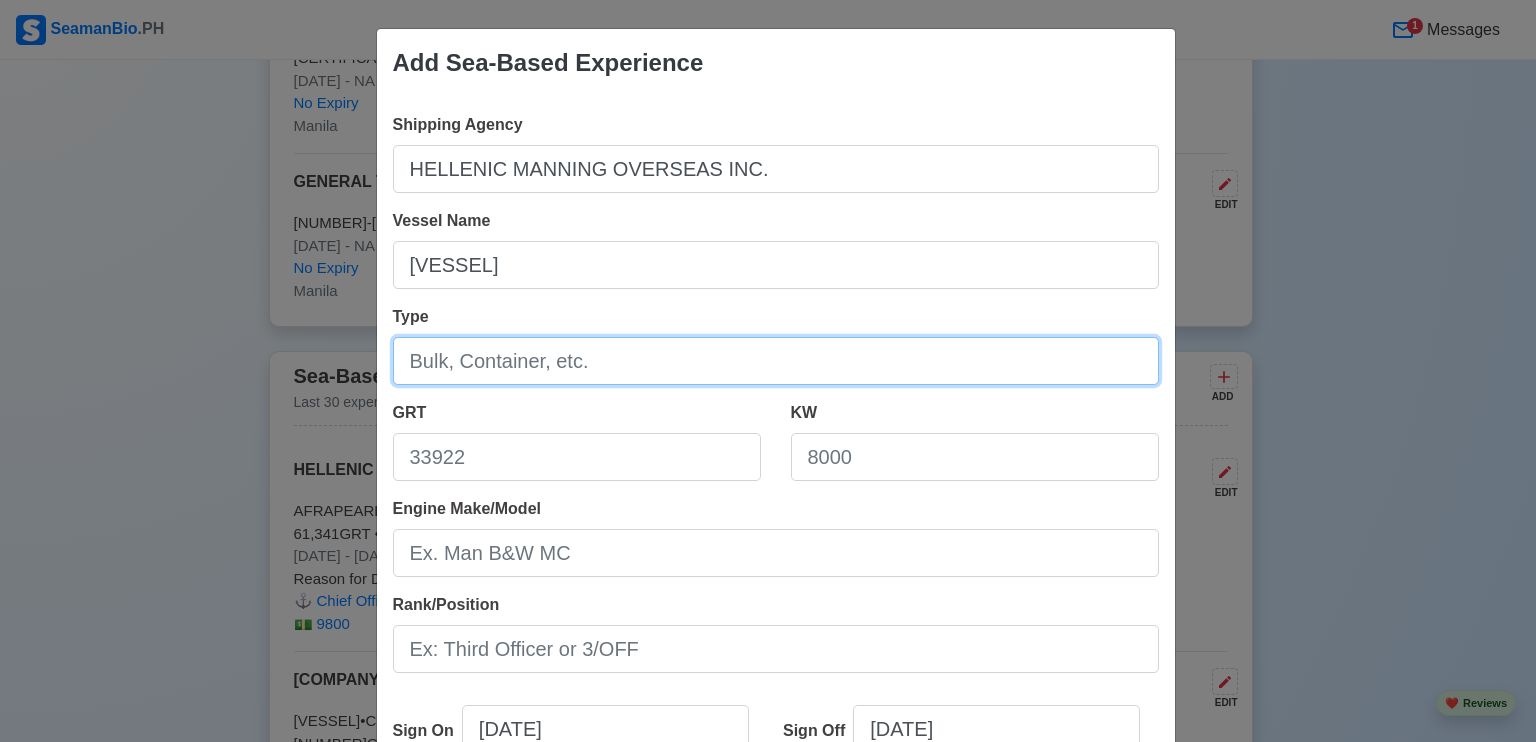 click on "Type" at bounding box center [776, 361] 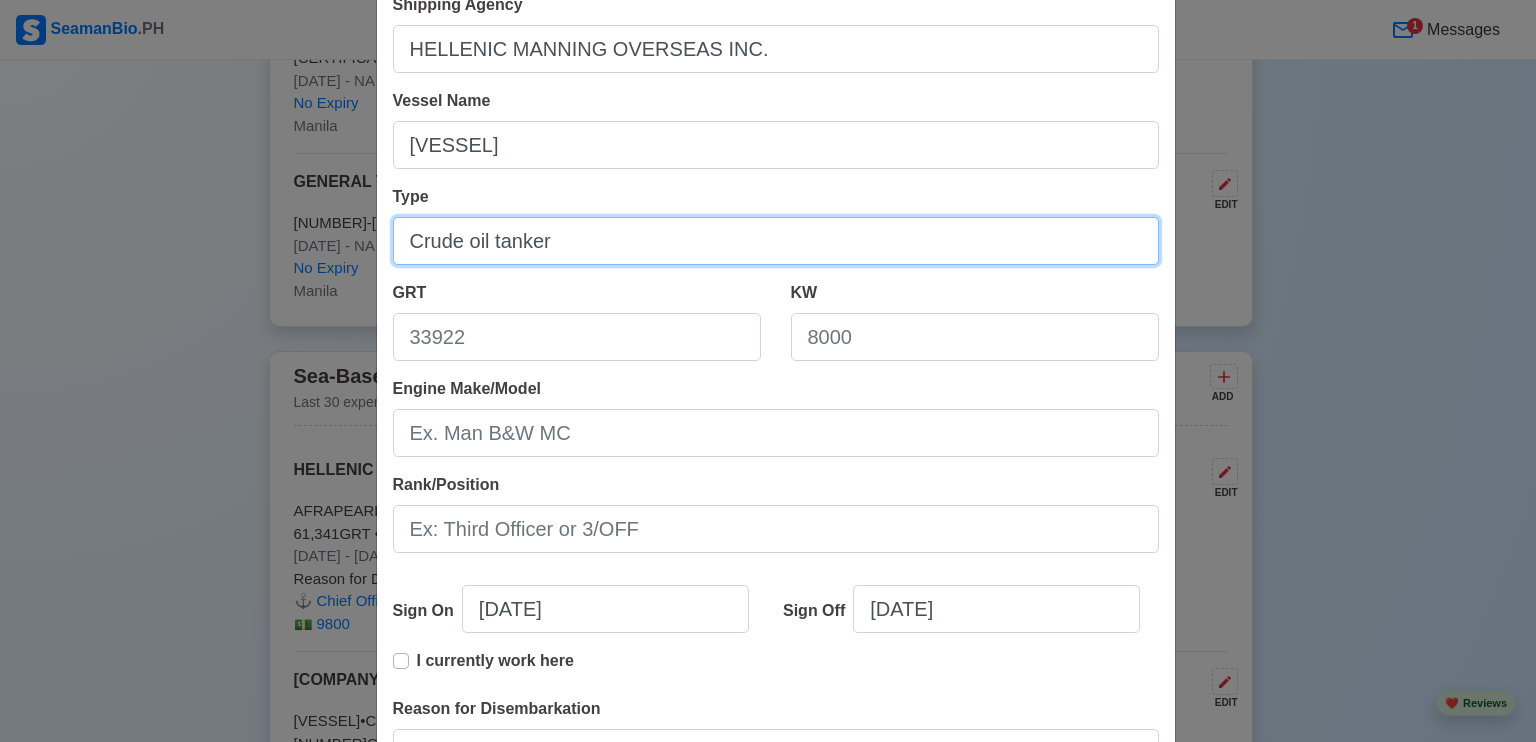 scroll, scrollTop: 233, scrollLeft: 0, axis: vertical 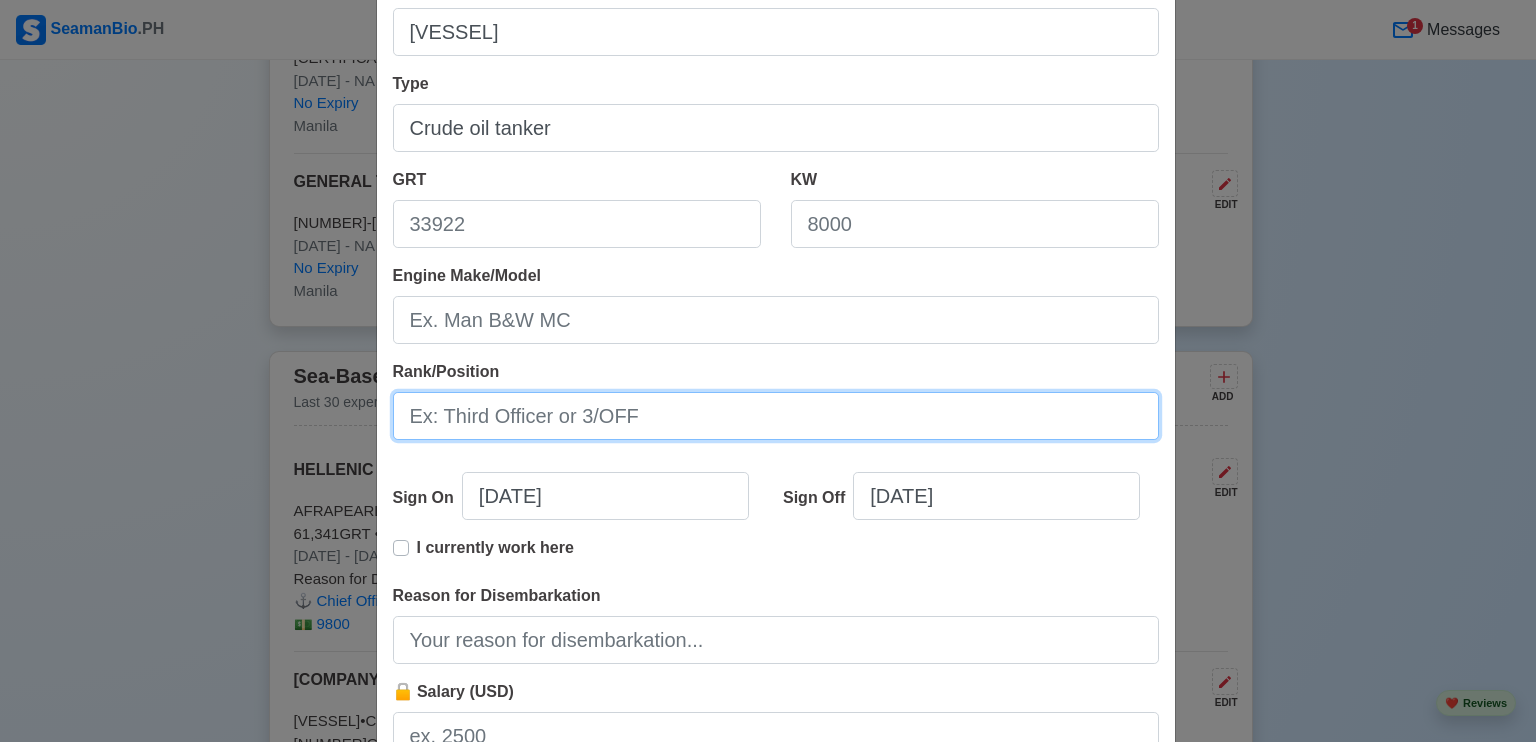 click on "Rank/Position" at bounding box center [776, 416] 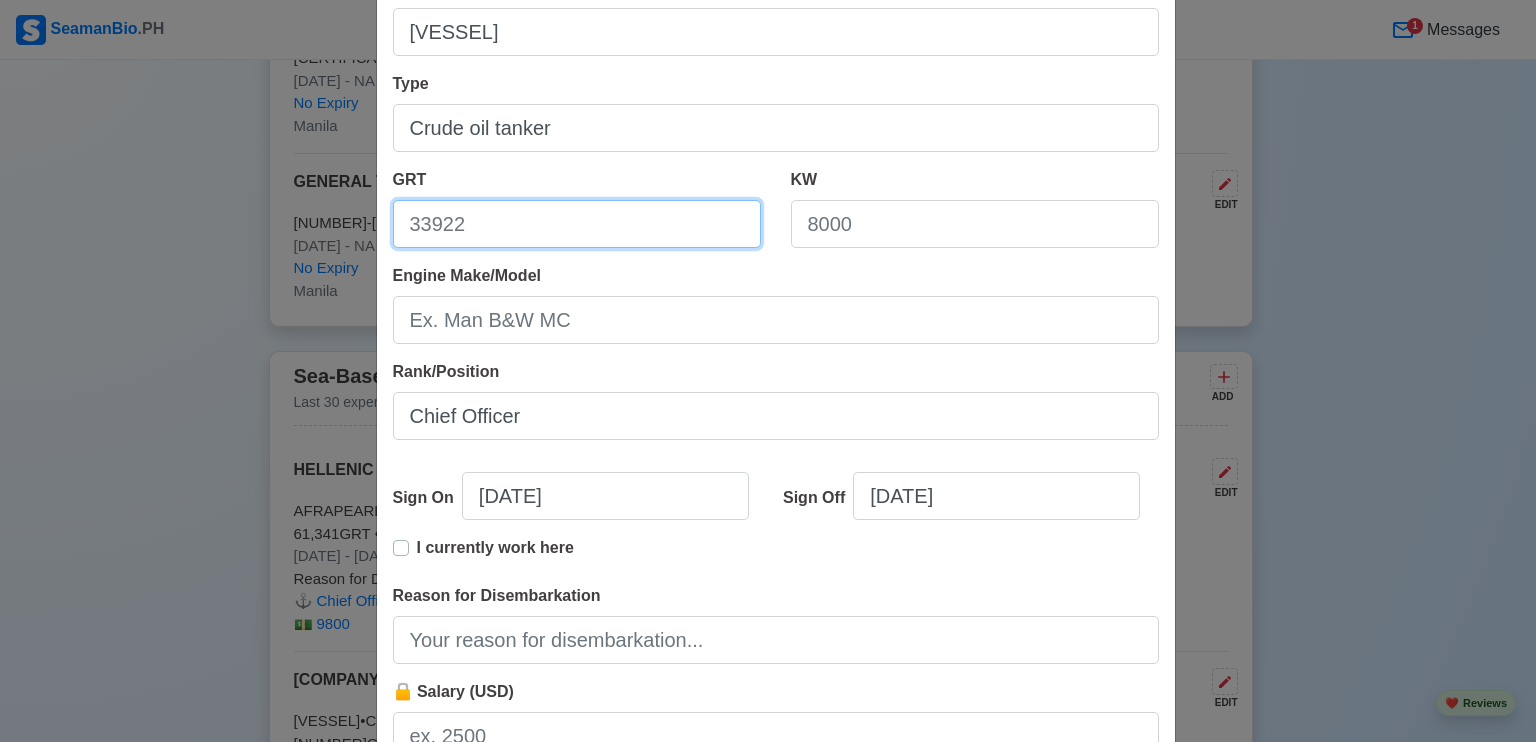 type on "57,162" 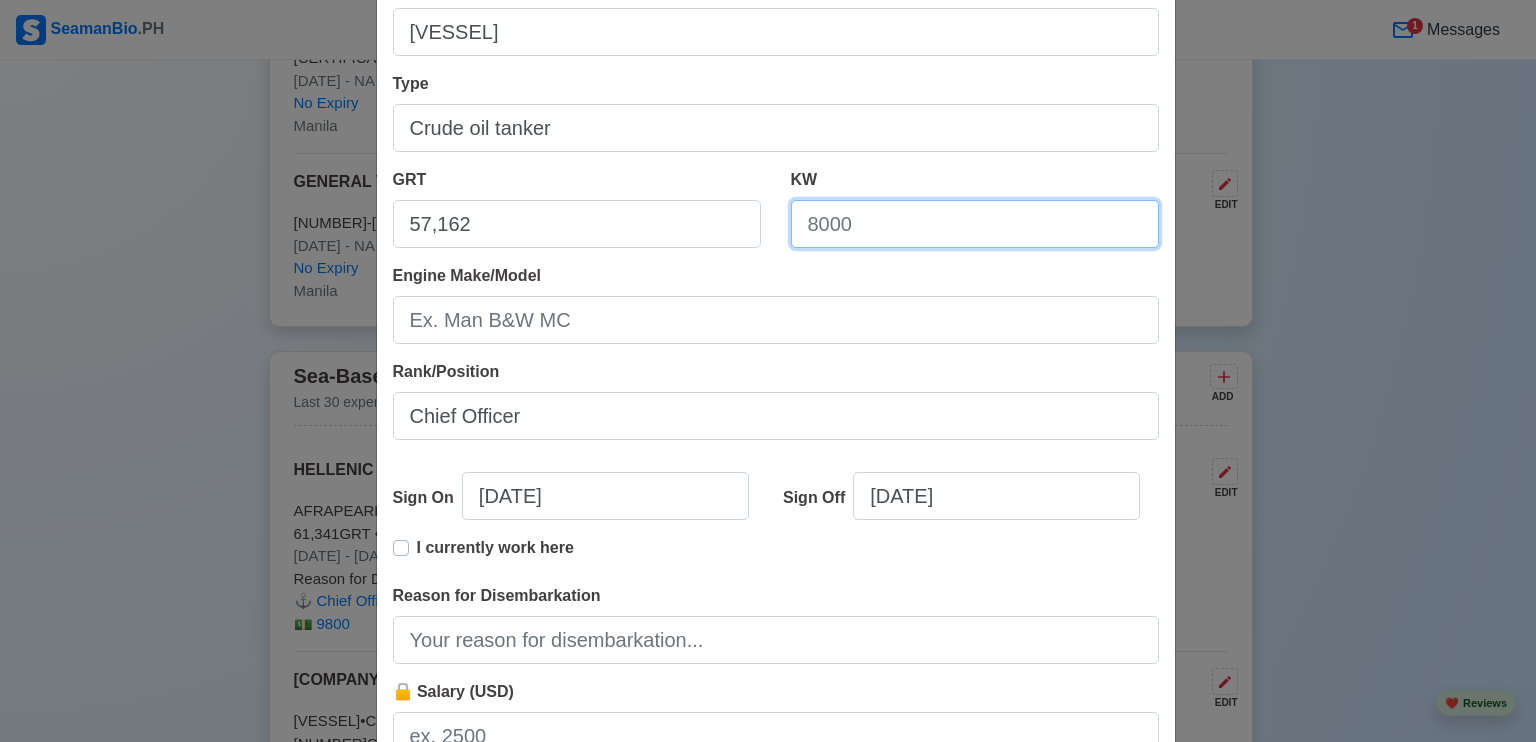 type on "11323" 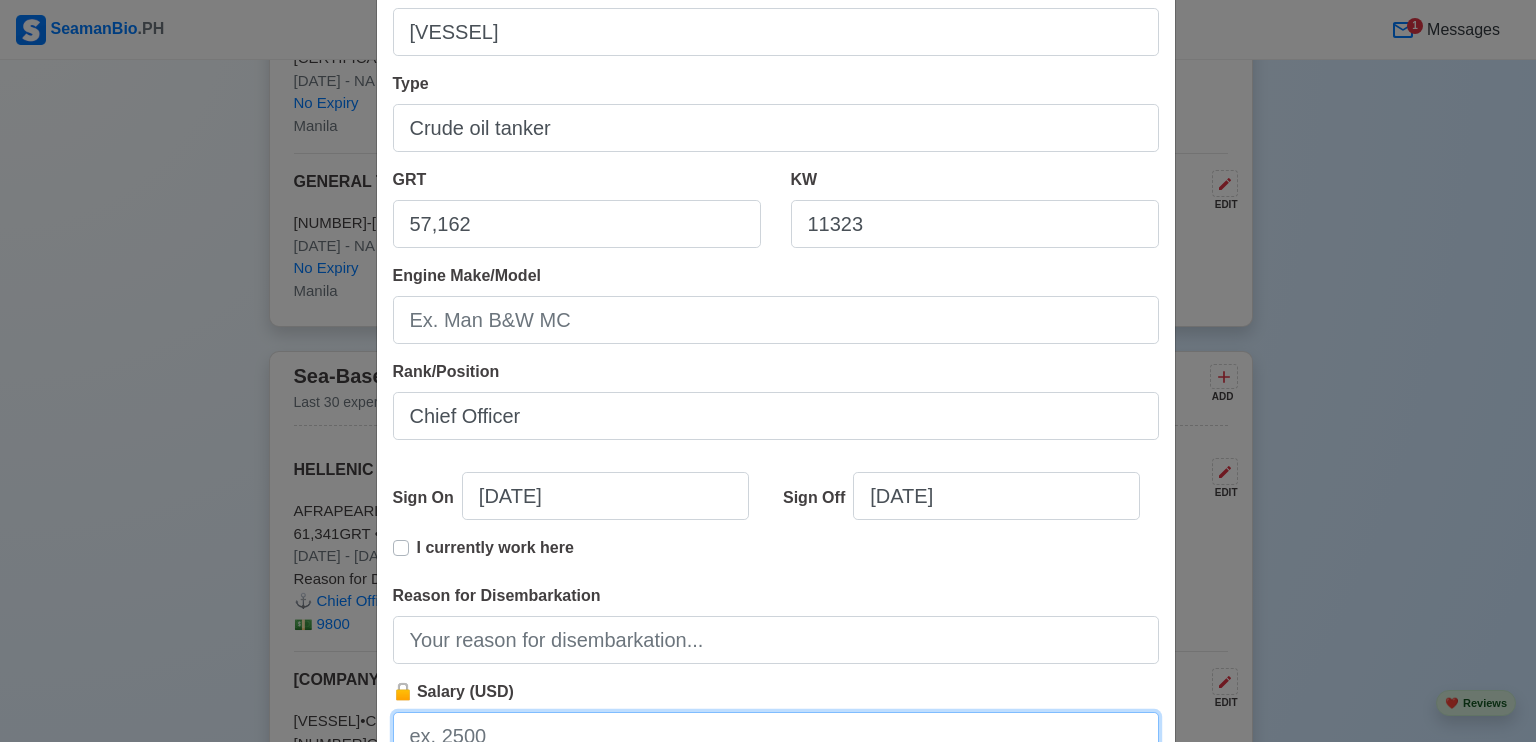 type on "9500" 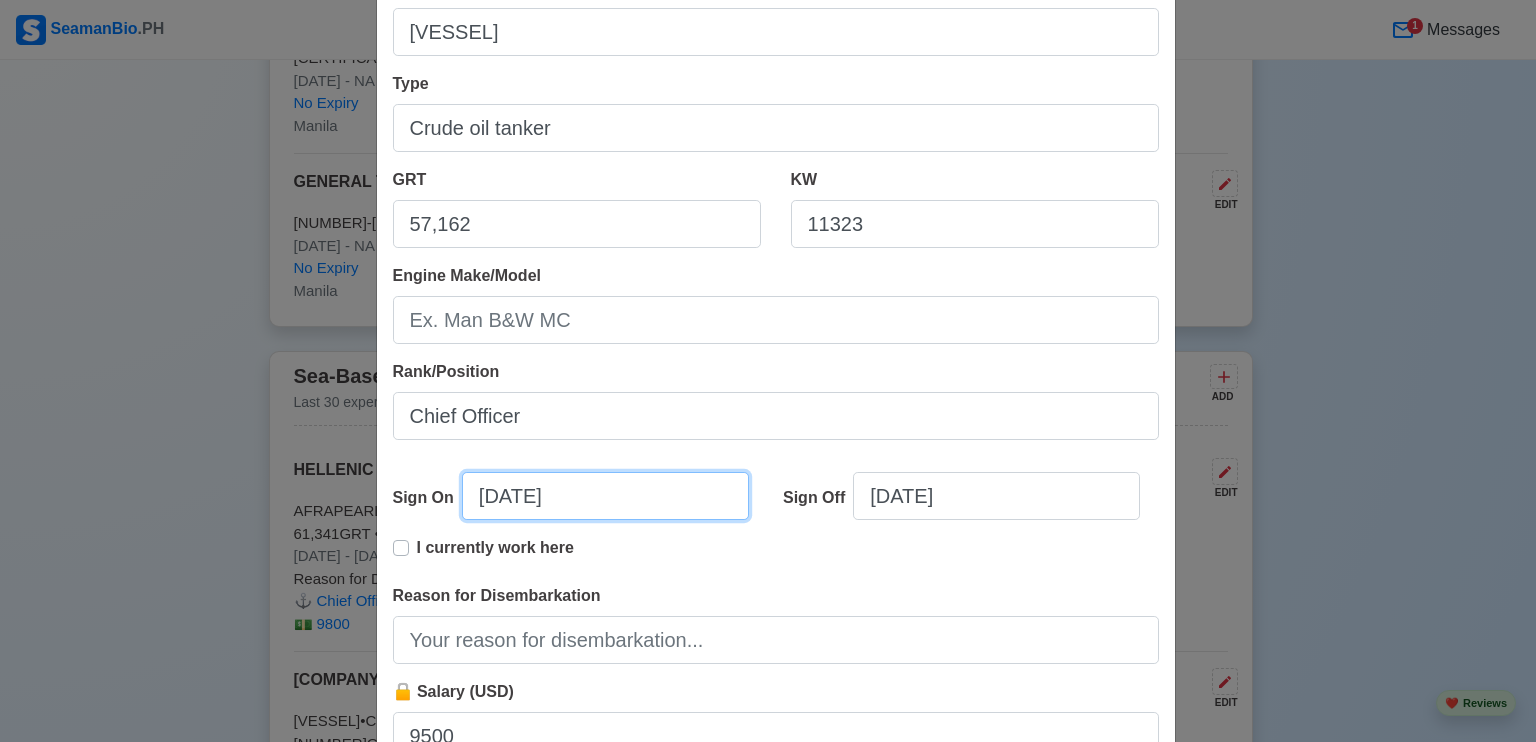 click on "[DATE]" at bounding box center [605, 496] 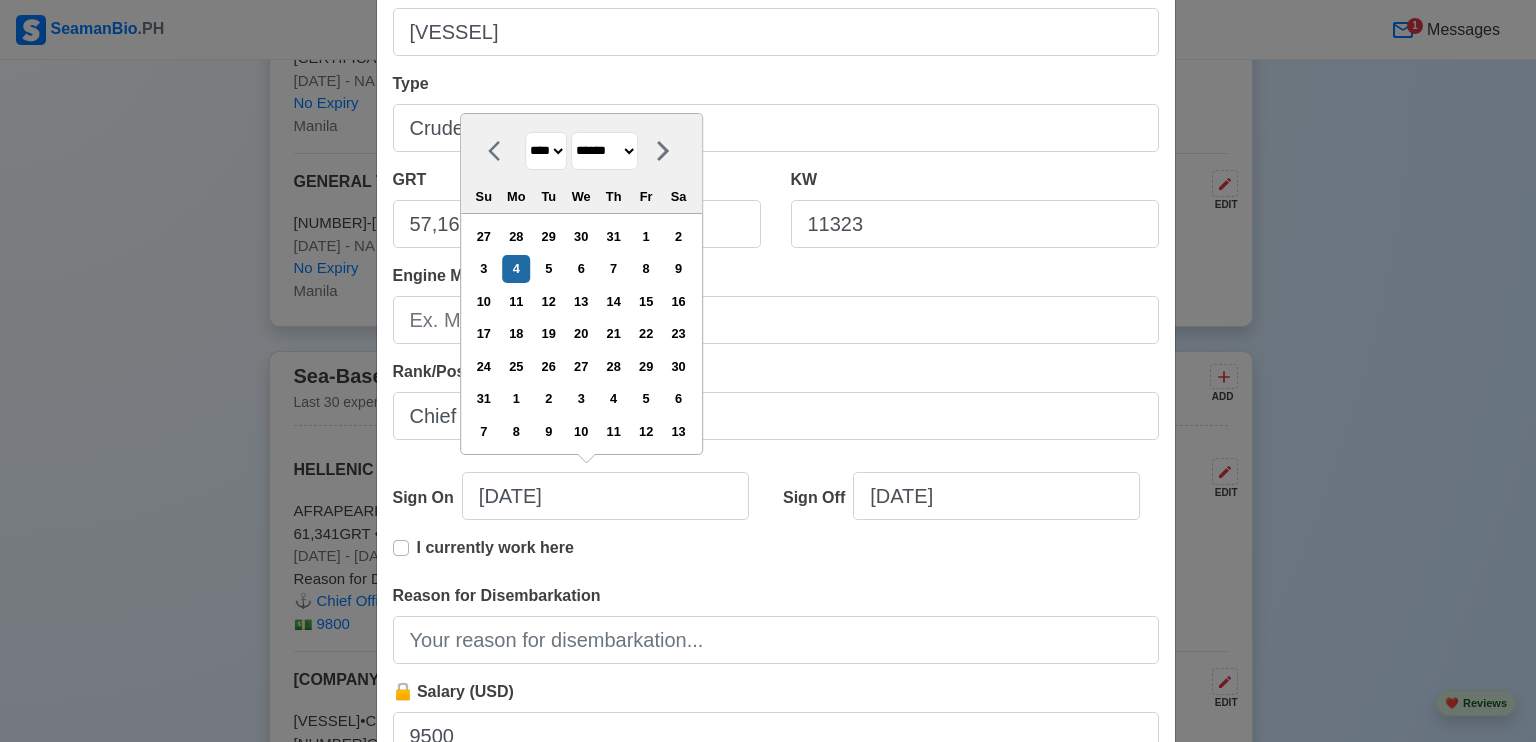 click on "******* ******** ***** ***** *** **** **** ****** ********* ******* ******** ********" at bounding box center (604, 151) 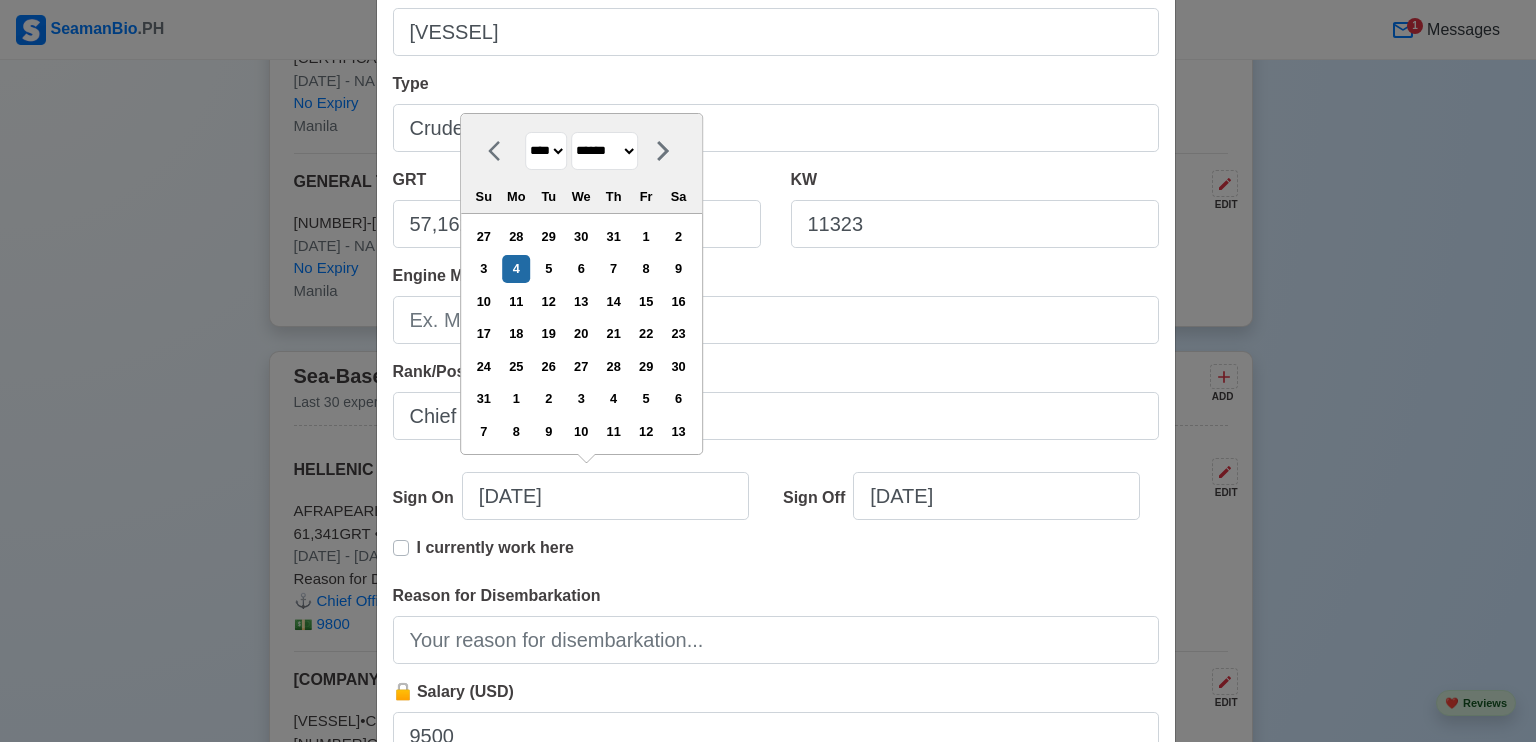 select on "********" 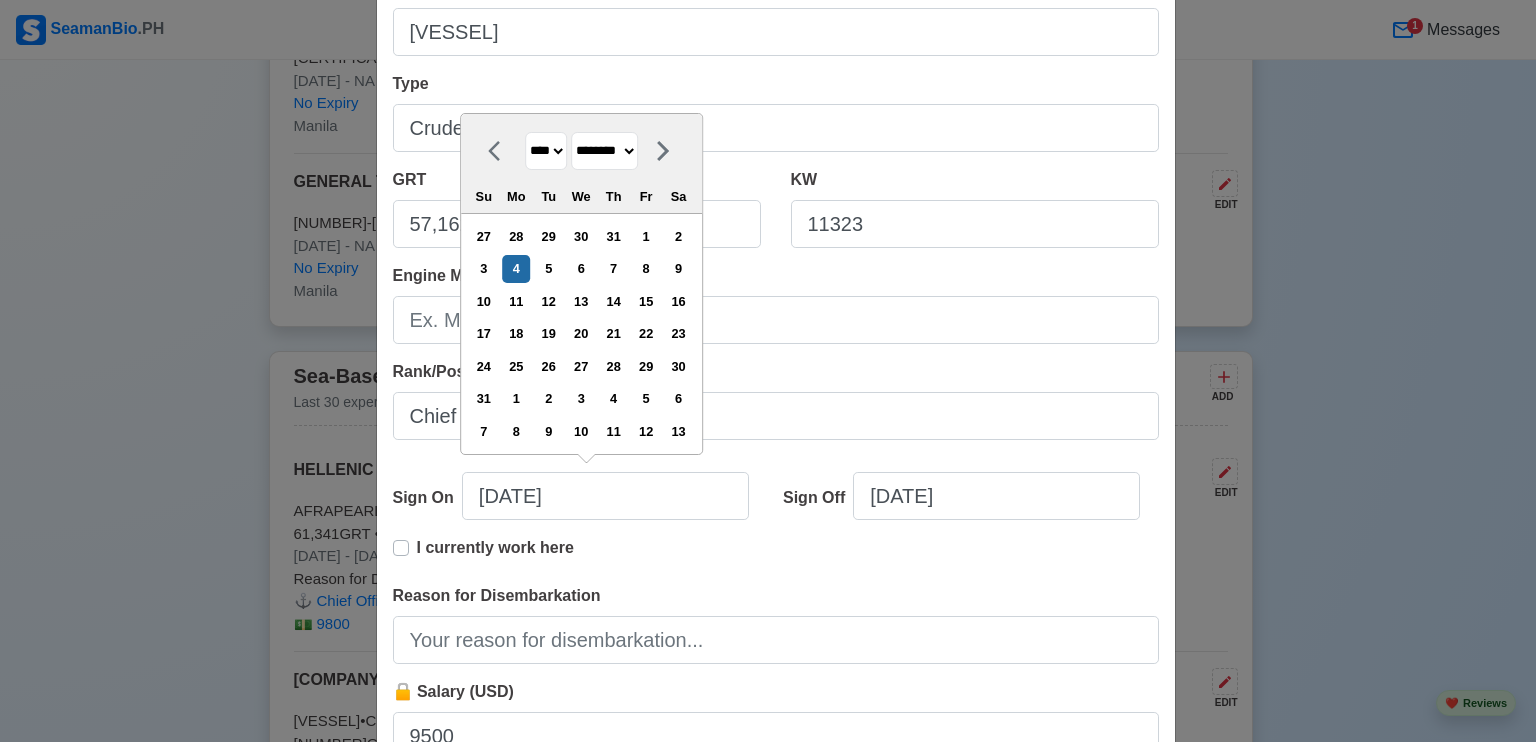 click on "******* ******** ***** ***** *** **** **** ****** ********* ******* ******** ********" at bounding box center [604, 151] 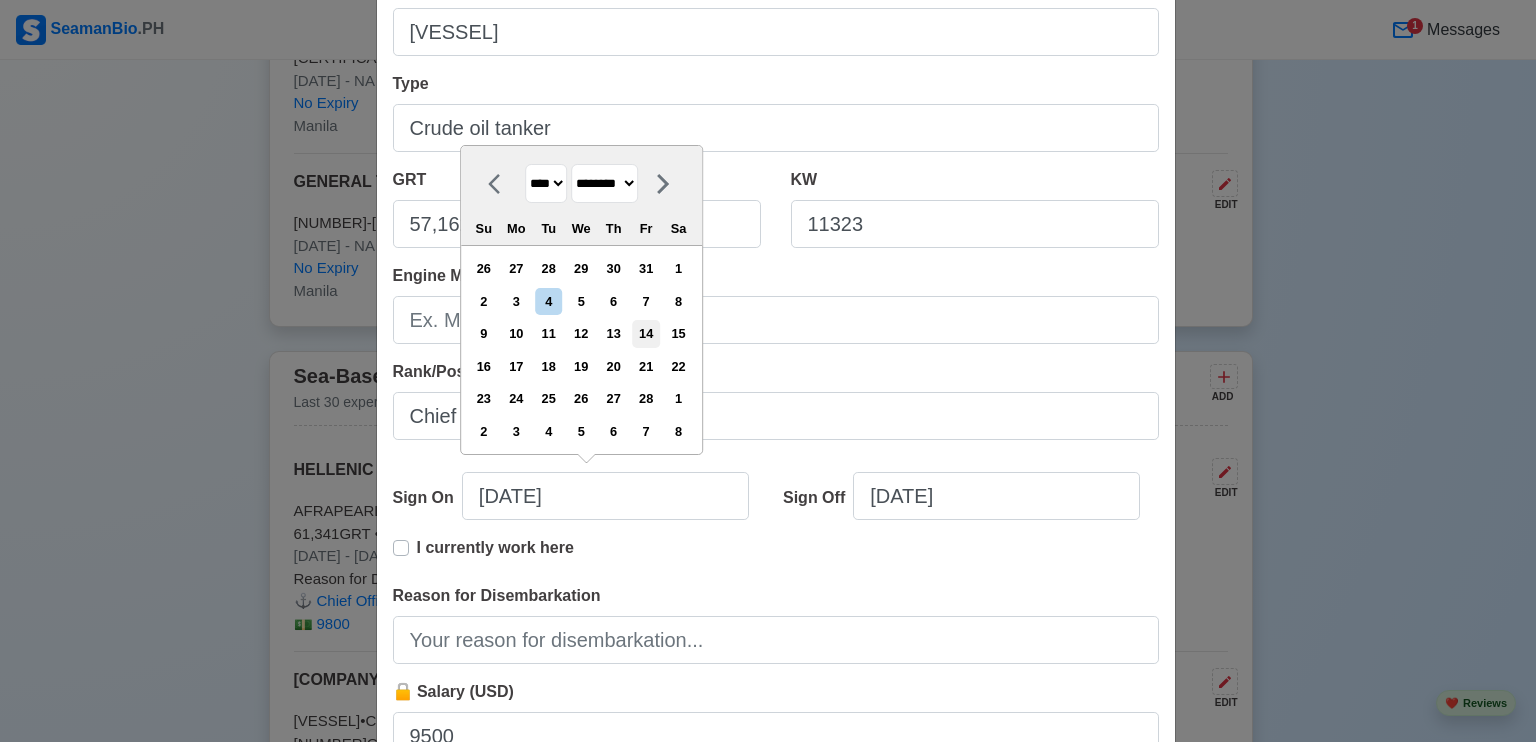 click on "14" at bounding box center [646, 333] 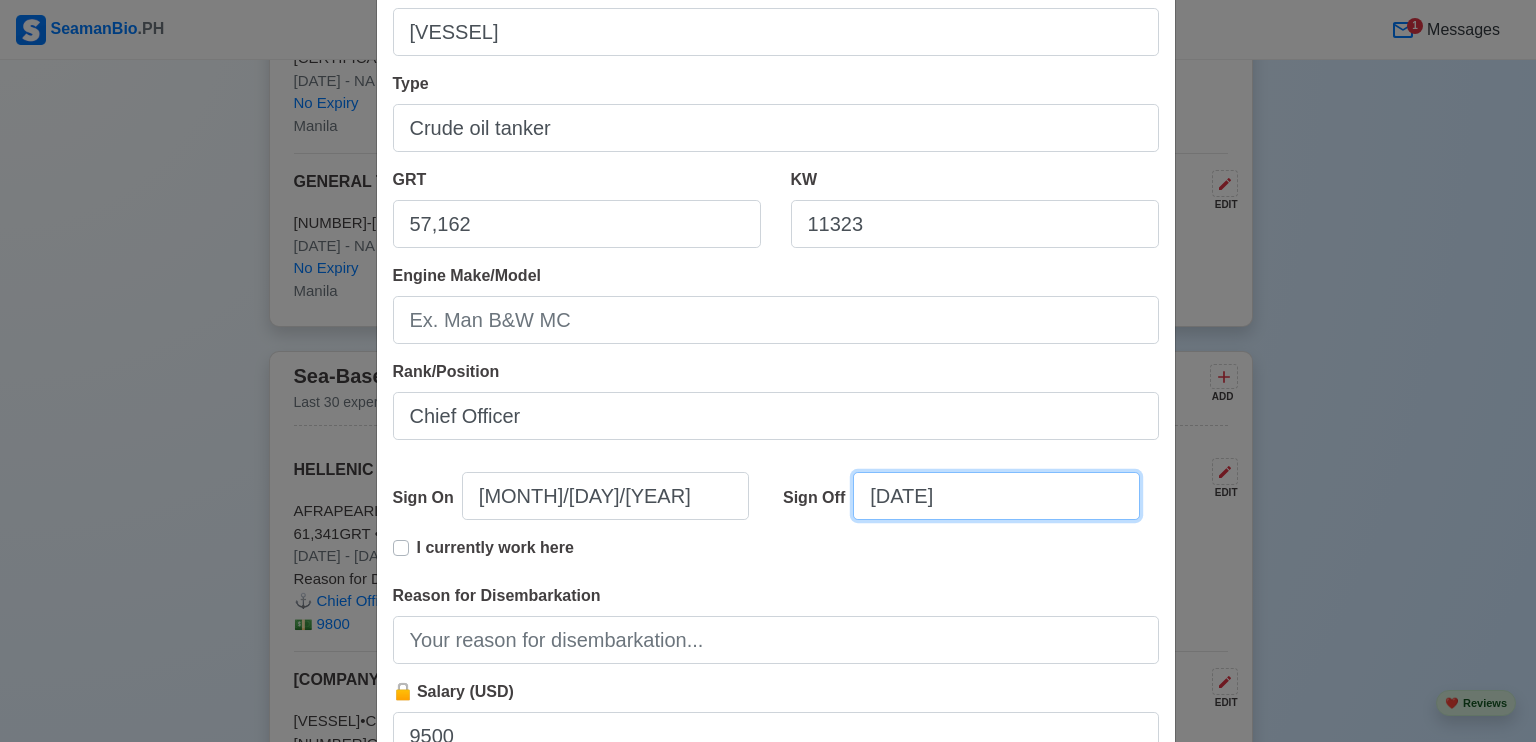 click on "[DATE]" at bounding box center [996, 496] 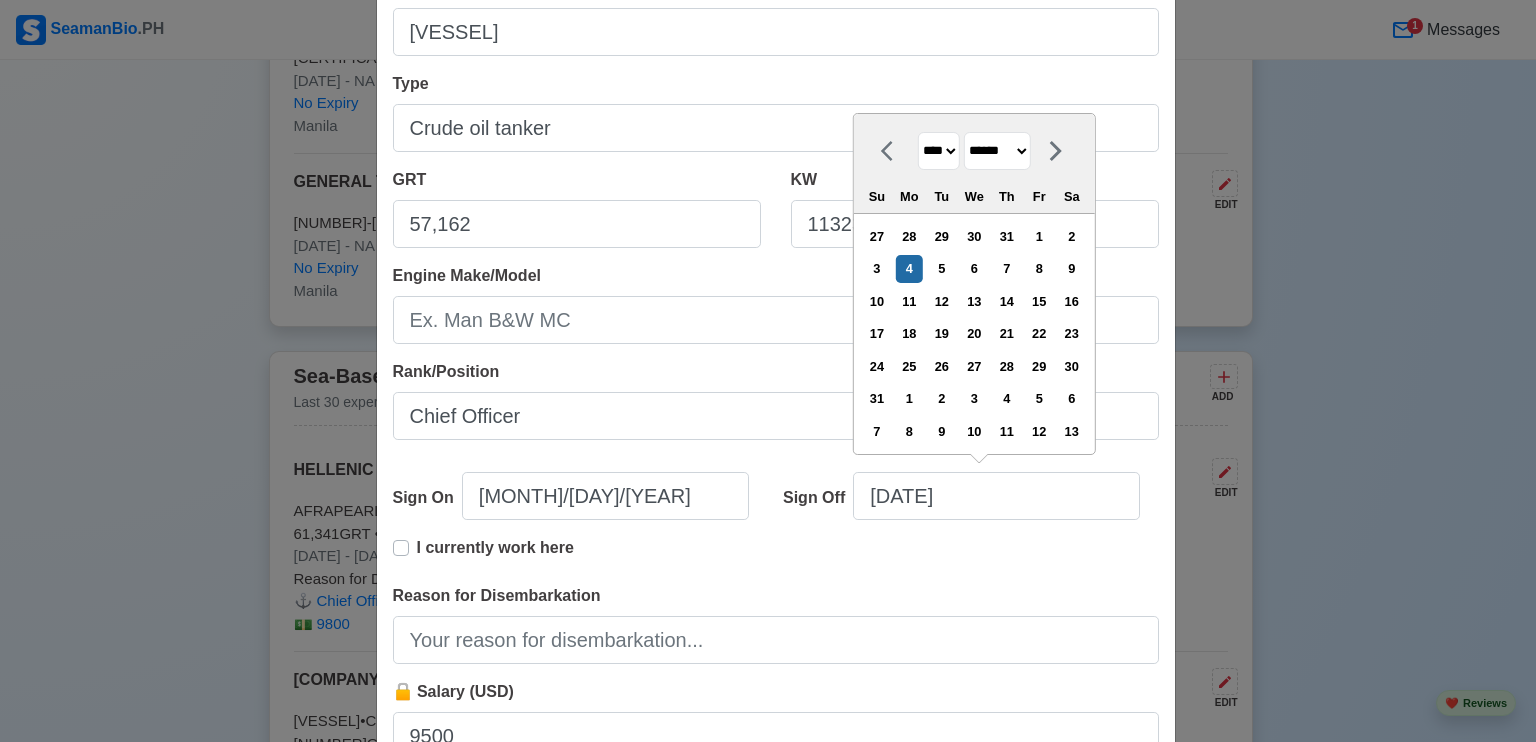 click on "******* ******** ***** ***** *** **** **** ****** ********* ******* ******** ********" at bounding box center (997, 151) 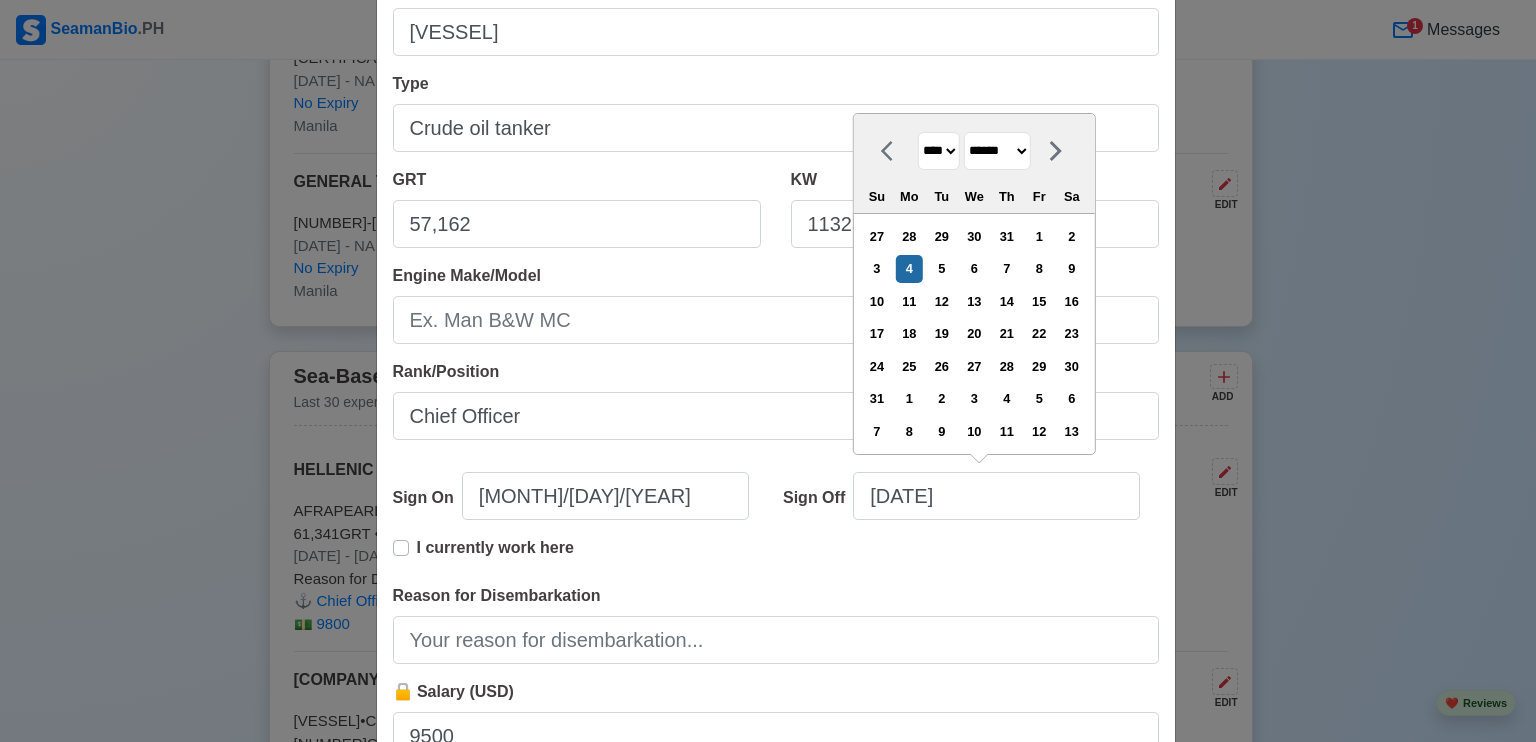 select on "****" 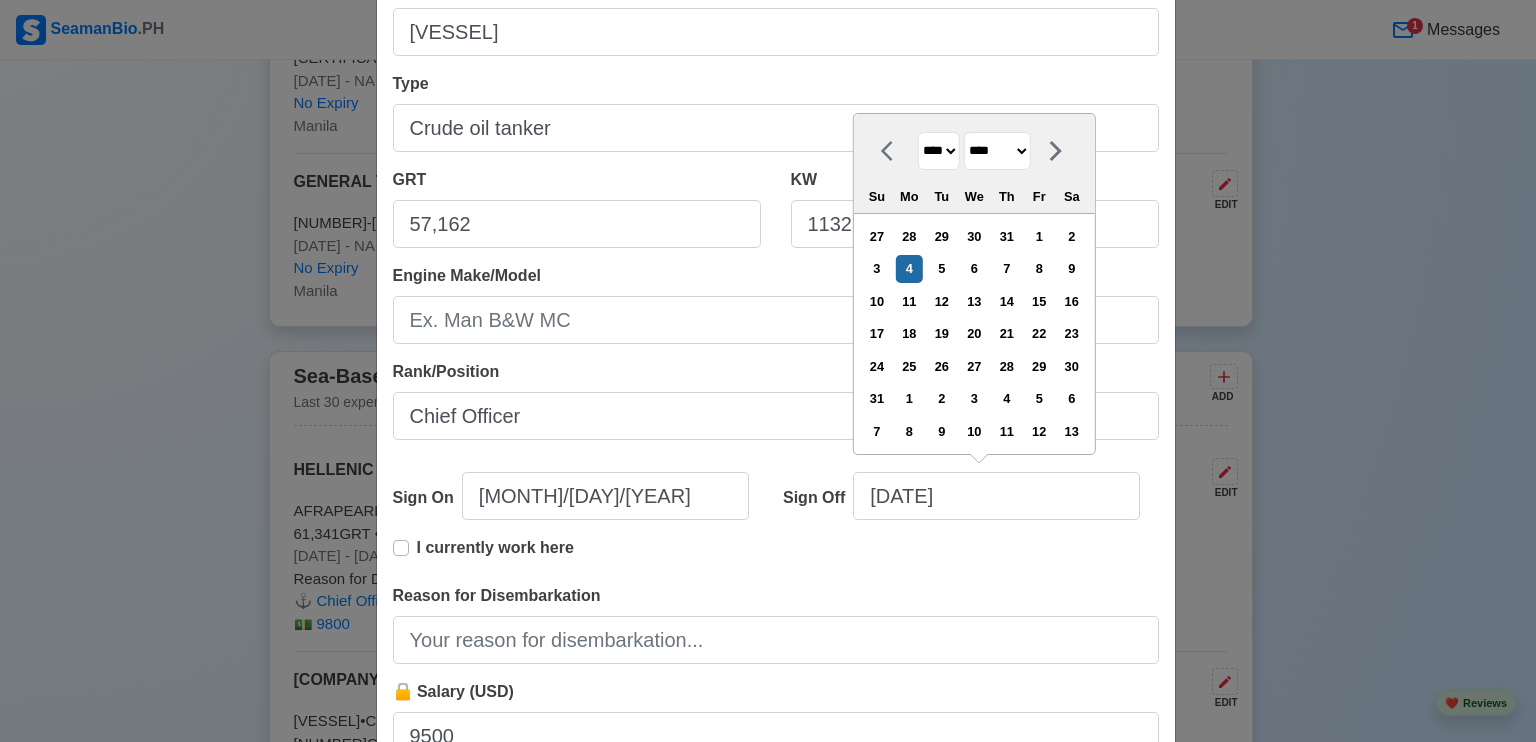 click on "******* ******** ***** ***** *** **** **** ****** ********* ******* ******** ********" at bounding box center (997, 151) 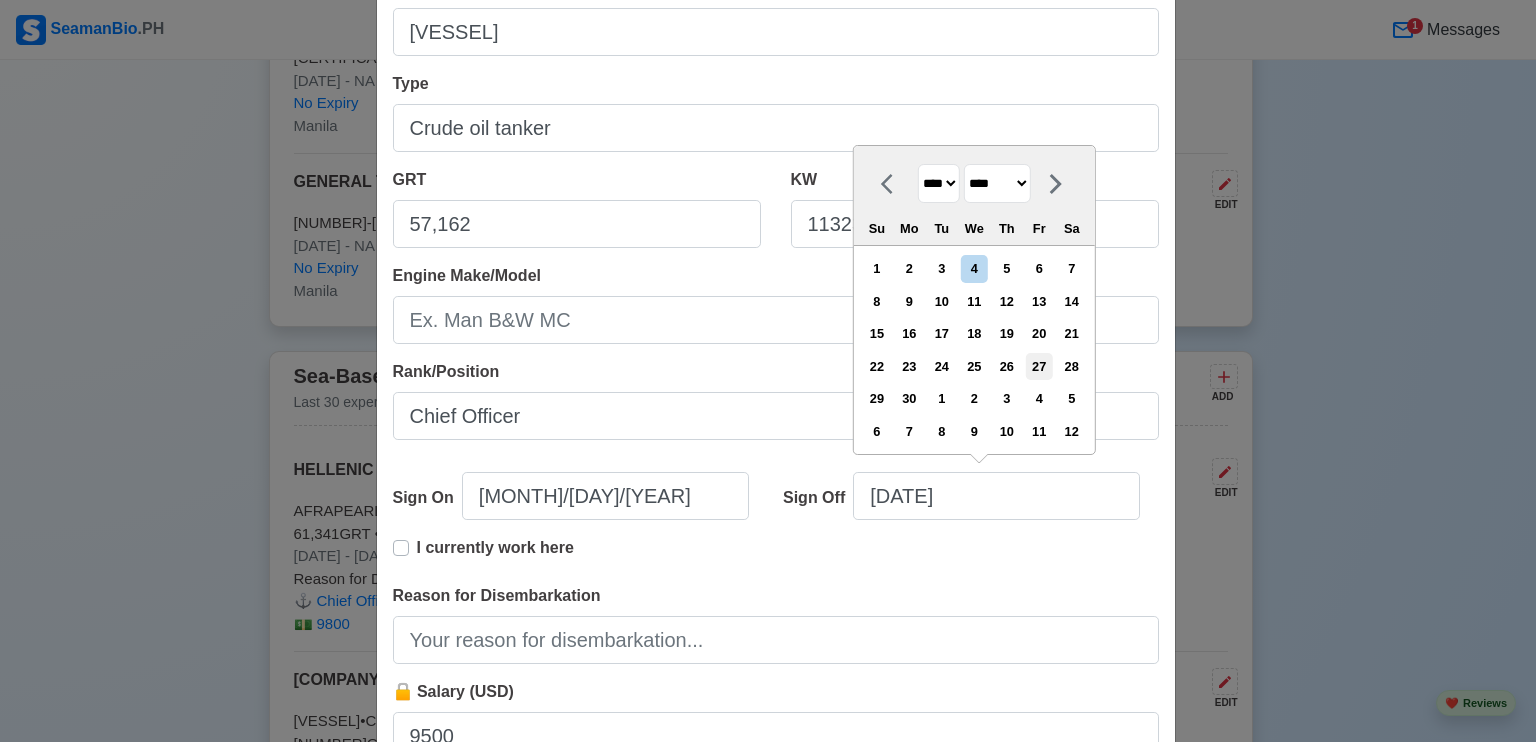 click on "27" at bounding box center (1039, 366) 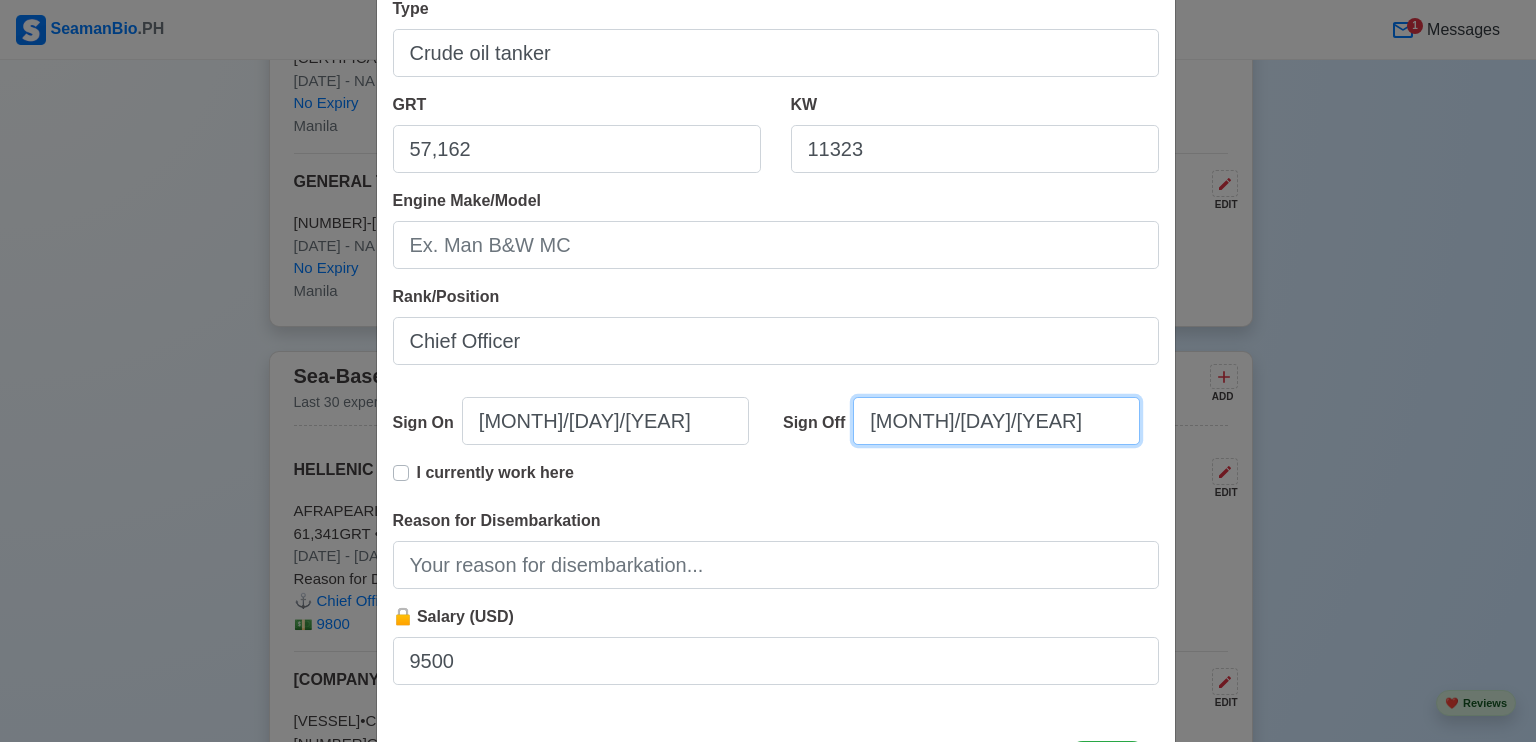 scroll, scrollTop: 397, scrollLeft: 0, axis: vertical 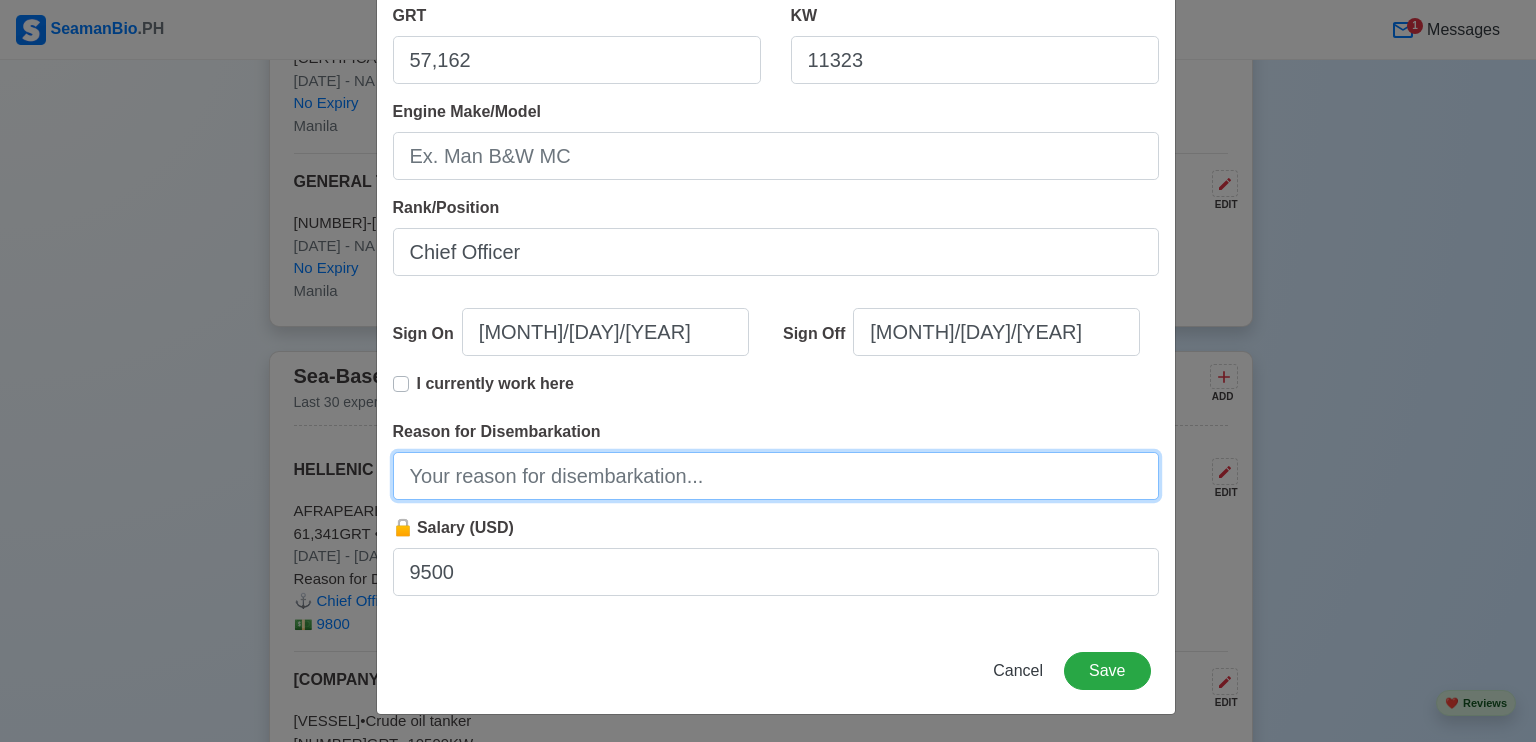 click on "Reason for Disembarkation" at bounding box center [776, 476] 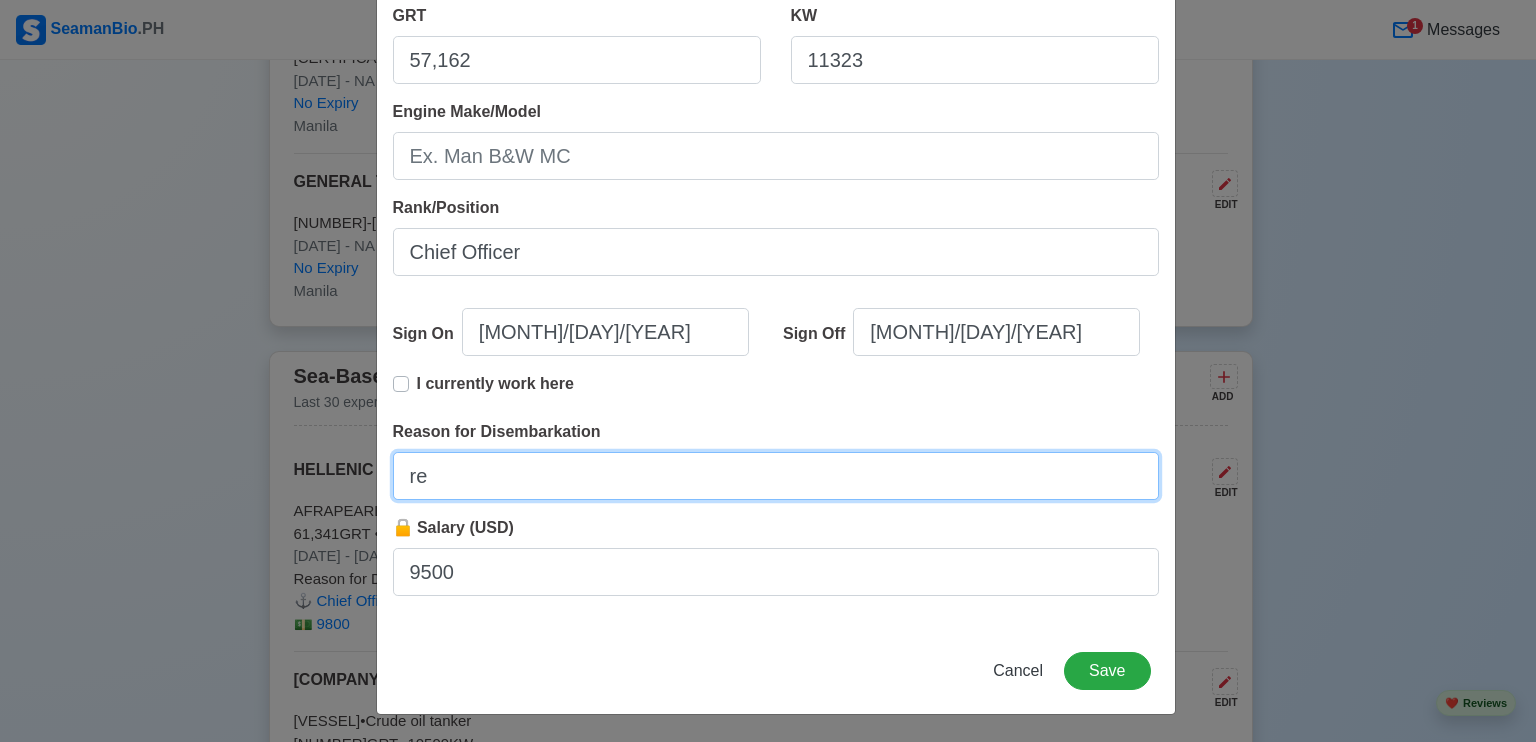 type on "r" 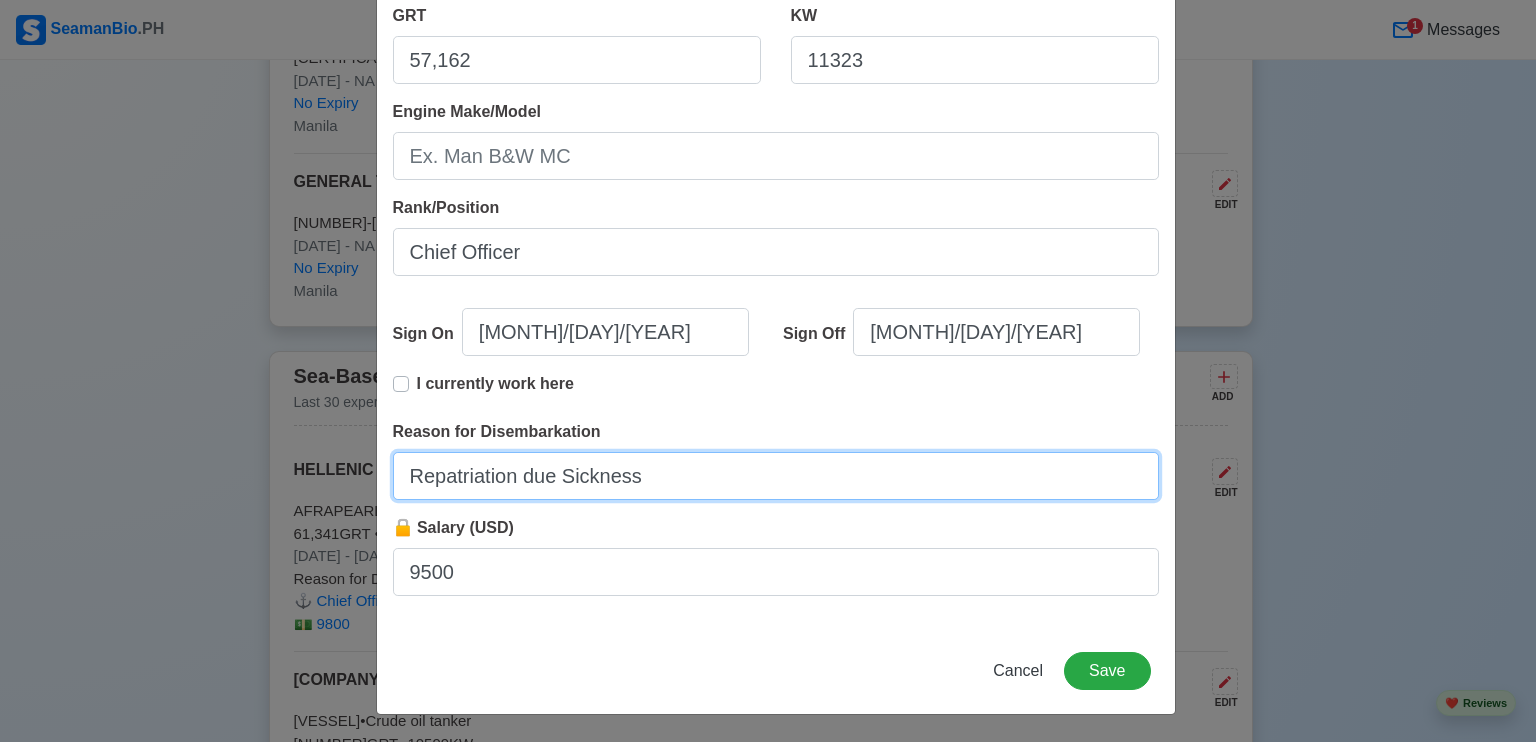 type on "Repatriation due Sickness" 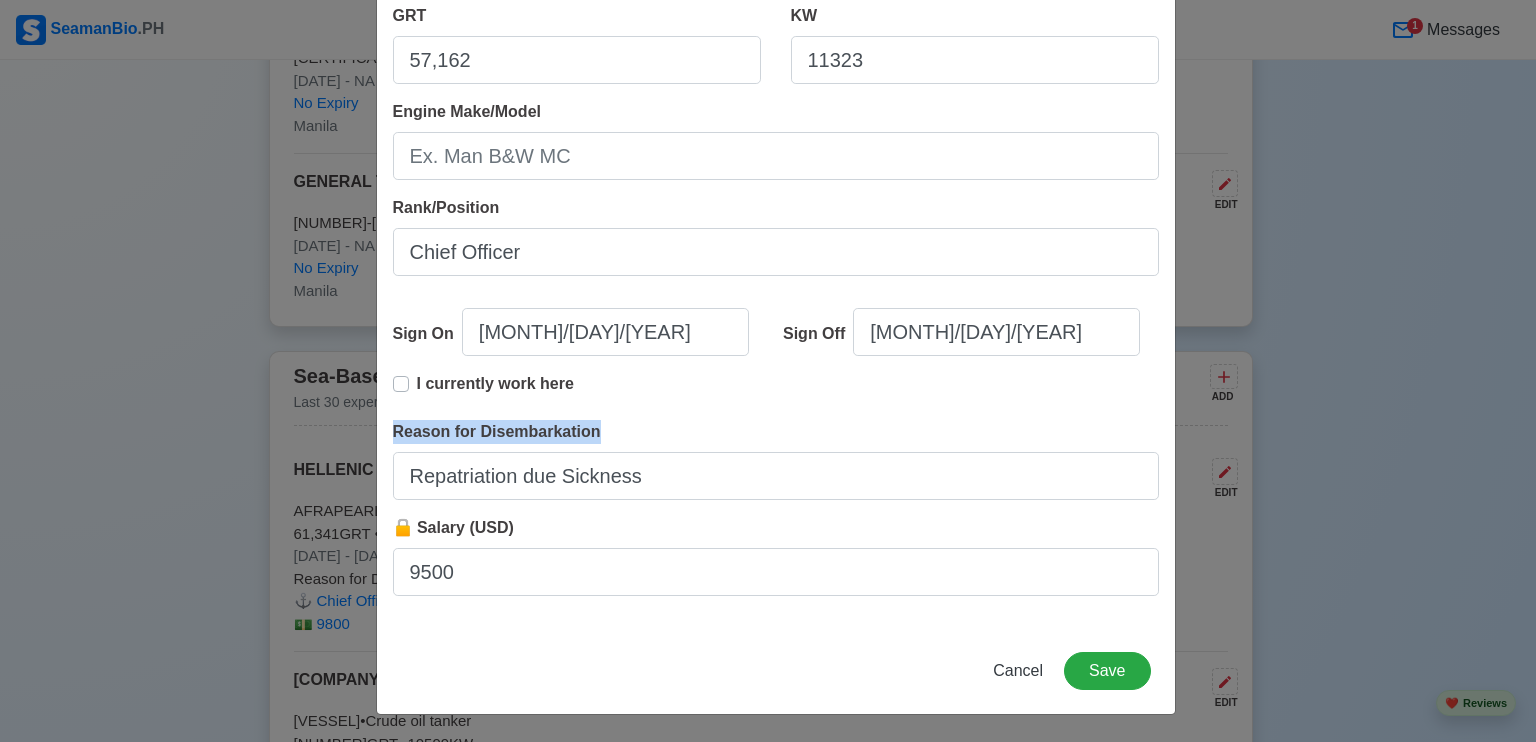 drag, startPoint x: 380, startPoint y: 428, endPoint x: 600, endPoint y: 427, distance: 220.00227 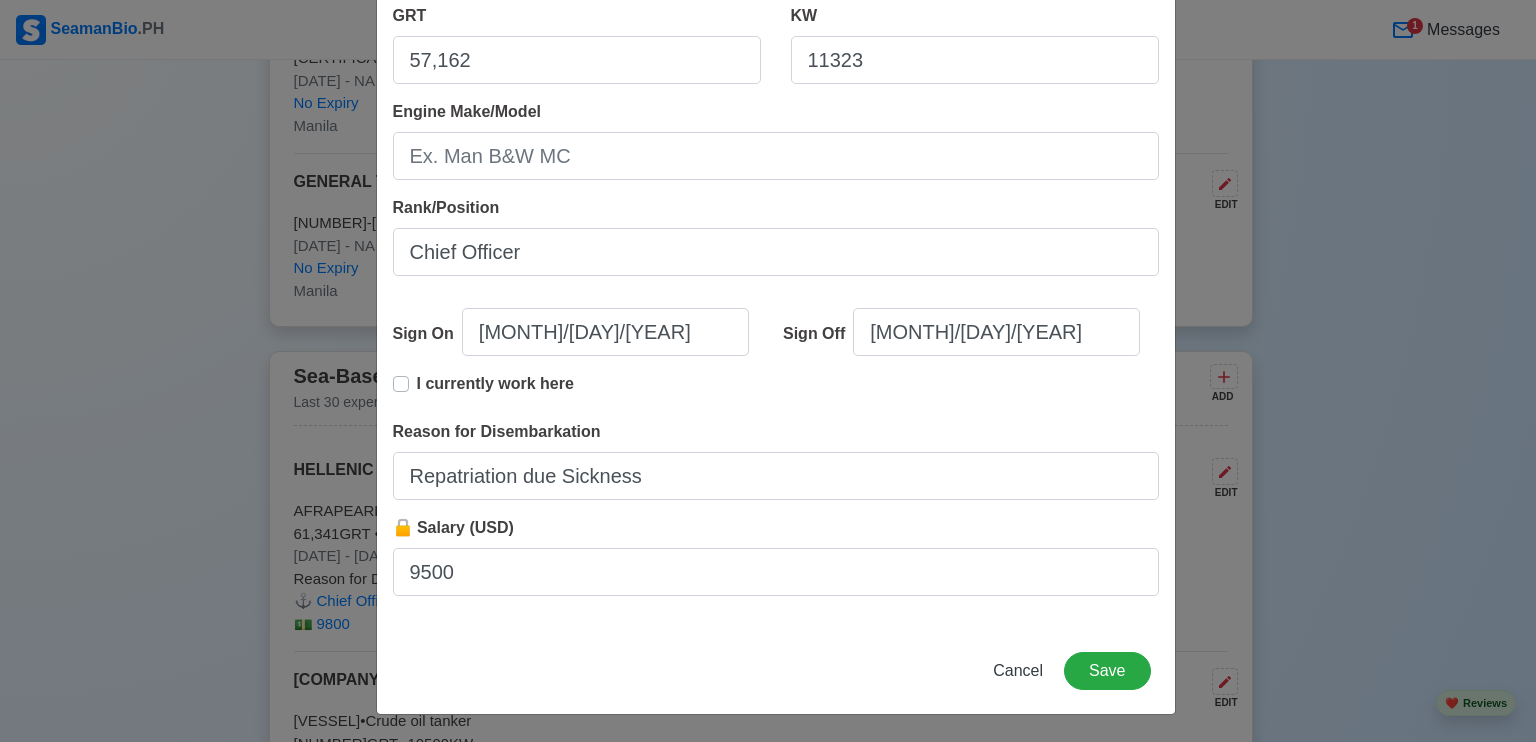 click on "I currently work here" at bounding box center [495, 384] 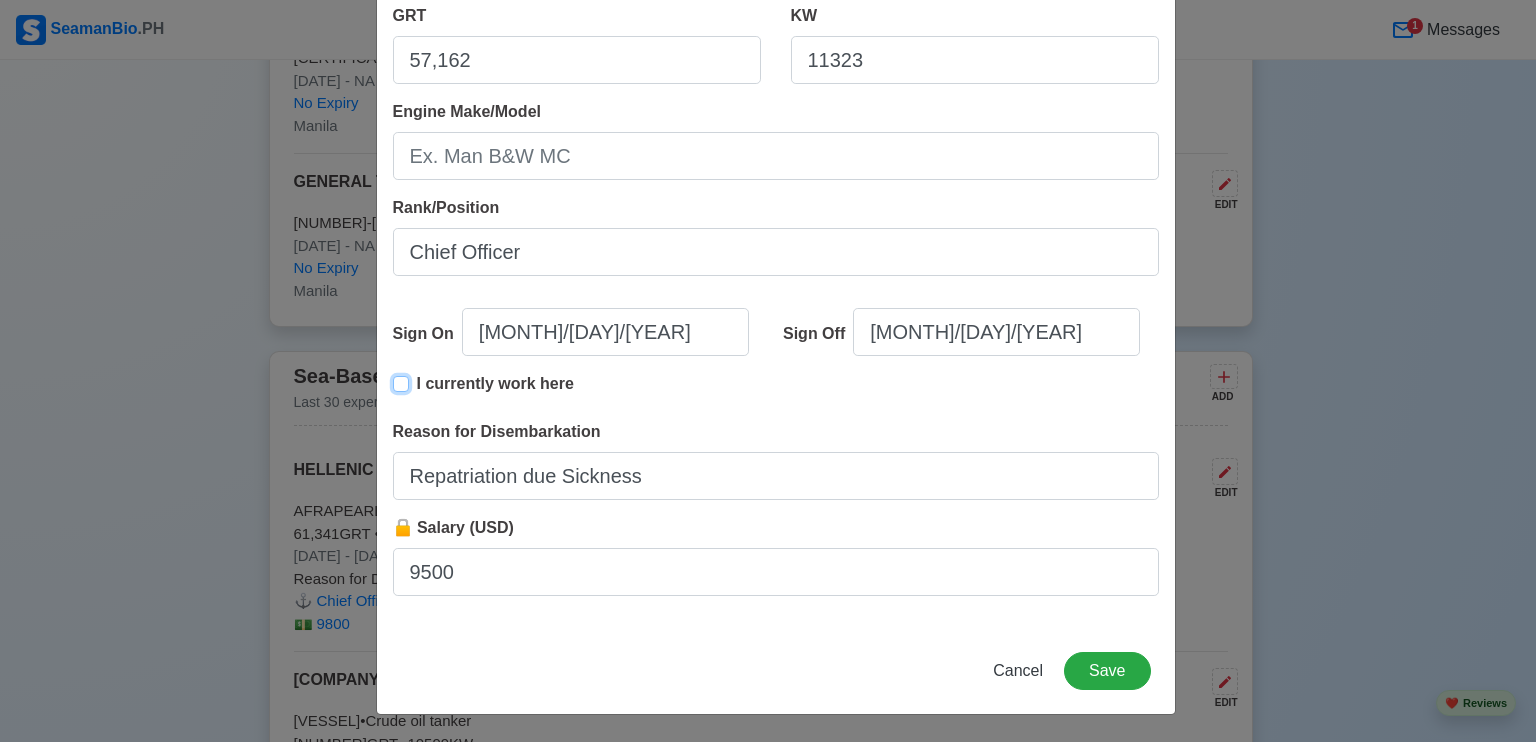 type on "[MONTH]/[DAY]/[YEAR]" 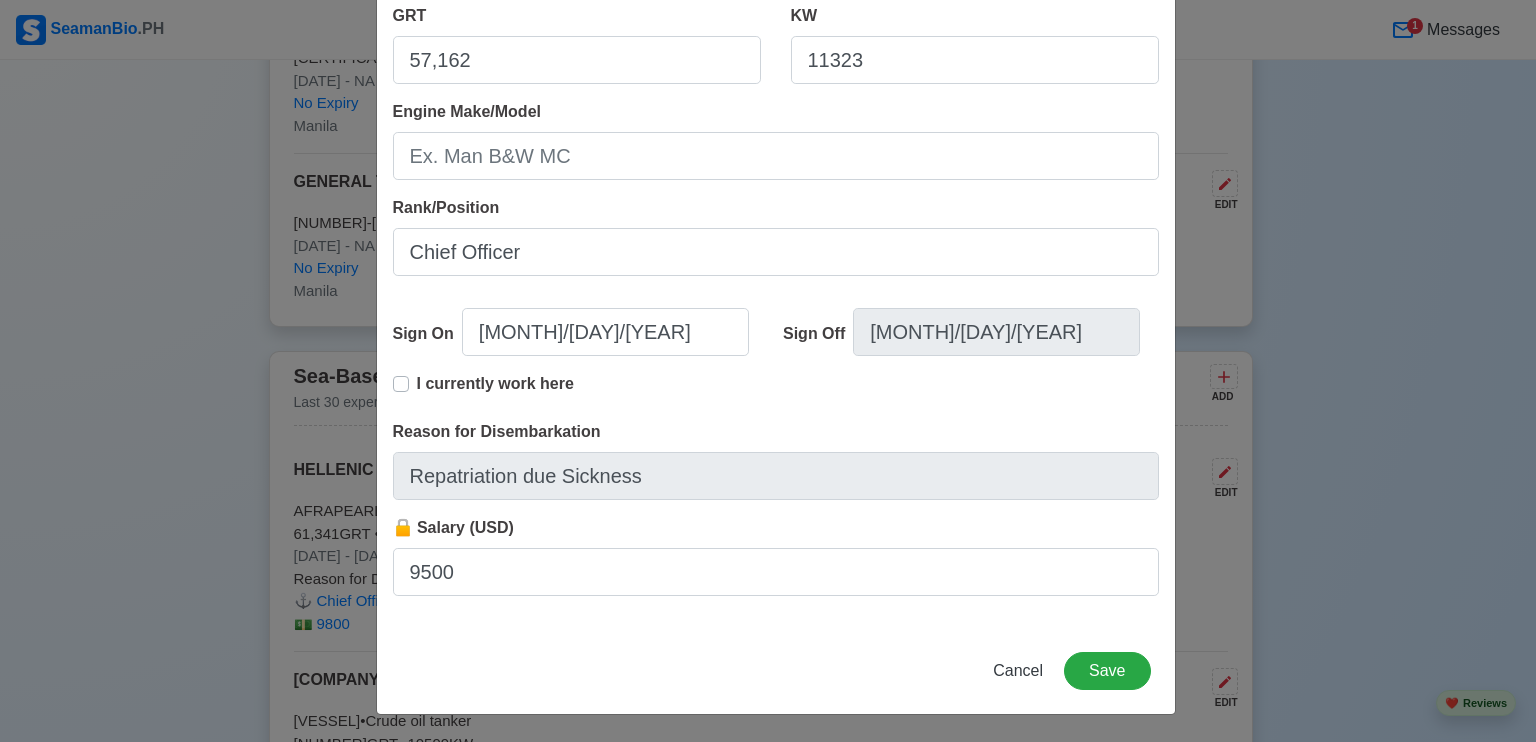 click on "I currently work here" at bounding box center (495, 384) 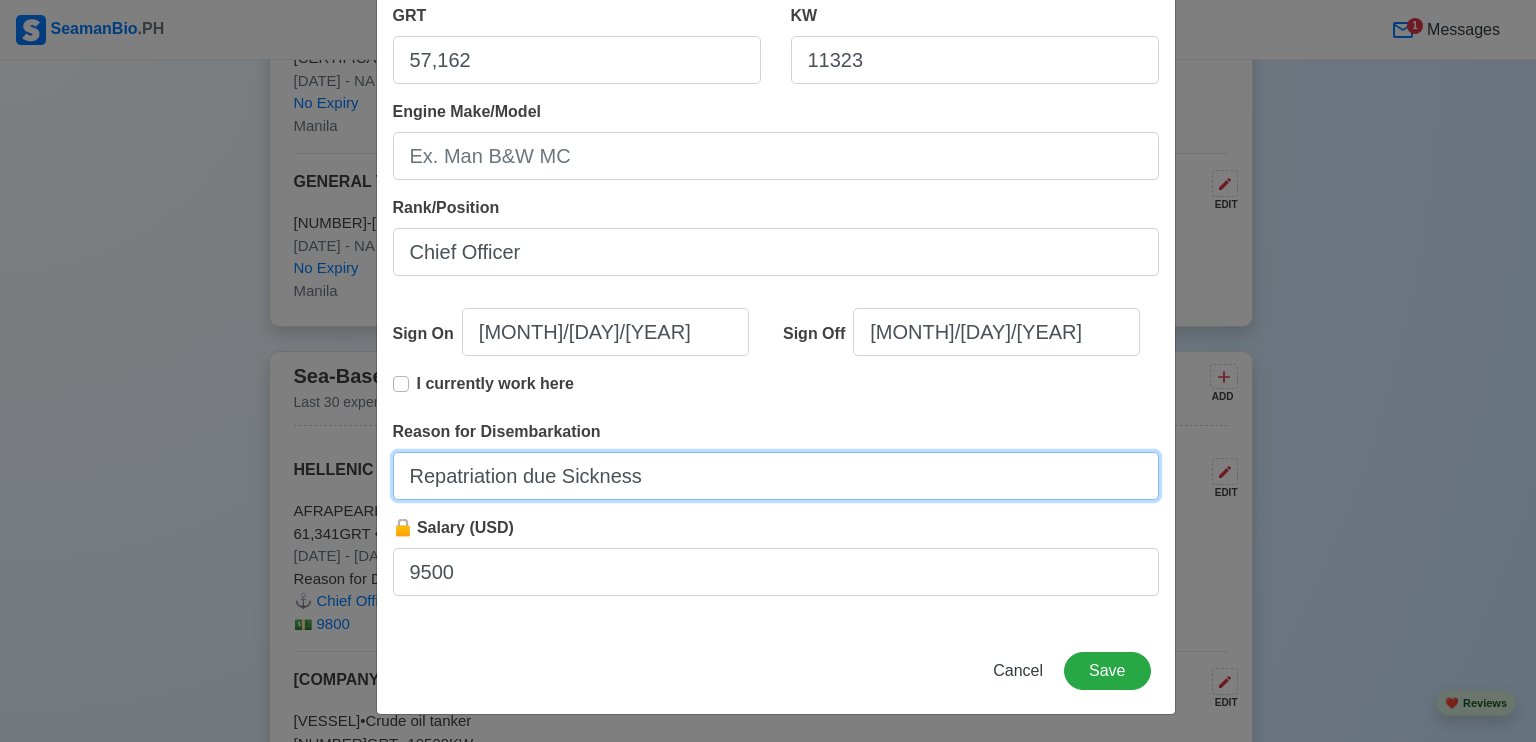 drag, startPoint x: 671, startPoint y: 477, endPoint x: 373, endPoint y: 477, distance: 298 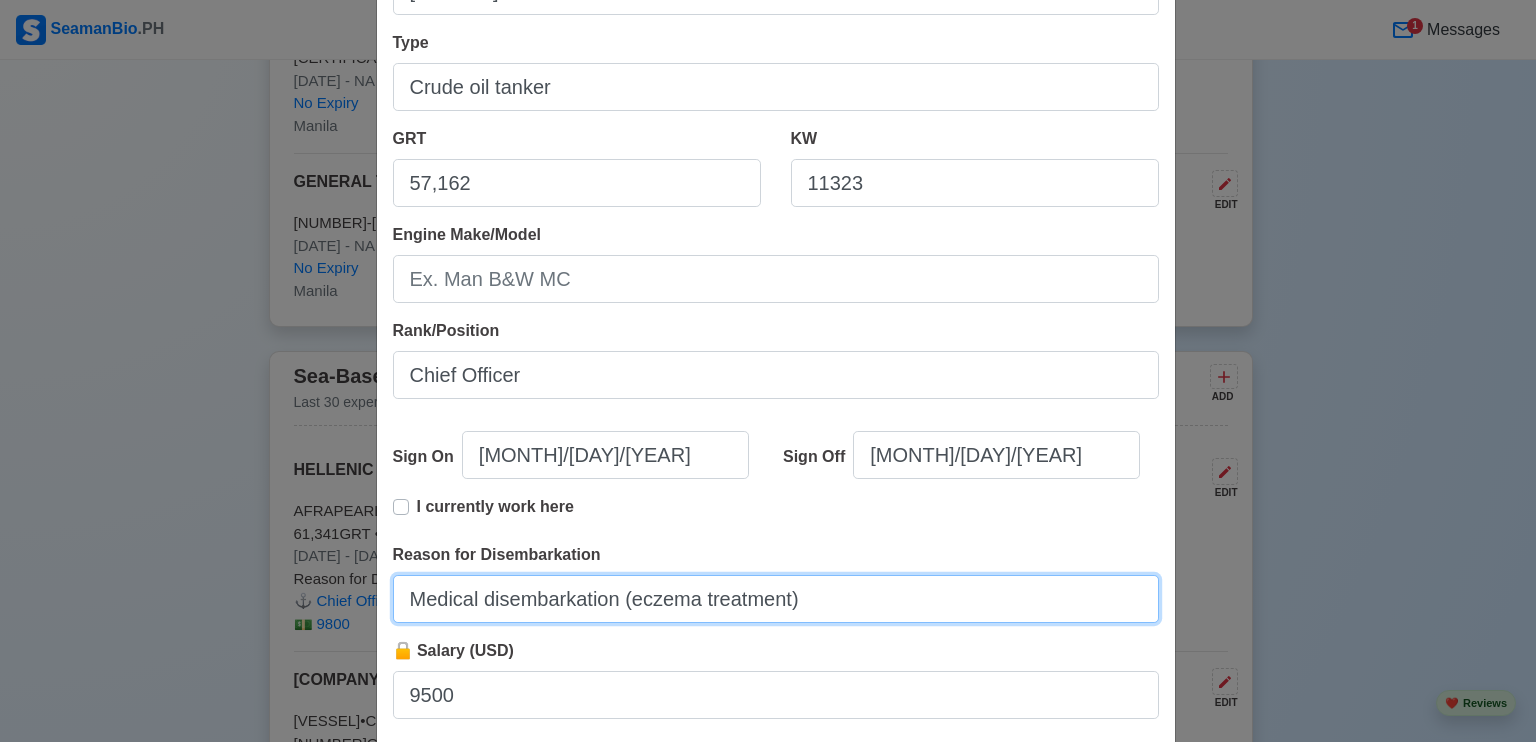 scroll, scrollTop: 0, scrollLeft: 0, axis: both 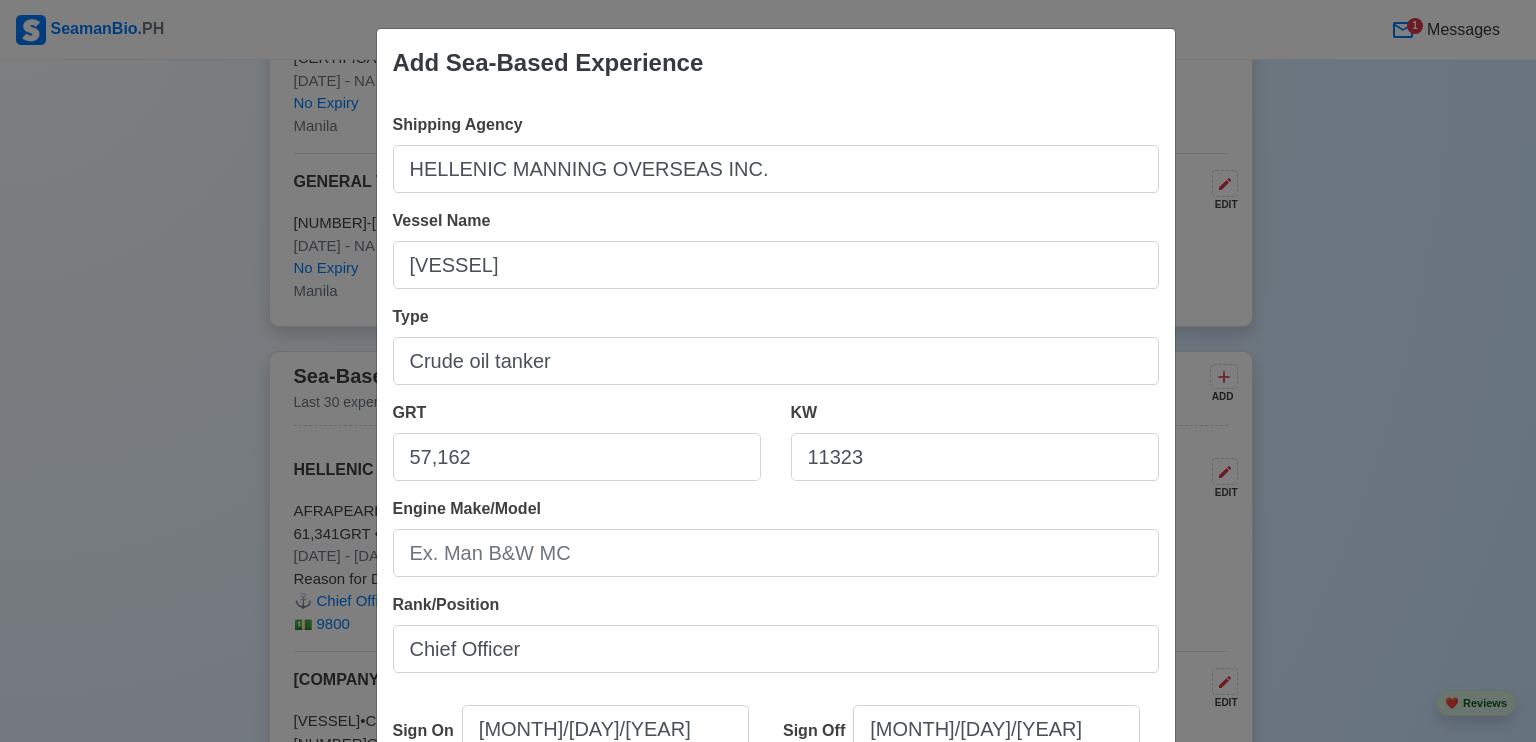 type on "Medical disembarkation (eczema treatment)" 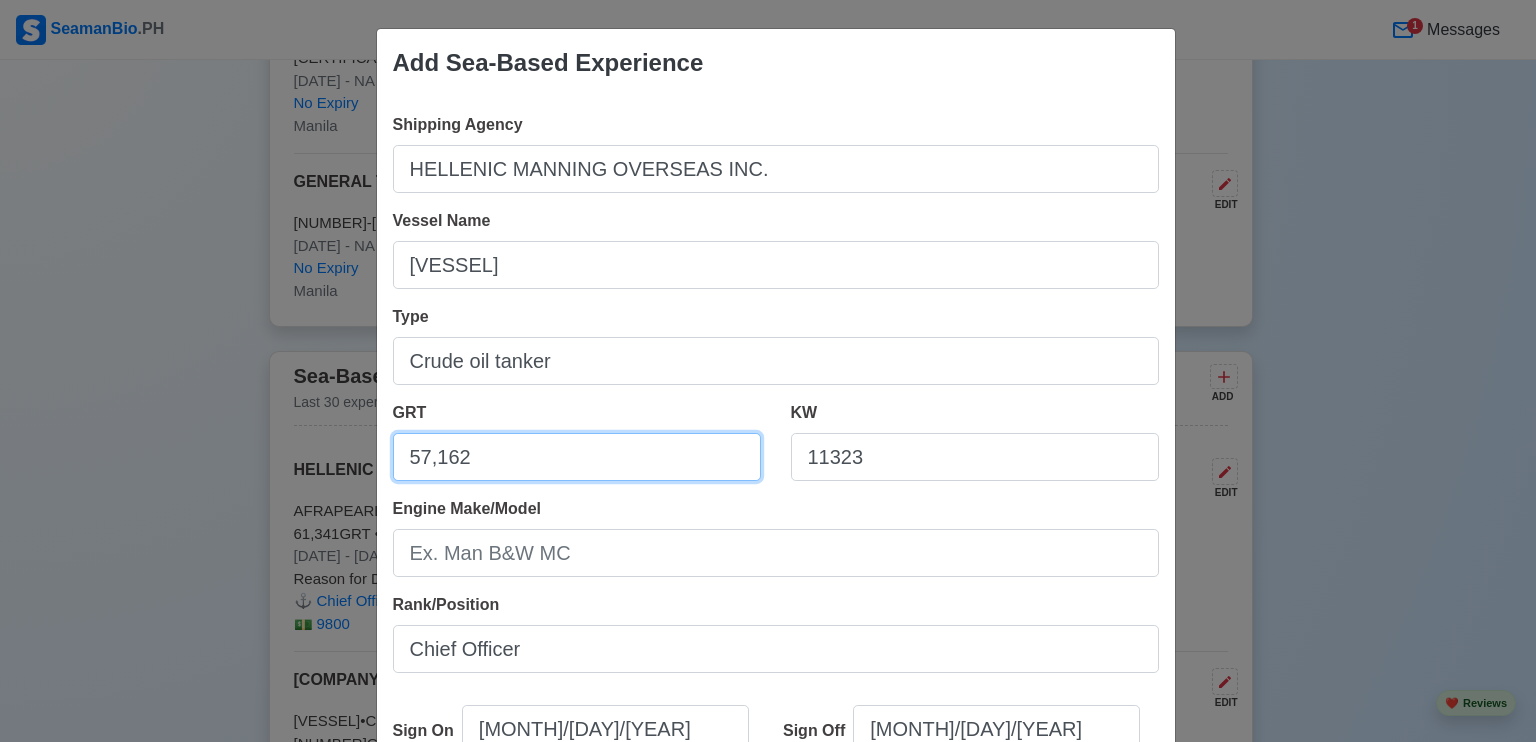 drag, startPoint x: 548, startPoint y: 473, endPoint x: 322, endPoint y: 440, distance: 228.39659 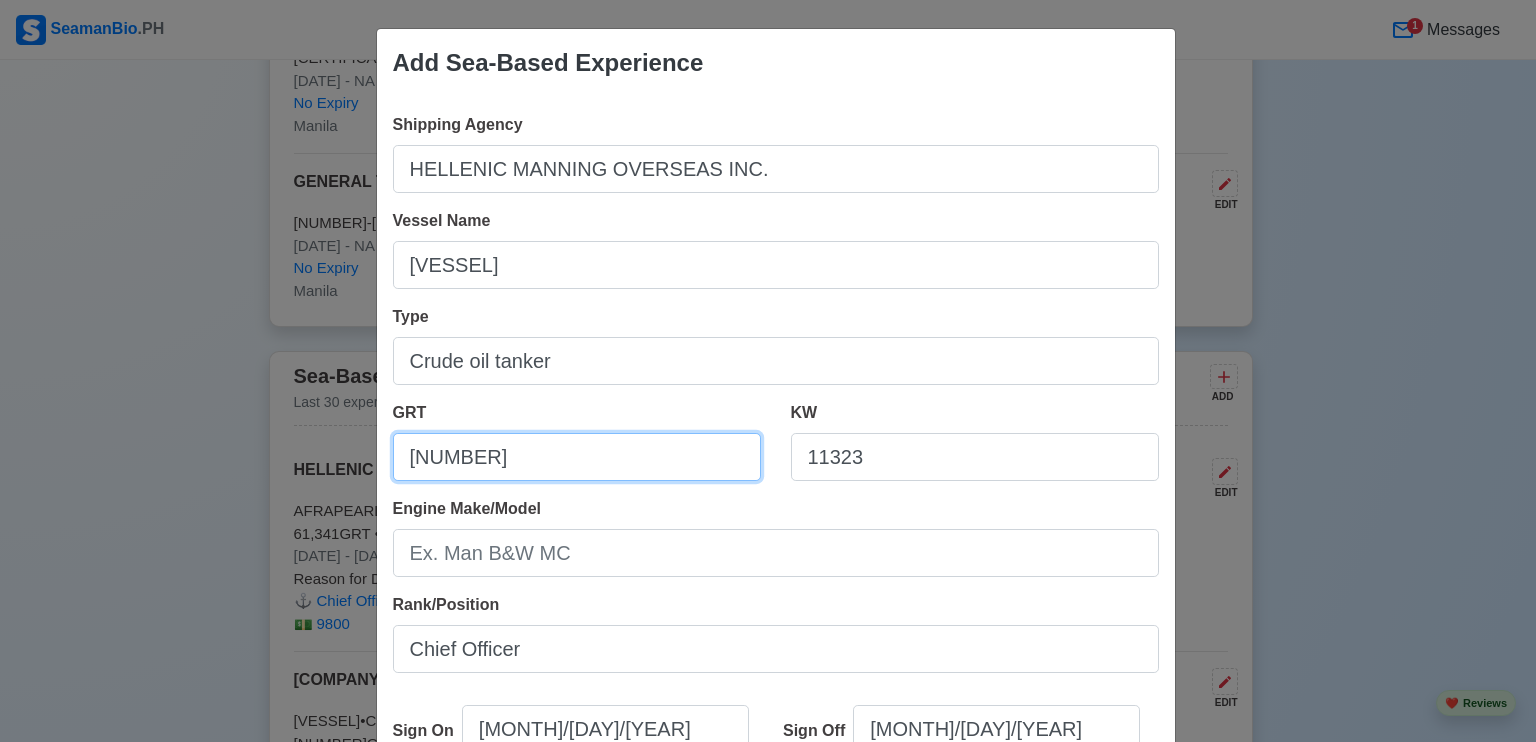 type on "[NUMBER]" 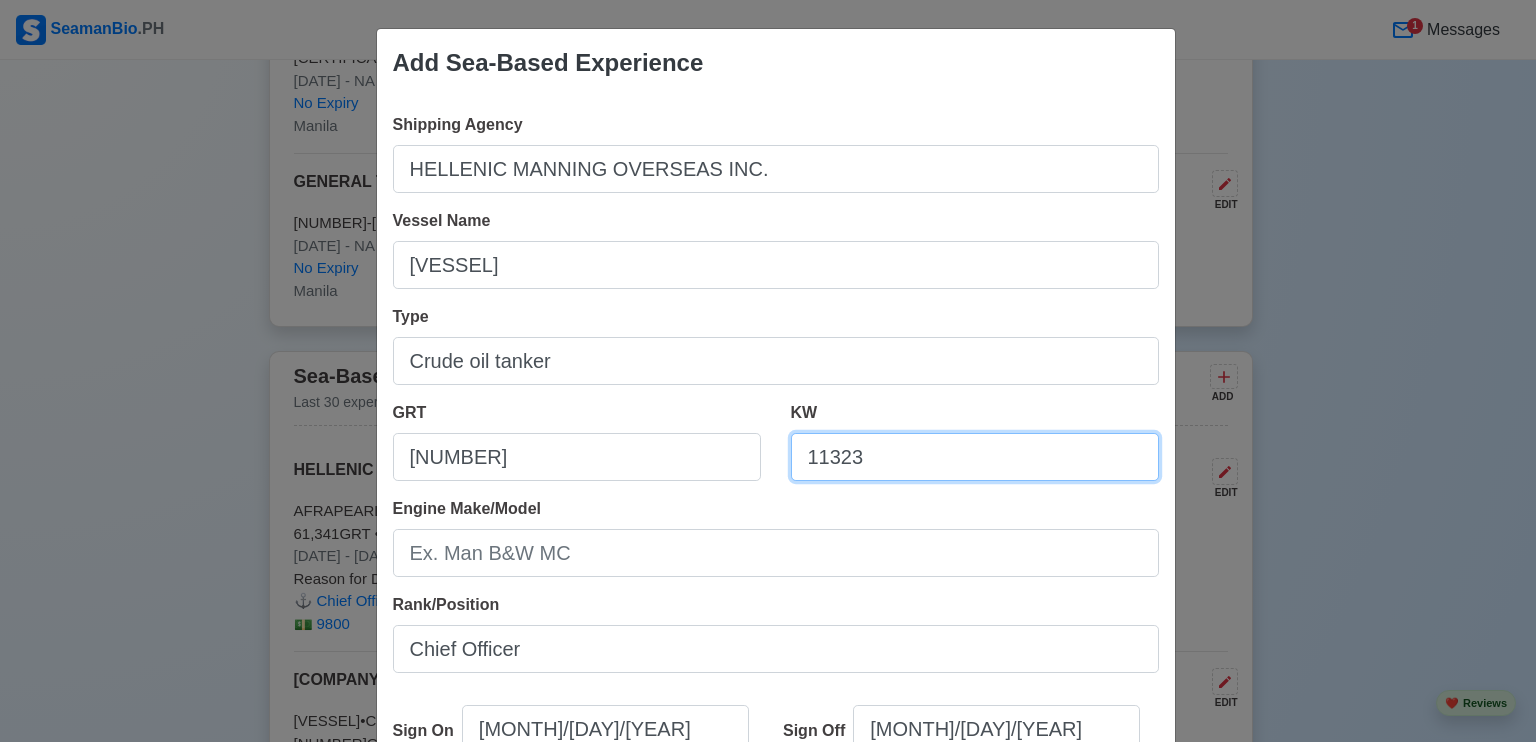 click on "11323" at bounding box center (975, 457) 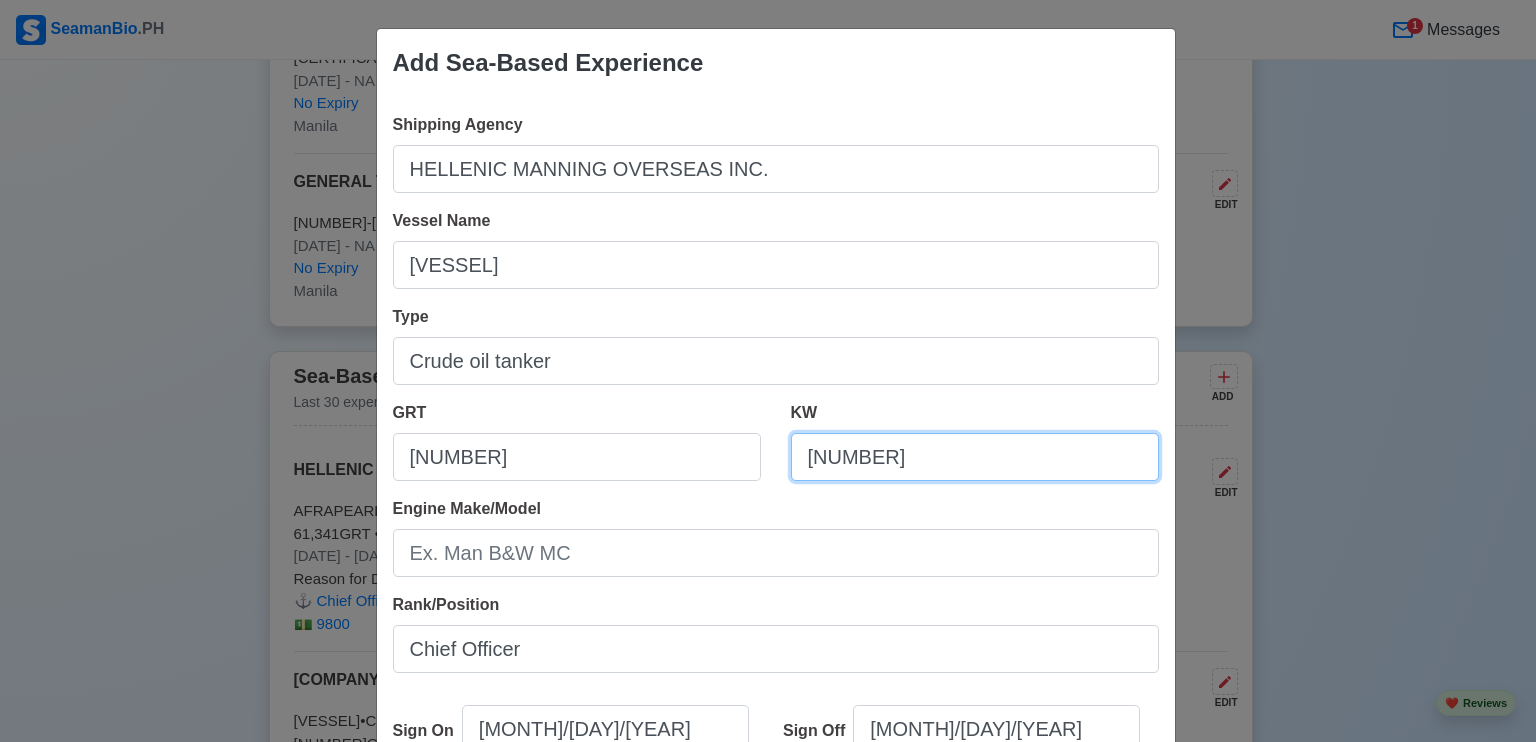 type on "[NUMBER]" 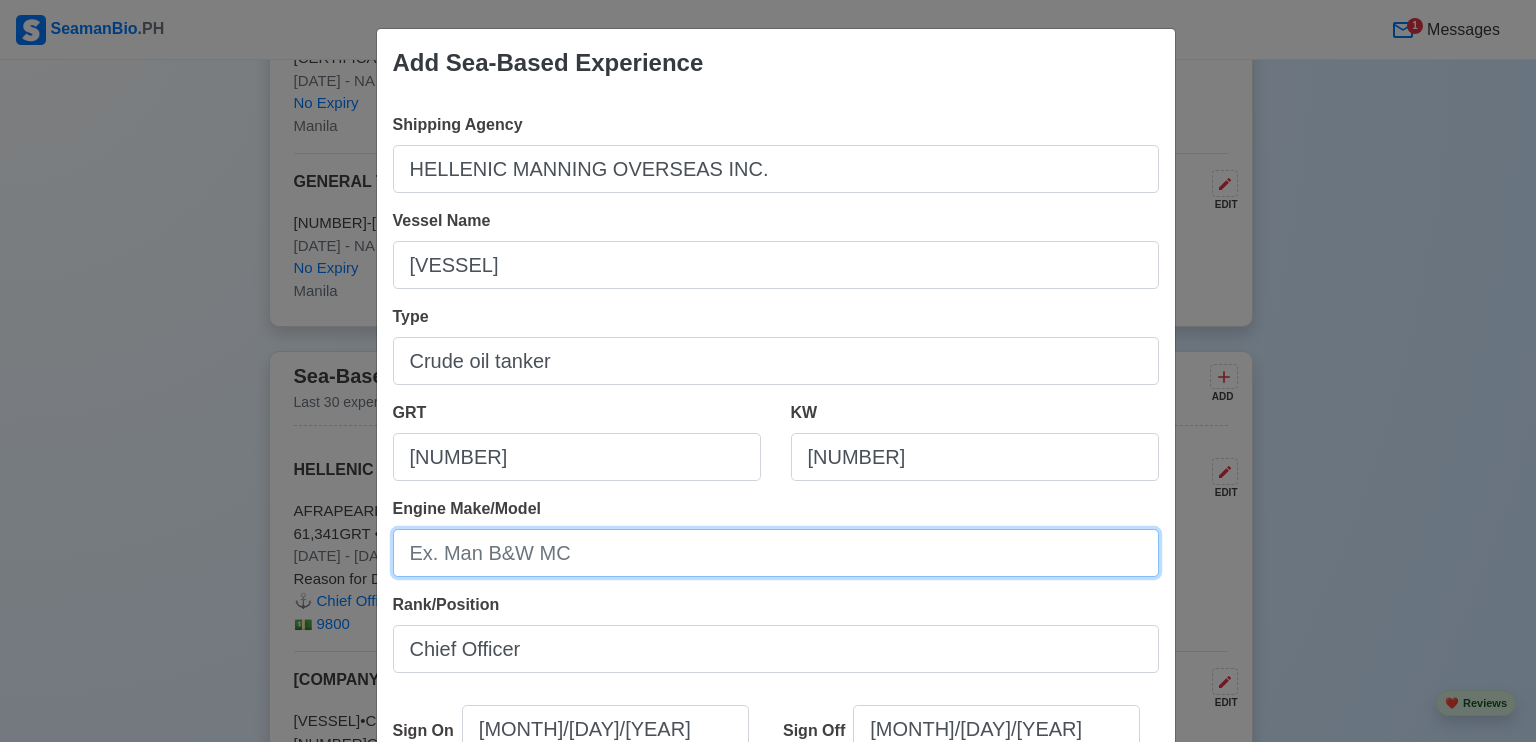 click on "Engine Make/Model" at bounding box center [776, 553] 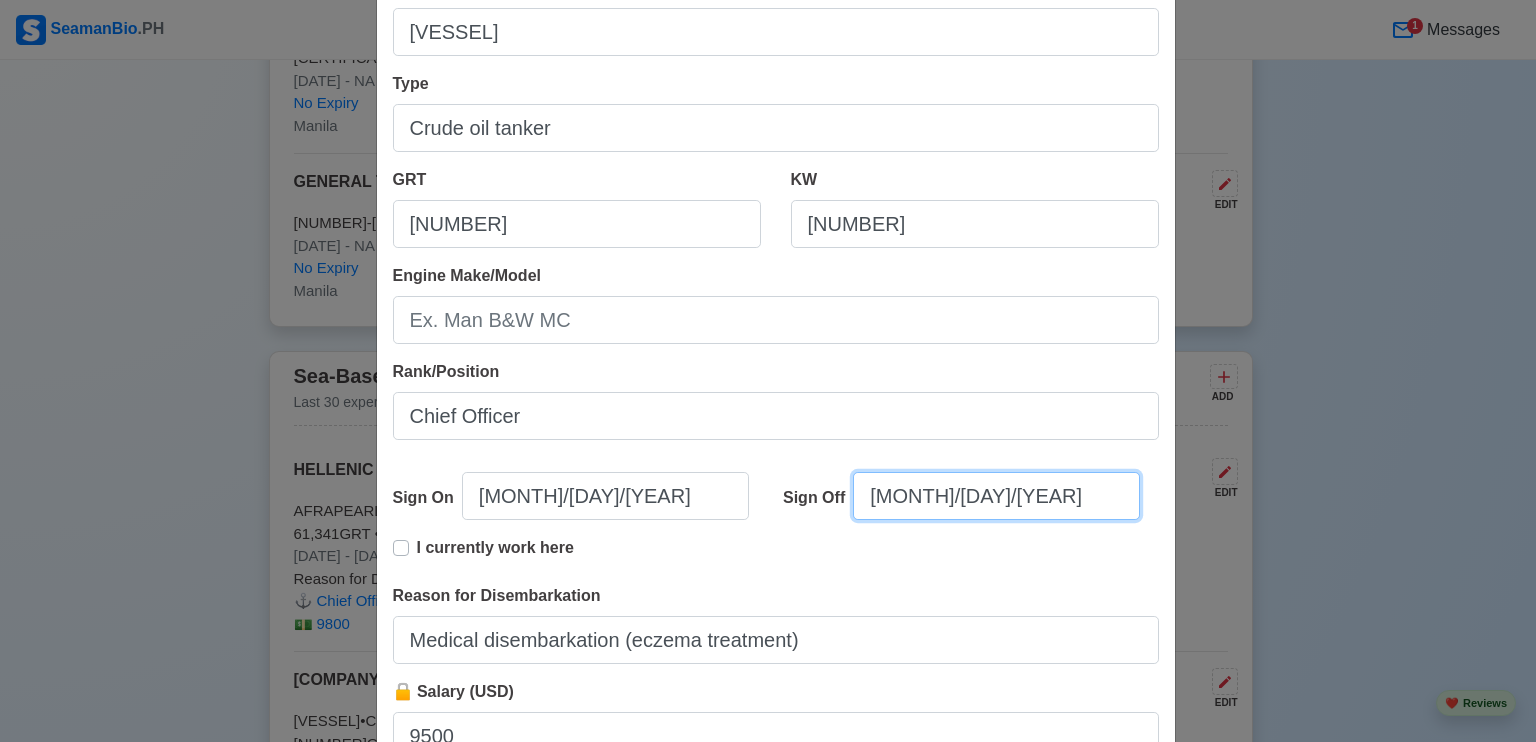 click on "[MONTH]/[DAY]/[YEAR]" at bounding box center (996, 496) 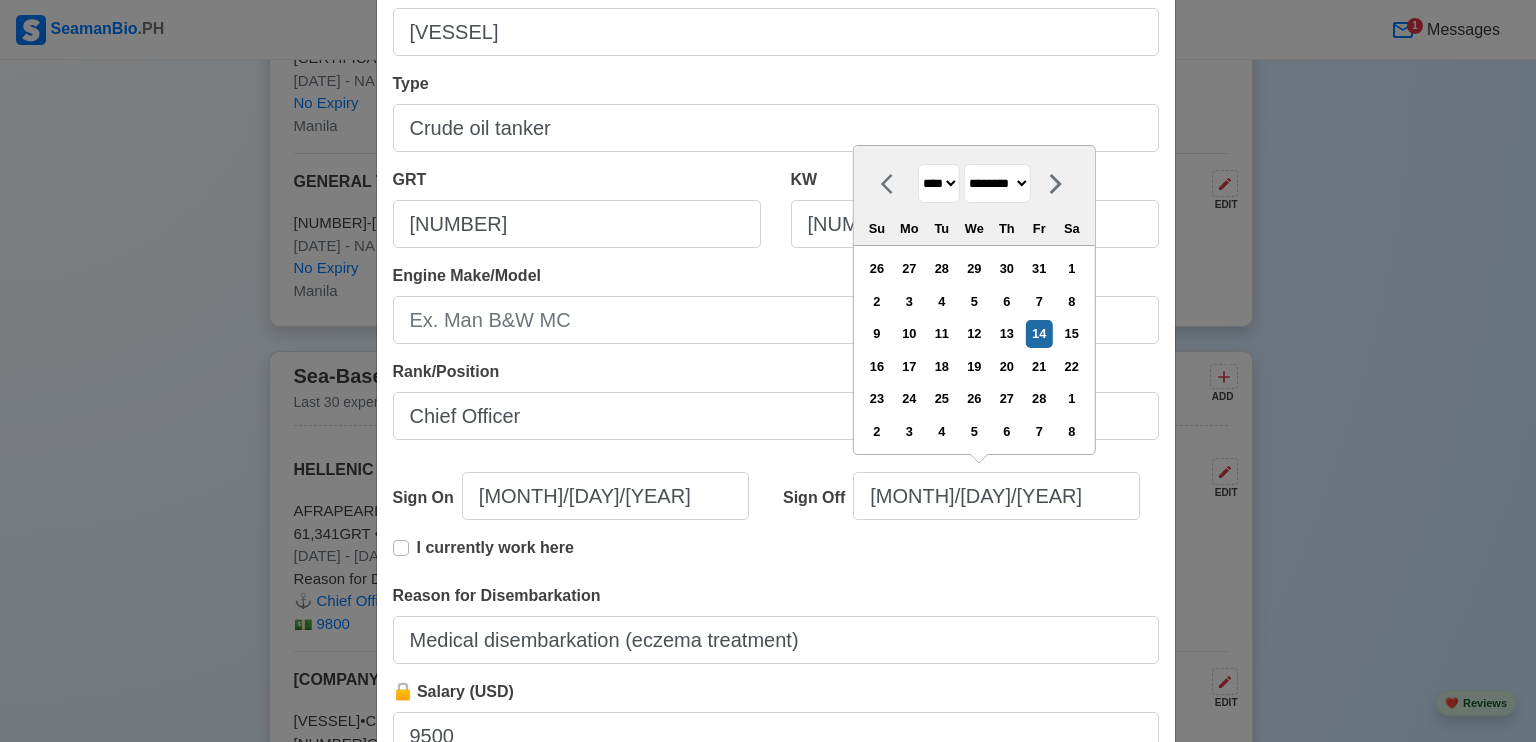 click on "15" at bounding box center [1071, 333] 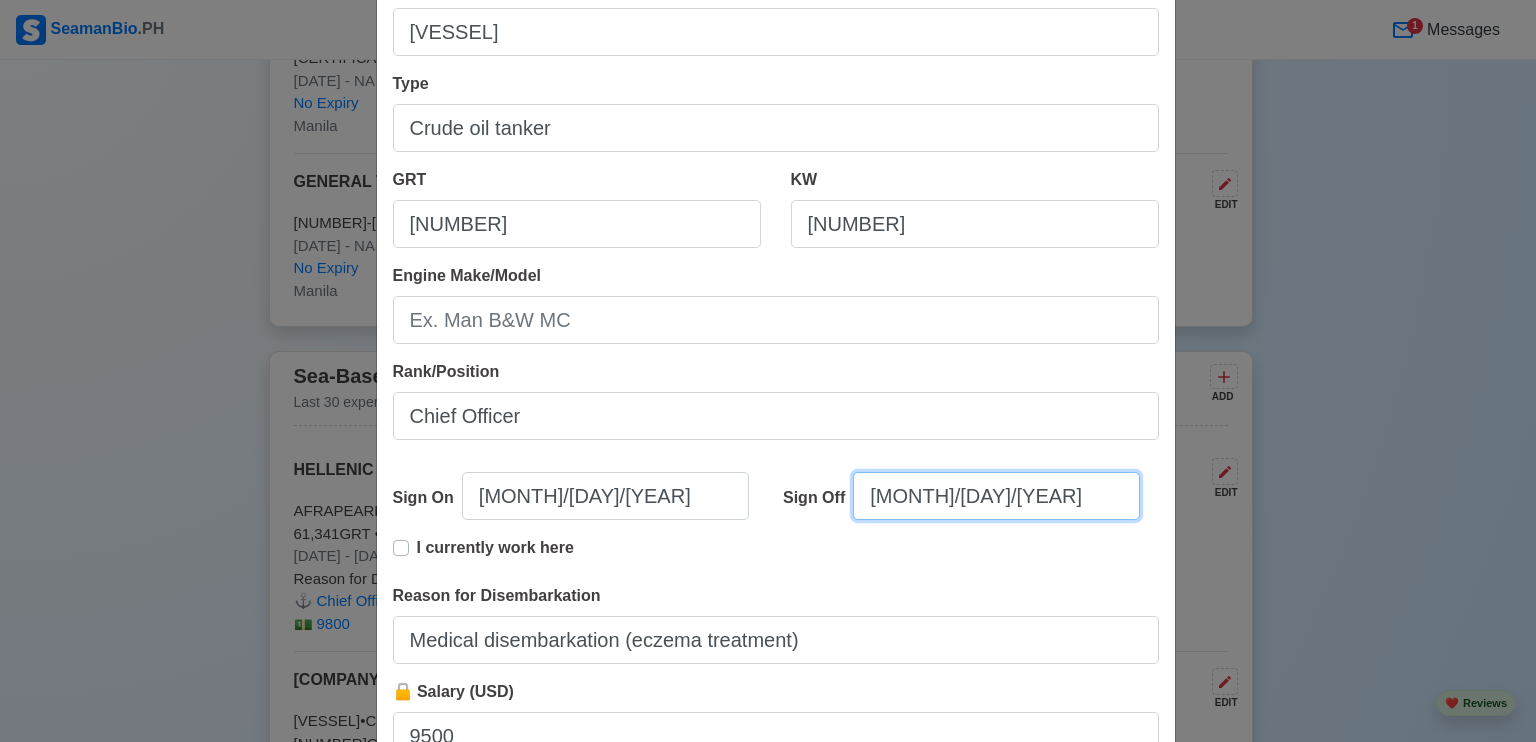 click on "[MONTH]/[DAY]/[YEAR]" at bounding box center [996, 496] 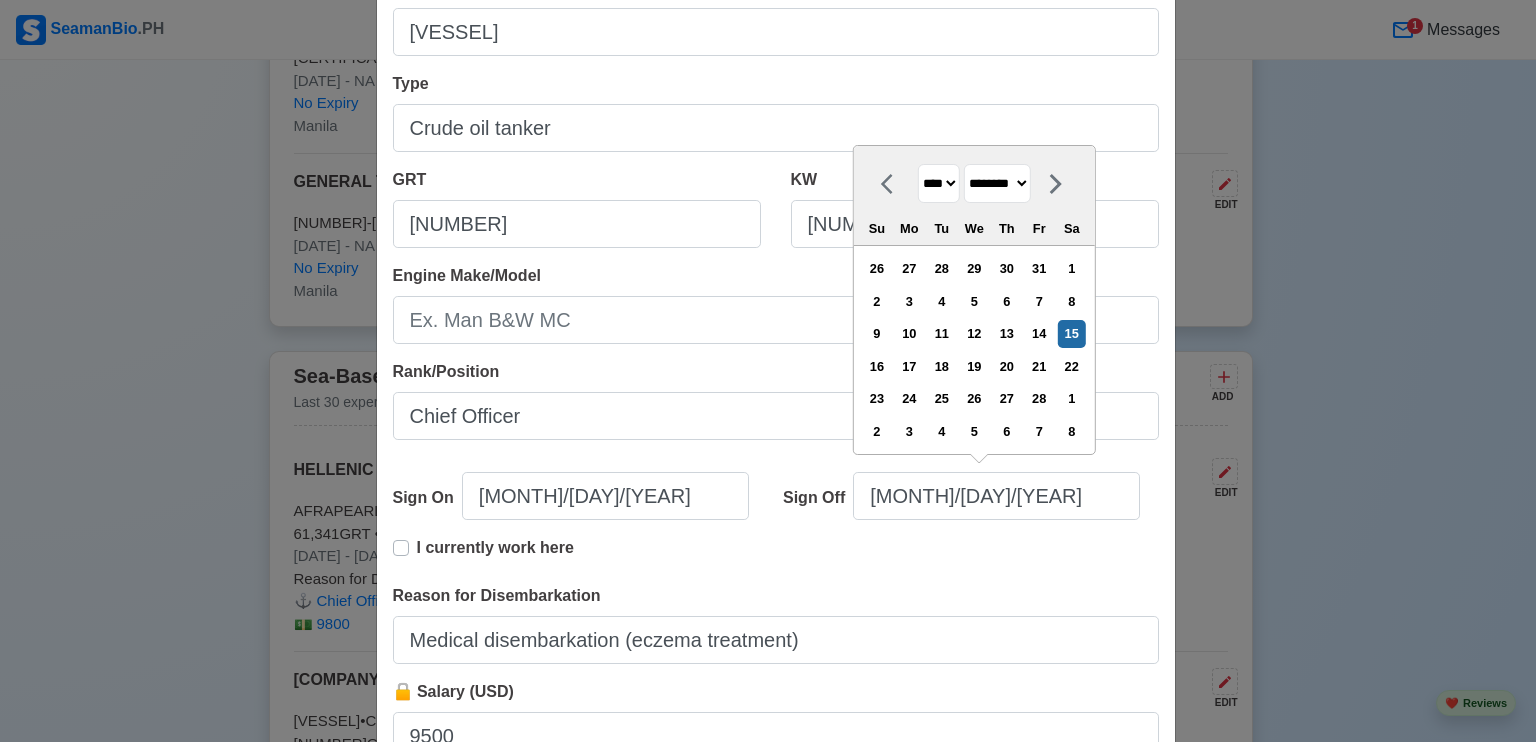 click on "******* ******** ***** ***** *** **** **** ****** ********* ******* ******** ********" at bounding box center [997, 183] 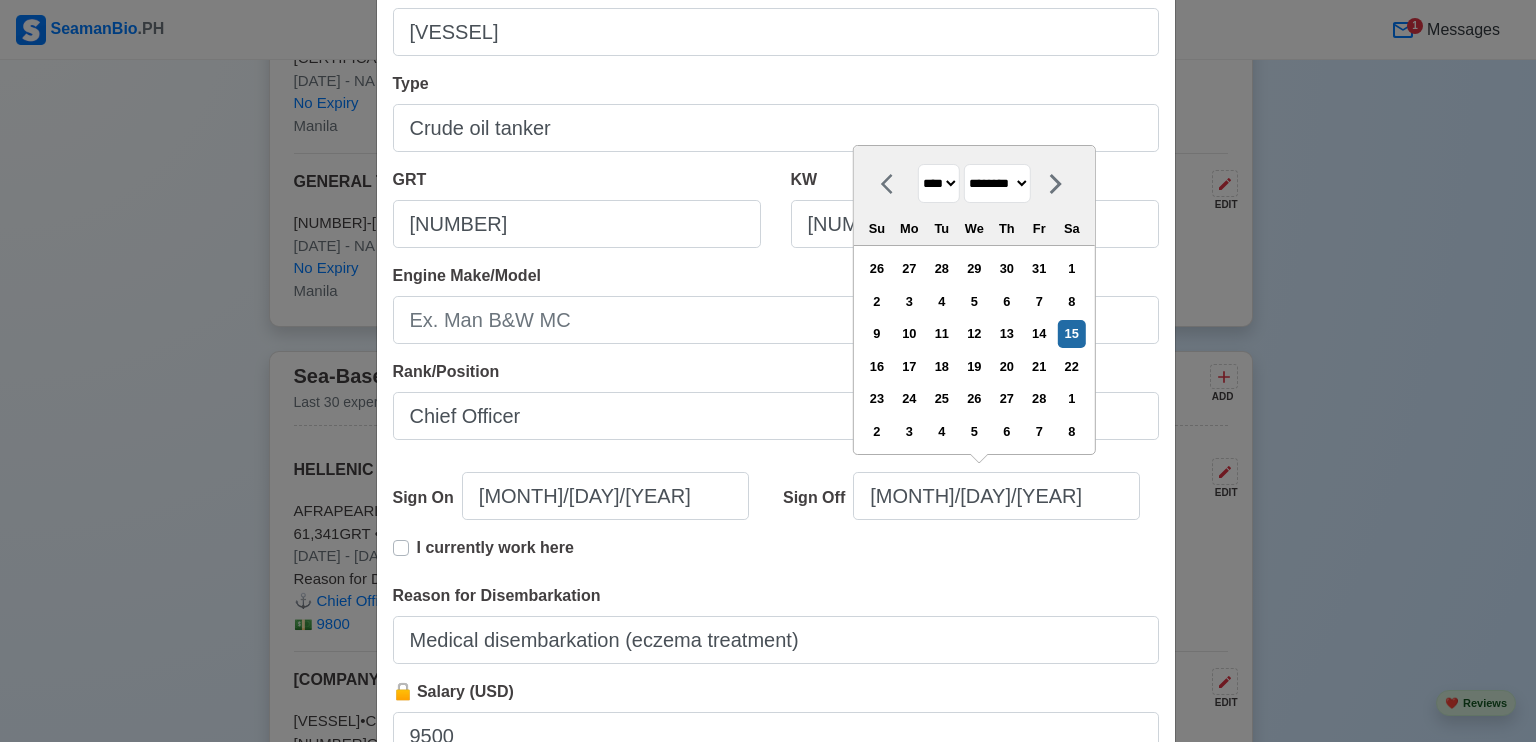 select on "****" 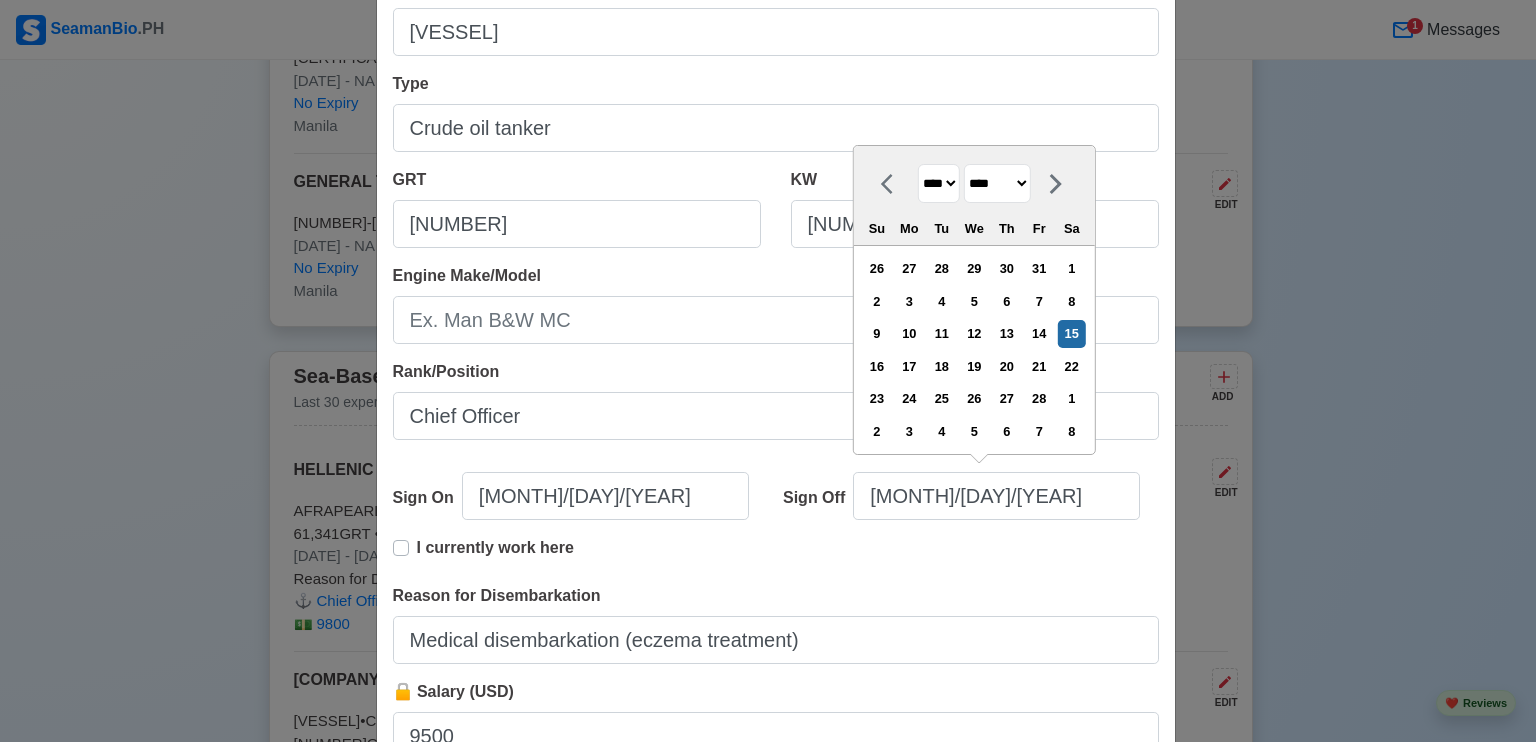 click on "******* ******** ***** ***** *** **** **** ****** ********* ******* ******** ********" at bounding box center [997, 183] 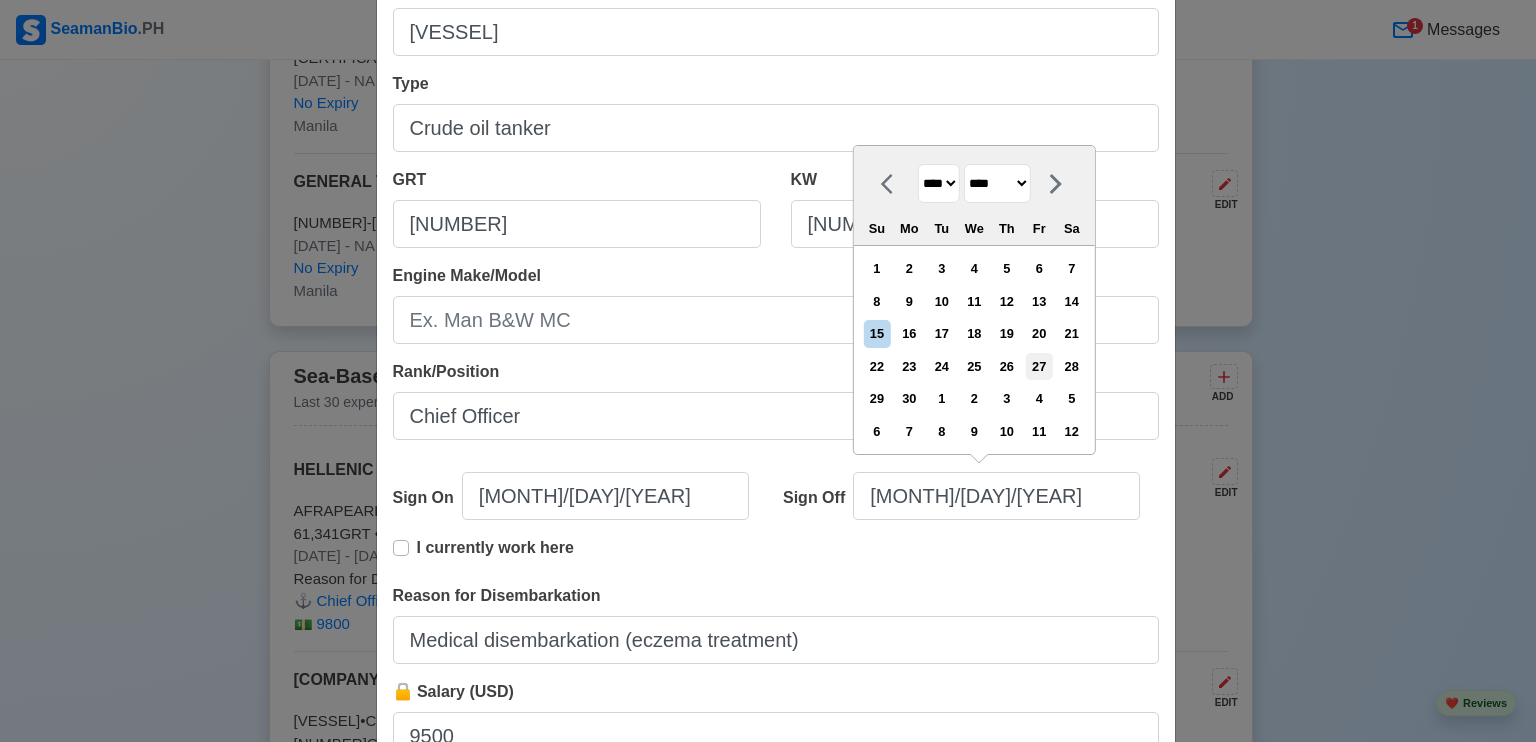 click on "27" at bounding box center (1039, 366) 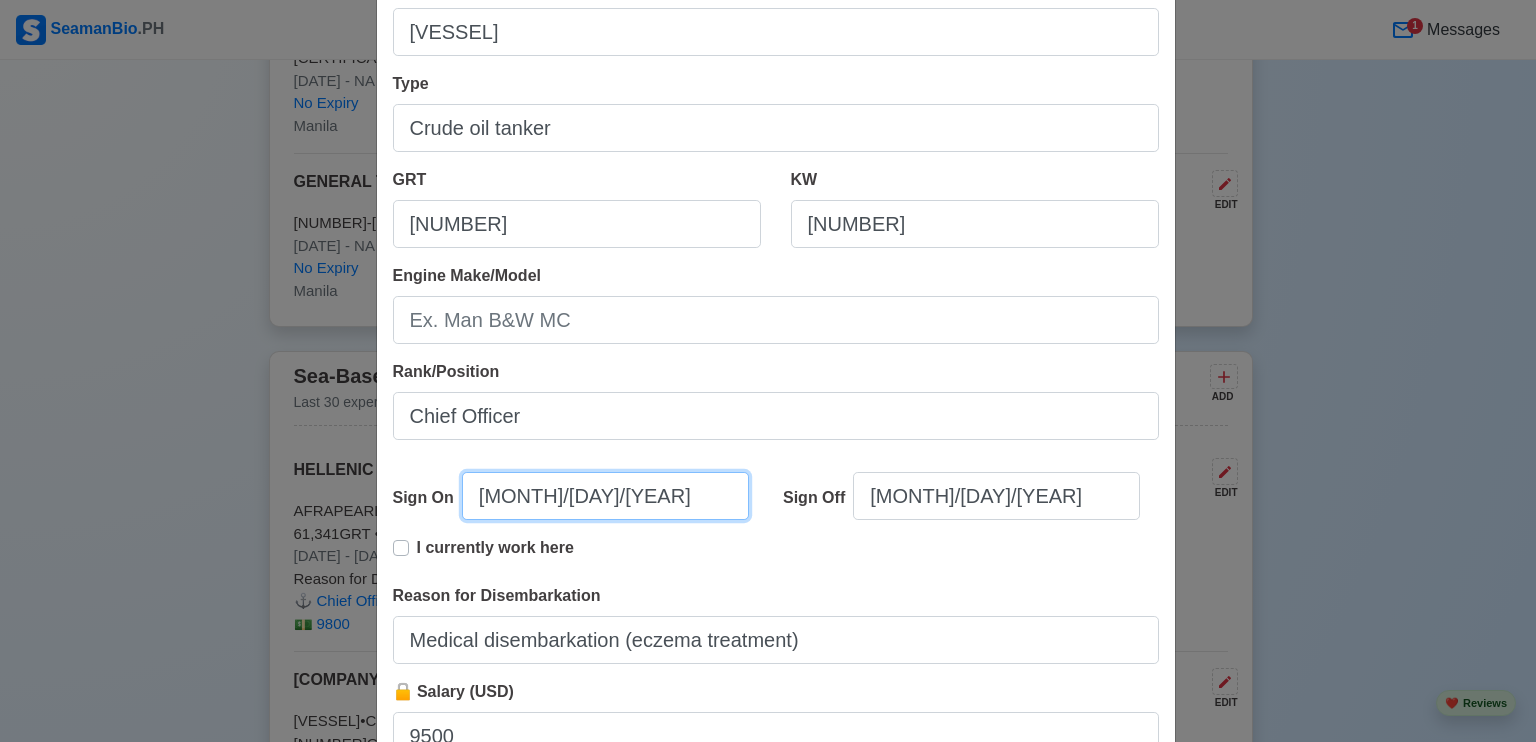 click on "[MONTH]/[DAY]/[YEAR]" at bounding box center [605, 496] 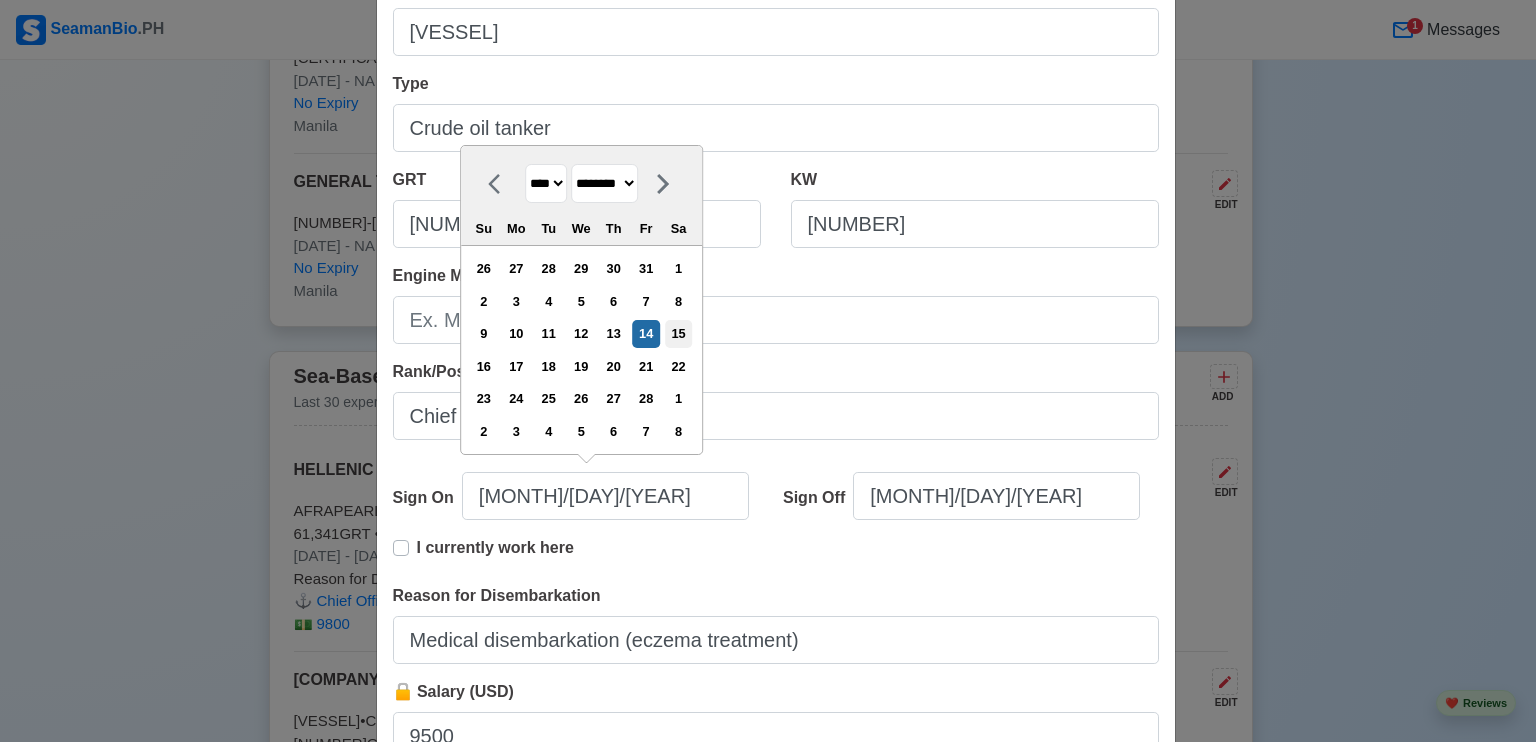 click on "15" at bounding box center [678, 333] 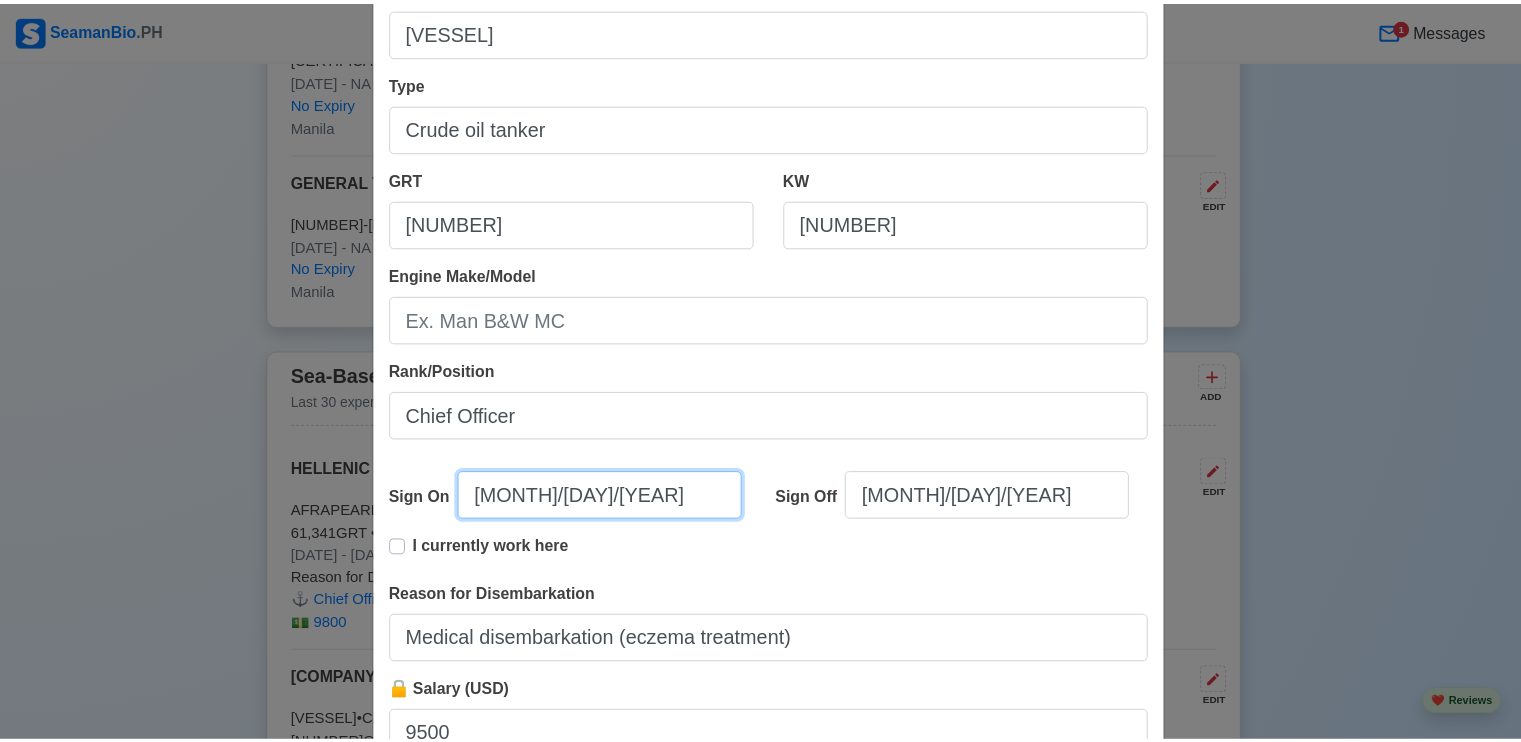 scroll, scrollTop: 397, scrollLeft: 0, axis: vertical 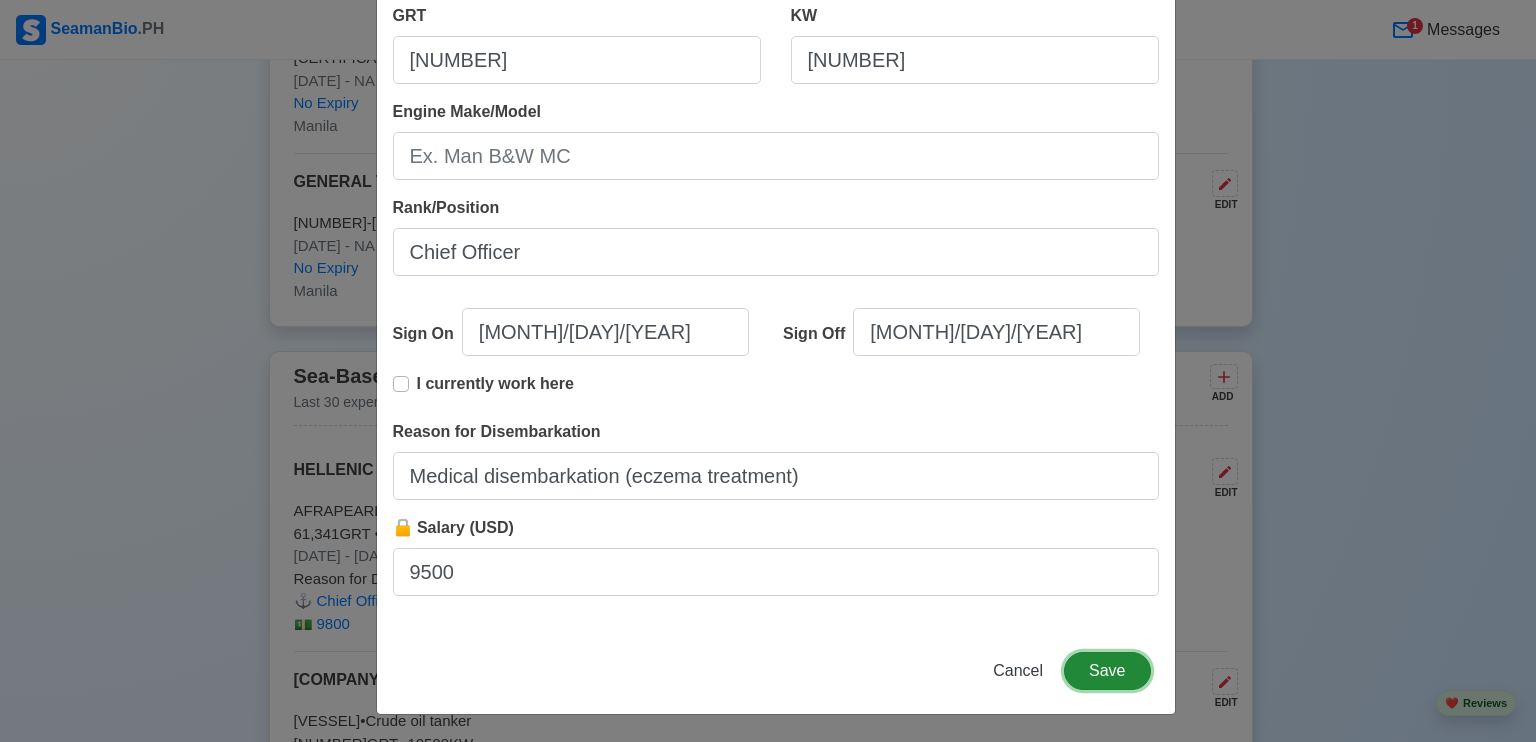 click on "Save" at bounding box center (1107, 671) 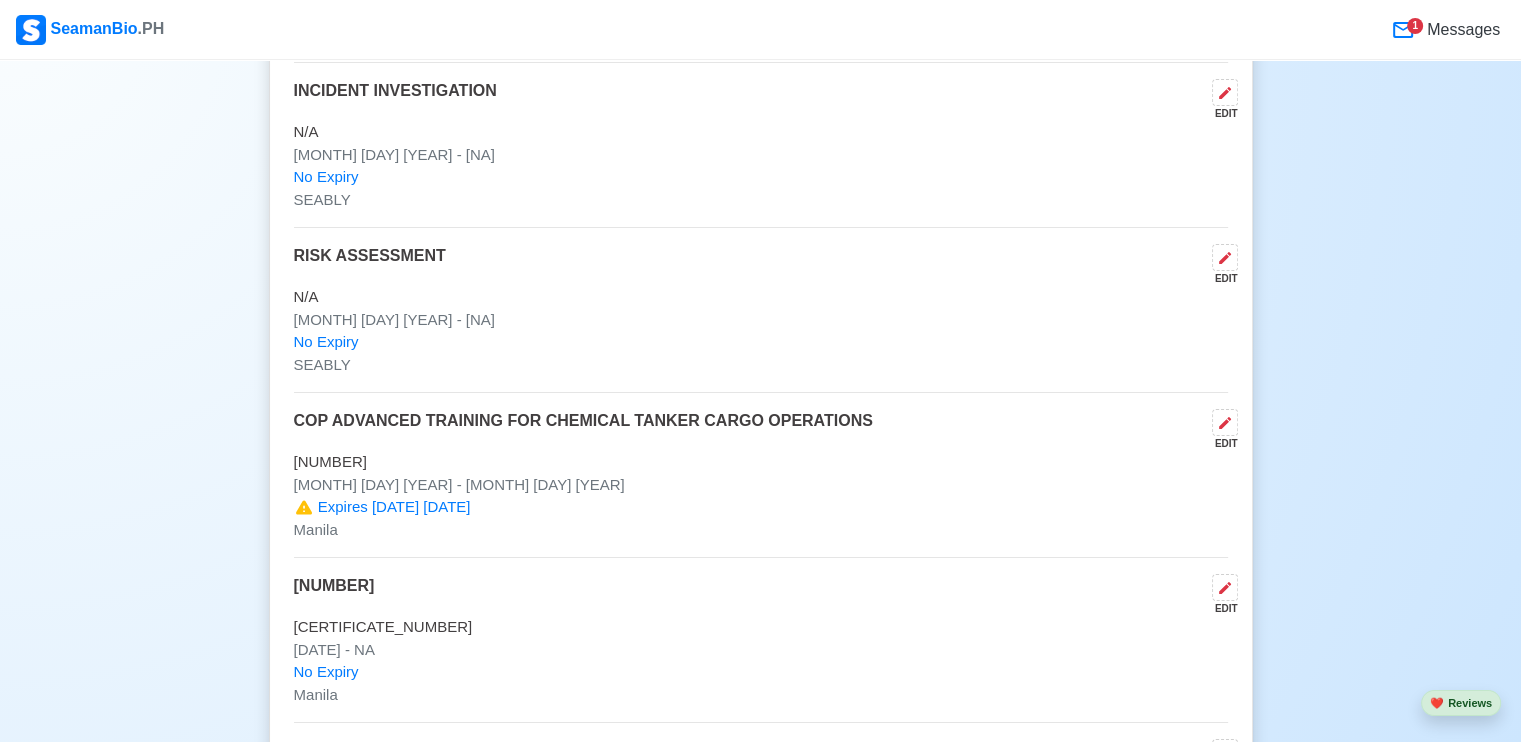 scroll, scrollTop: 8166, scrollLeft: 0, axis: vertical 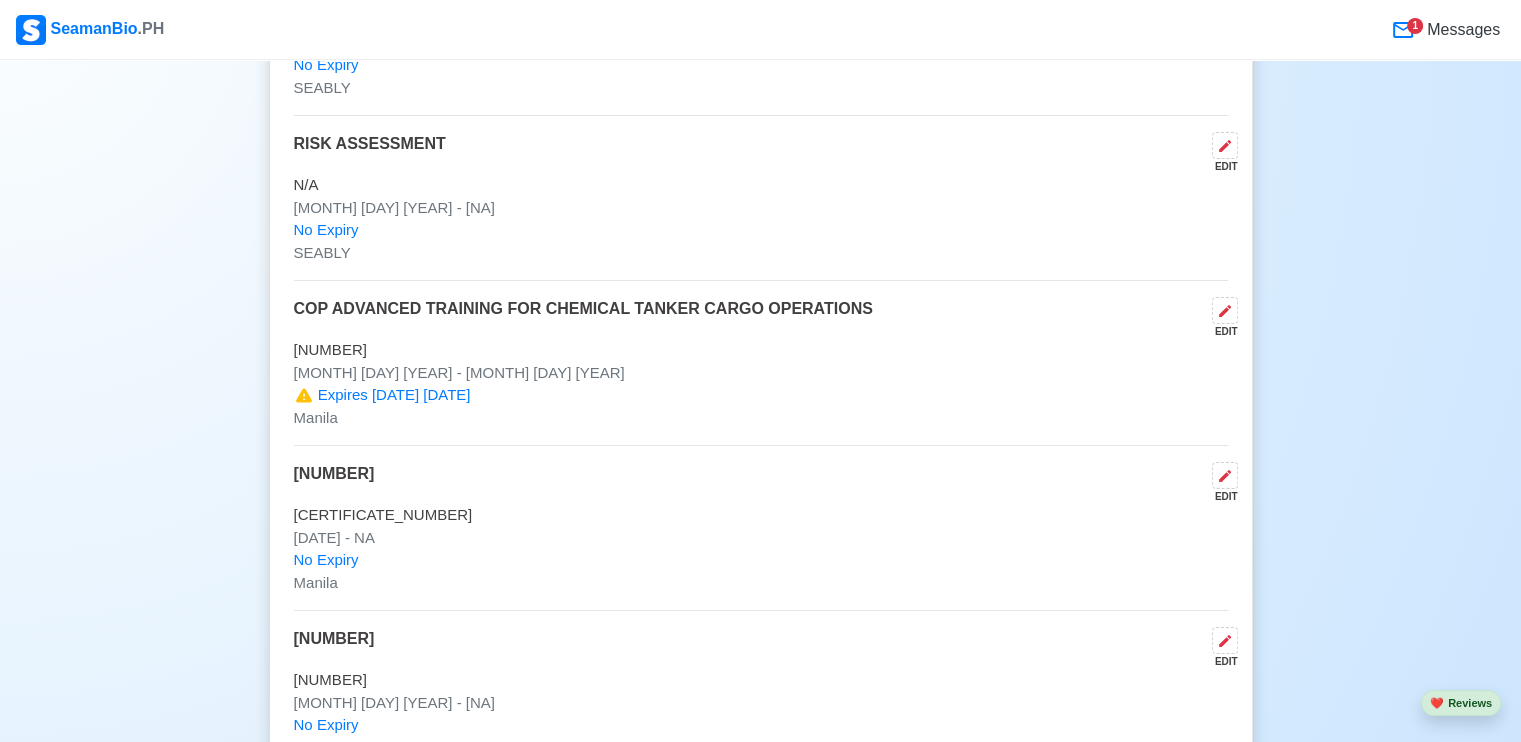 click 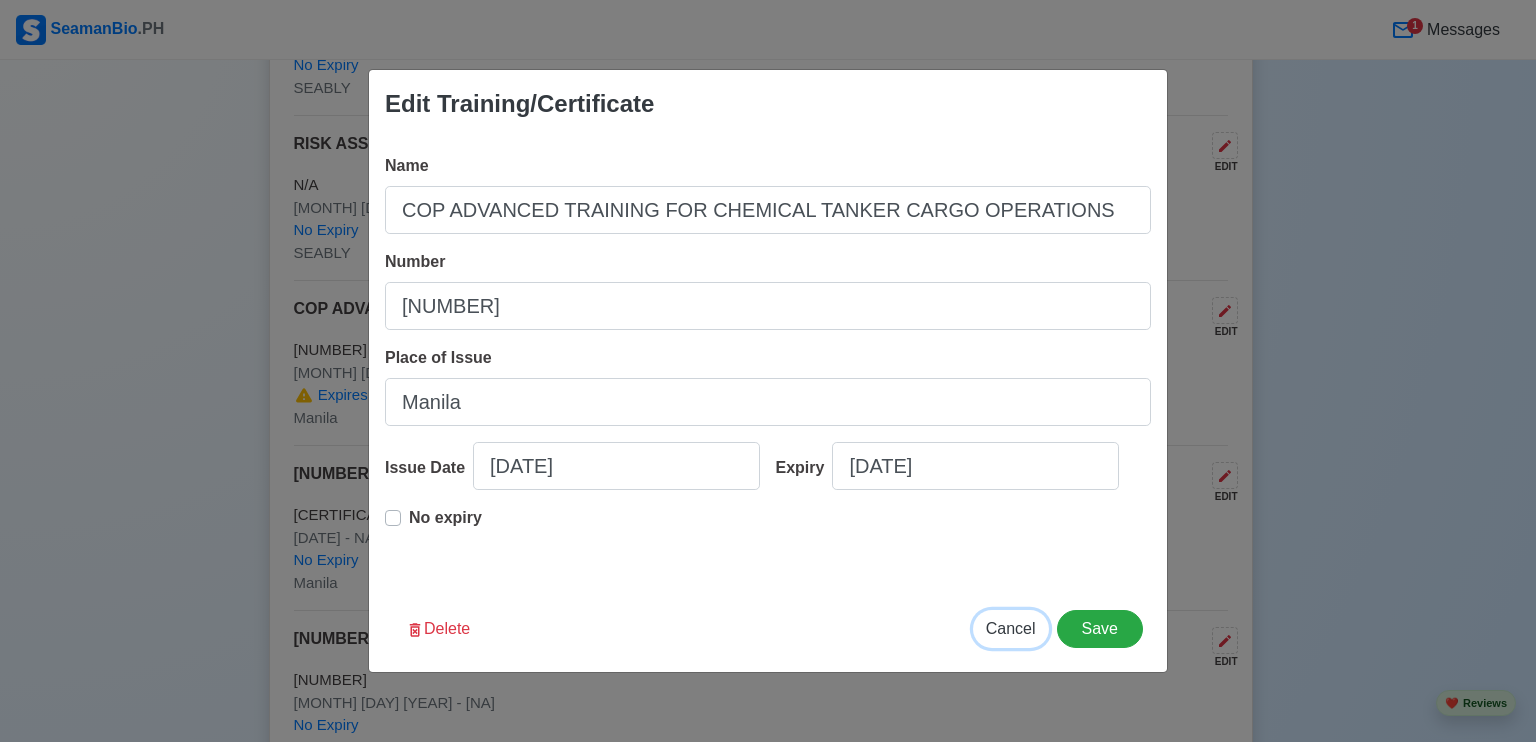 click on "Cancel" at bounding box center [1011, 628] 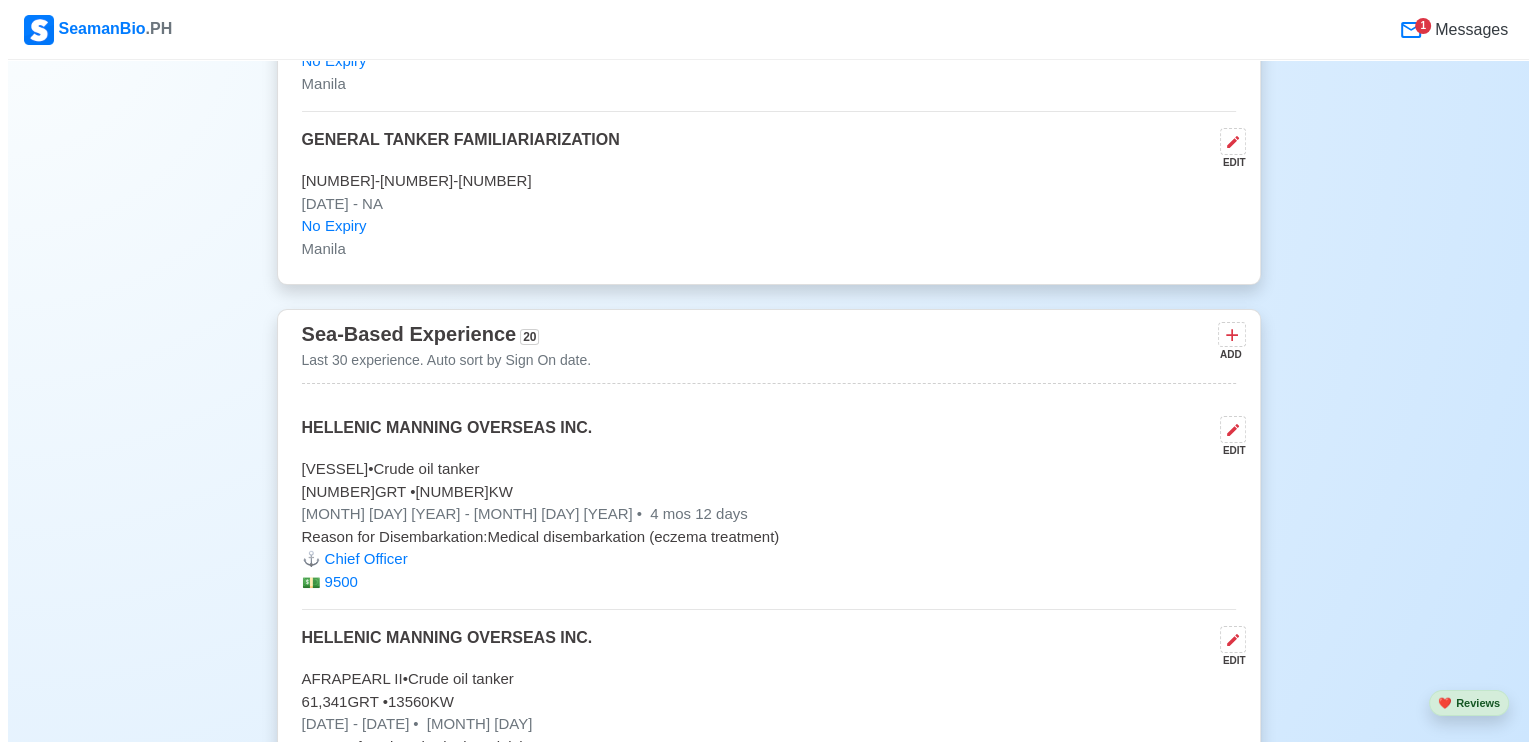 scroll, scrollTop: 14203, scrollLeft: 0, axis: vertical 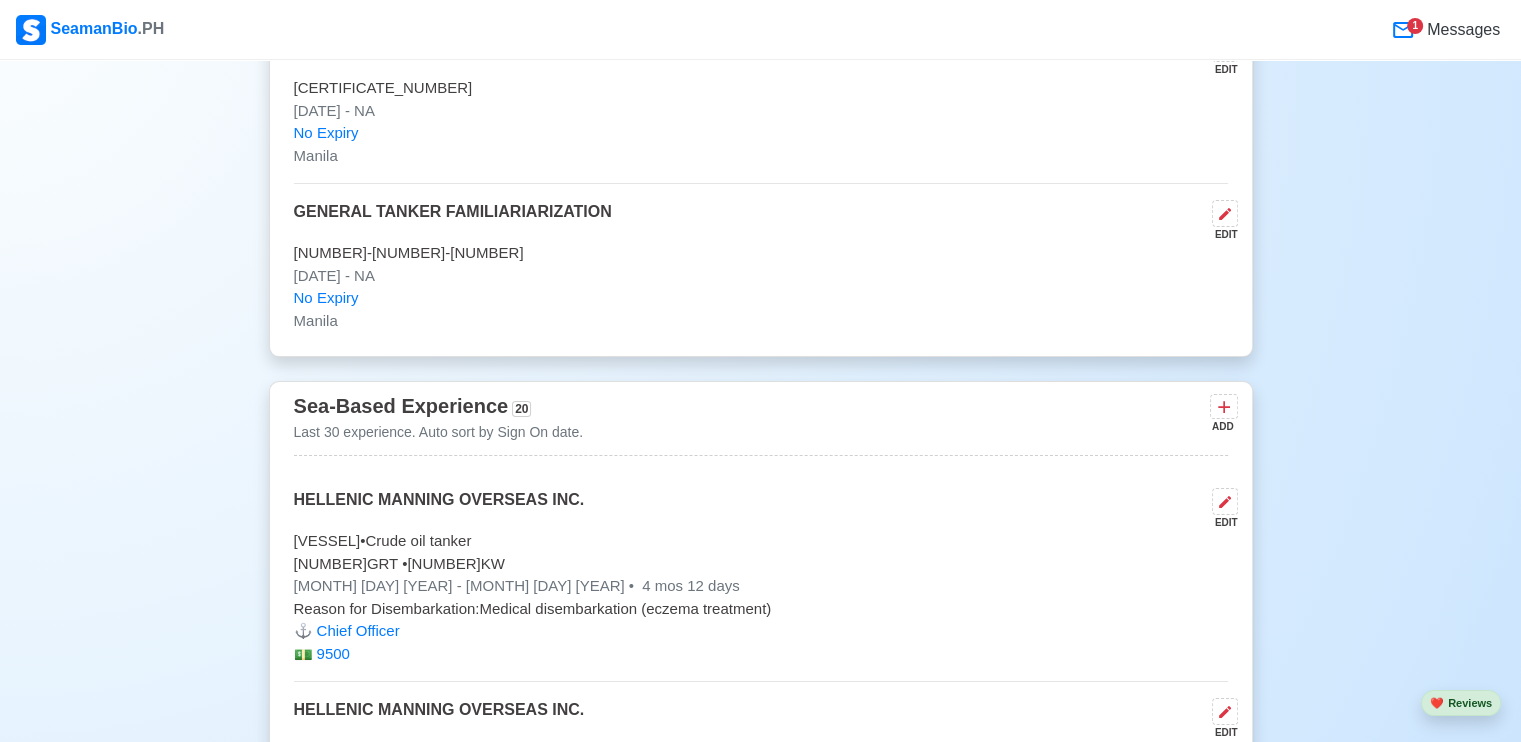 click 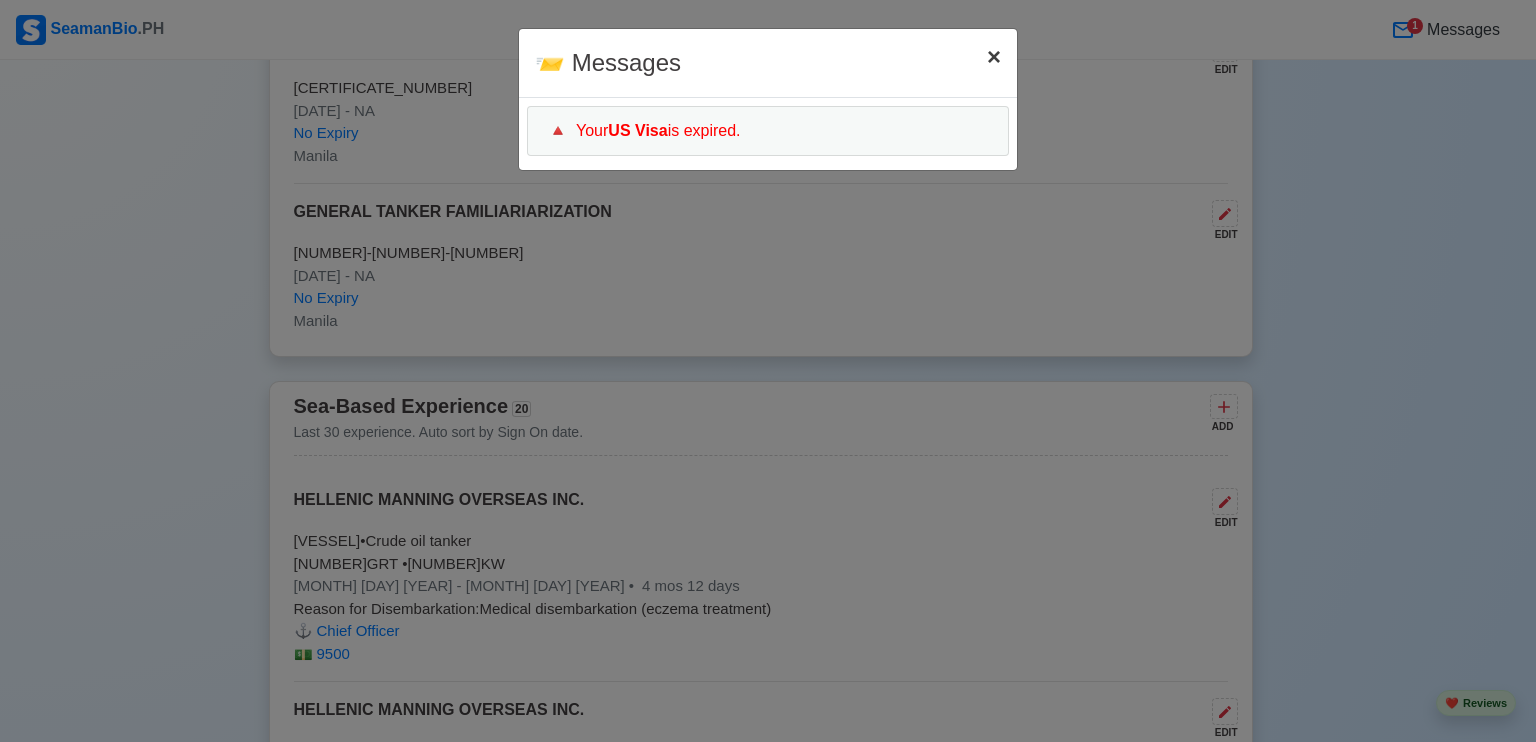 click on "×" at bounding box center (994, 56) 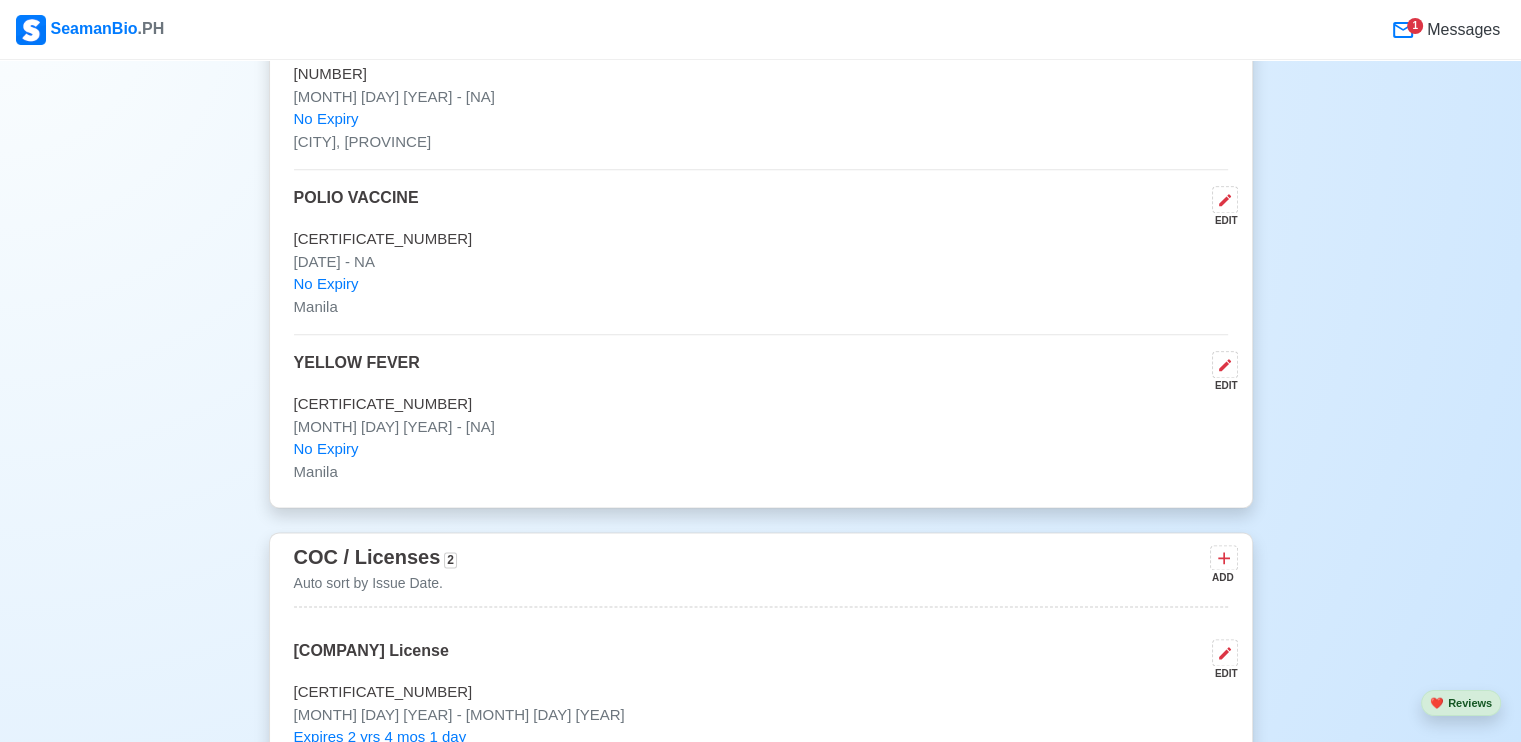 scroll, scrollTop: 2536, scrollLeft: 0, axis: vertical 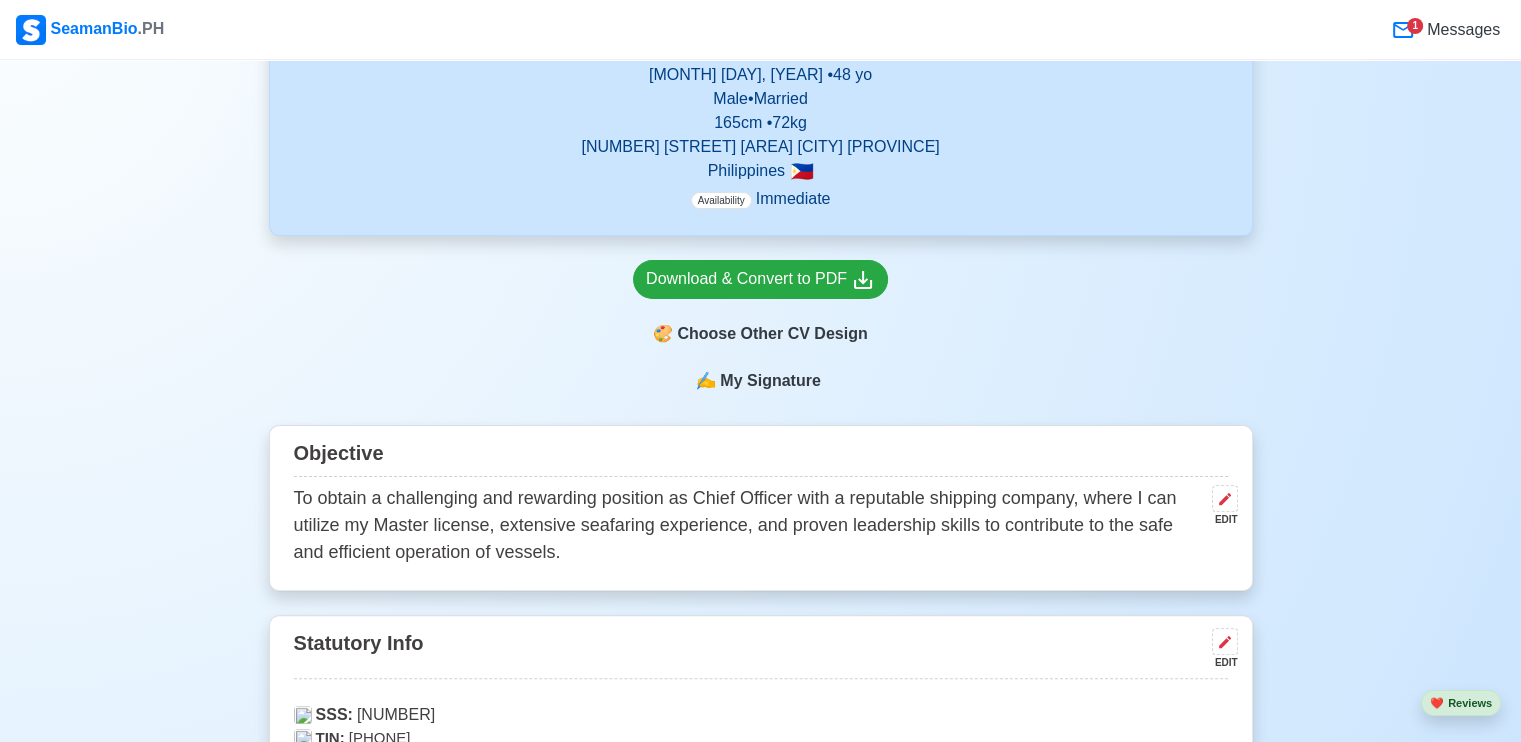 click on "To obtain a challenging and rewarding position as Chief Officer with a reputable shipping company, where I can utilize my Master license, extensive seafaring experience, and proven leadership skills to contribute to the safe and efficient operation of vessels." at bounding box center [749, 525] 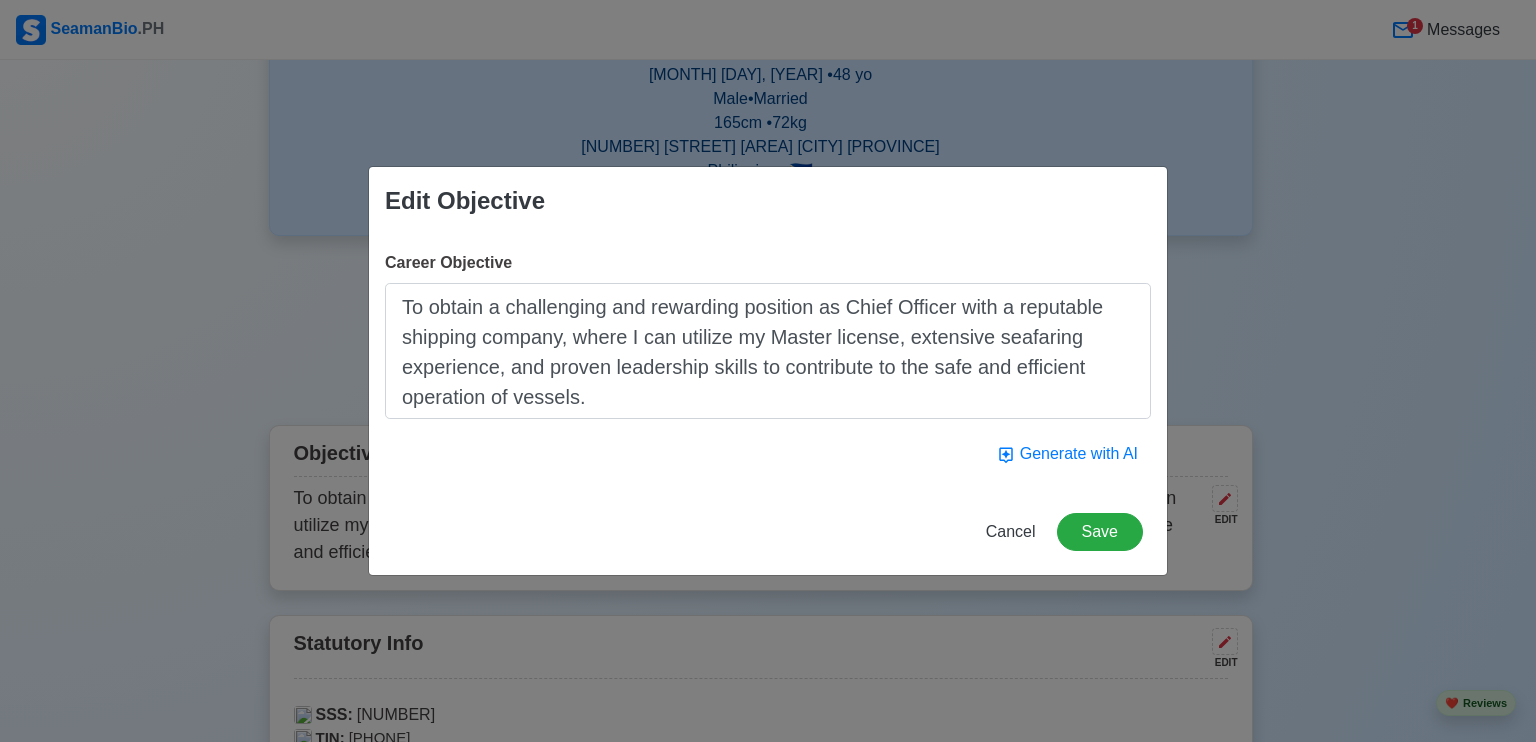 click on "To obtain a challenging and rewarding position as Chief Officer with a reputable shipping company, where I can utilize my Master license, extensive seafaring experience, and proven leadership skills to contribute to the safe and efficient operation of vessels." at bounding box center (768, 351) 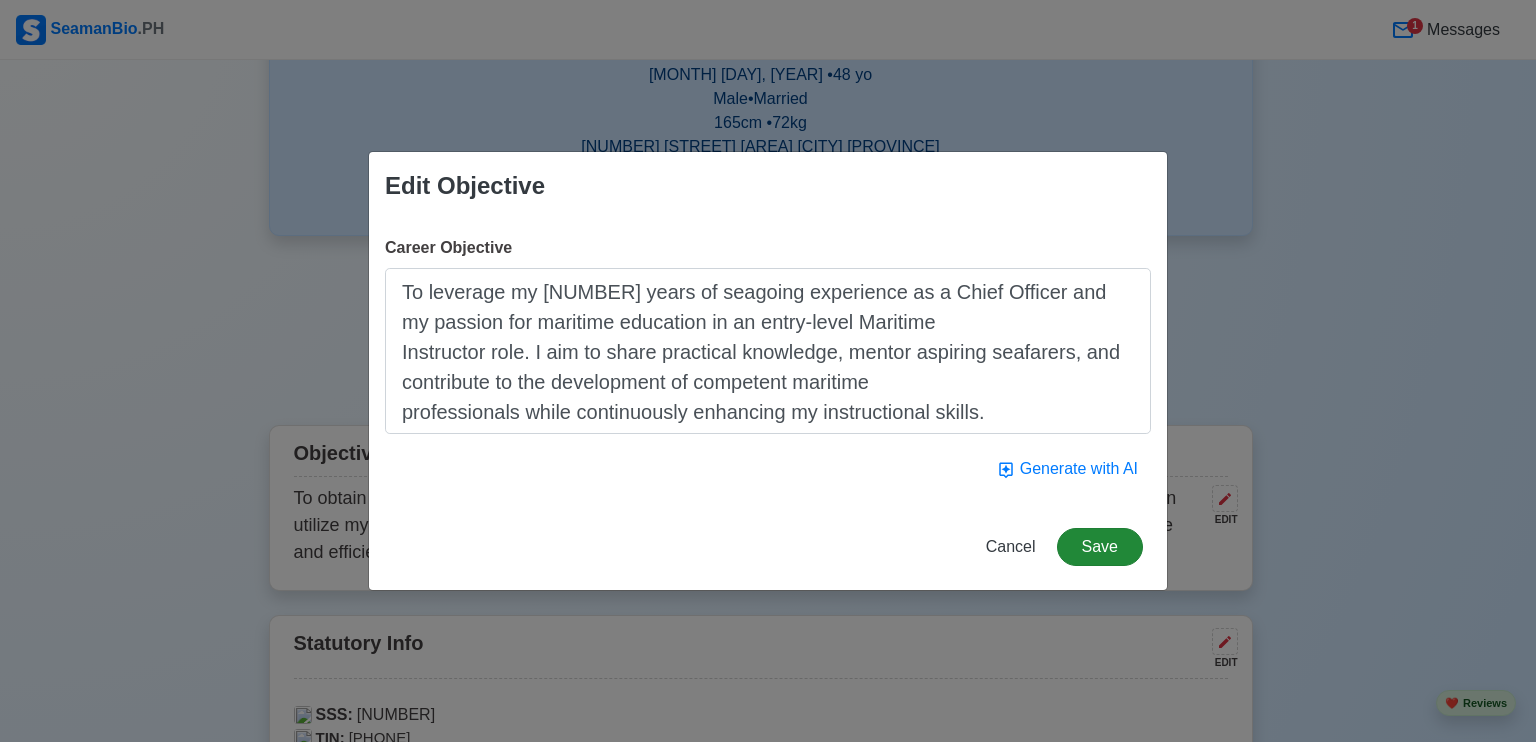 type on "To leverage my [NUMBER] years of seagoing experience as a Chief Officer and my passion for maritime education in an entry-level Maritime
Instructor role. I aim to share practical knowledge, mentor aspiring seafarers, and contribute to the development of competent maritime
professionals while continuously enhancing my instructional skills." 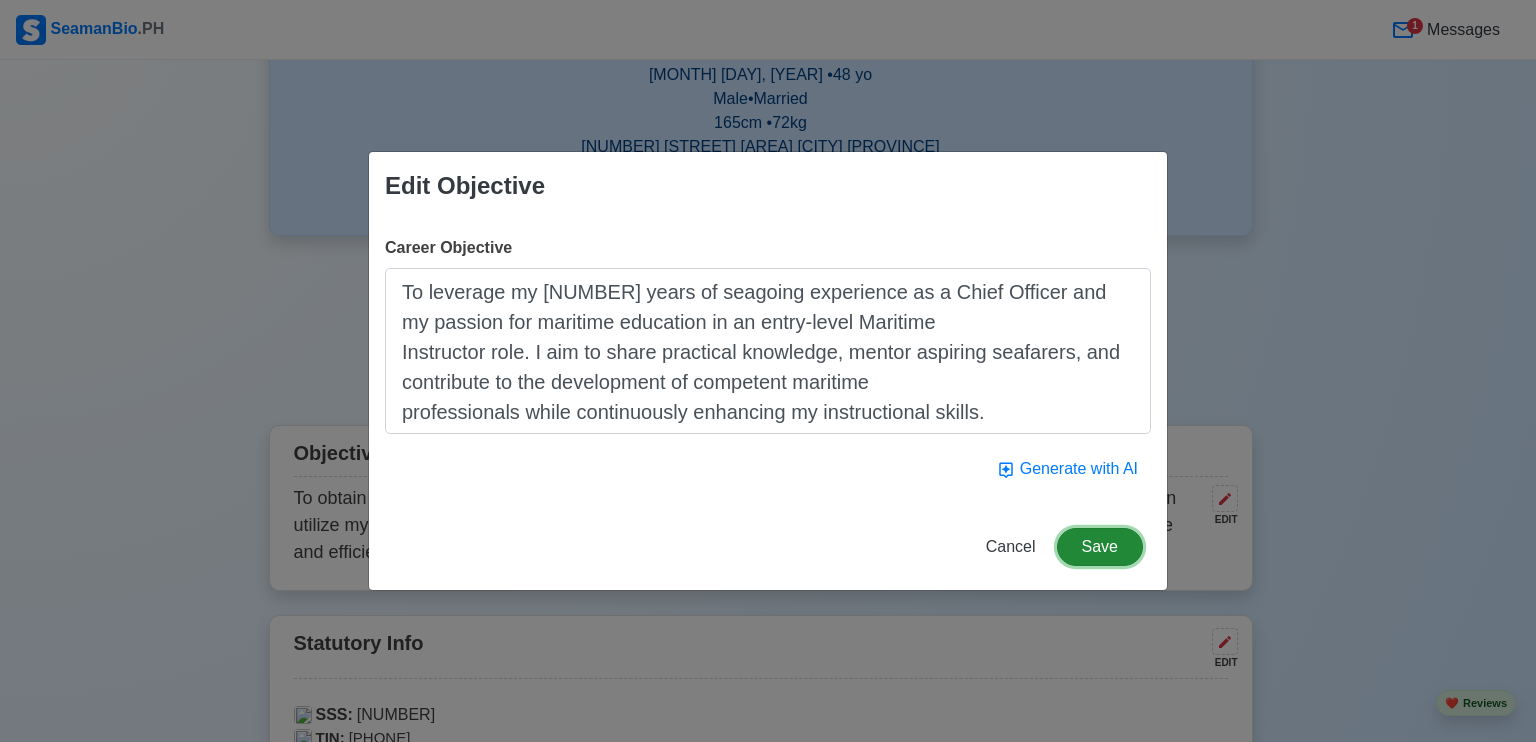 click on "Save" at bounding box center [1100, 547] 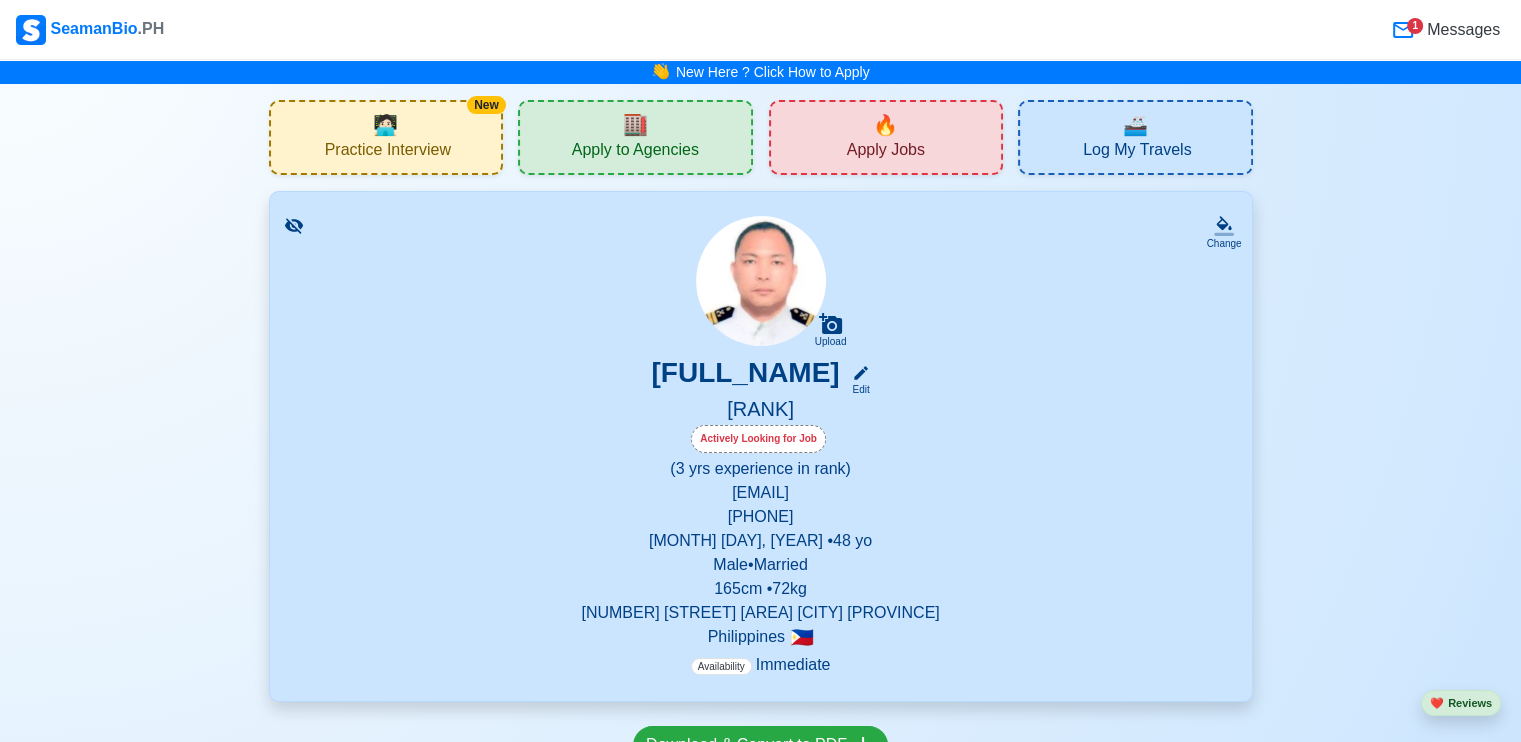 scroll, scrollTop: 466, scrollLeft: 0, axis: vertical 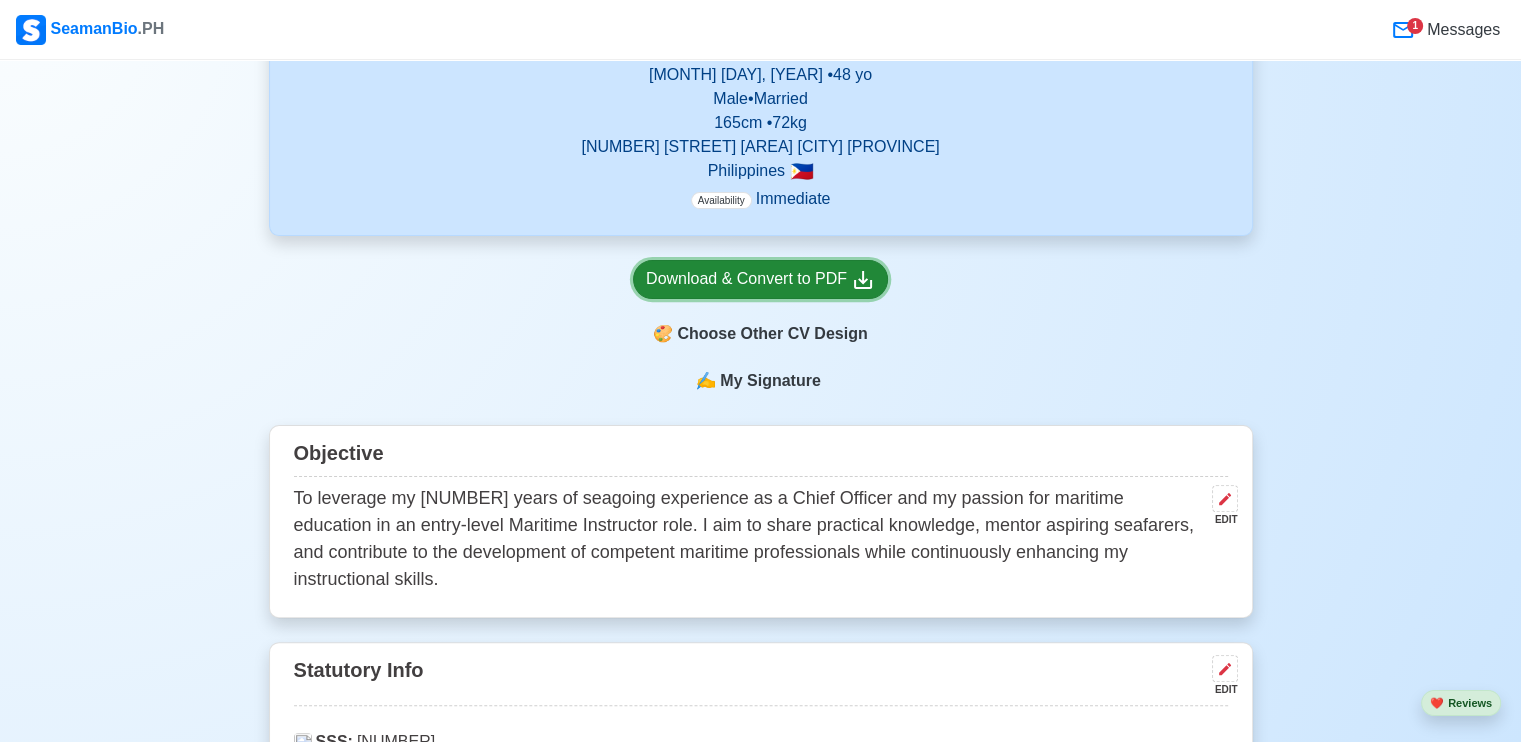 click on "Download & Convert to PDF" at bounding box center [760, 279] 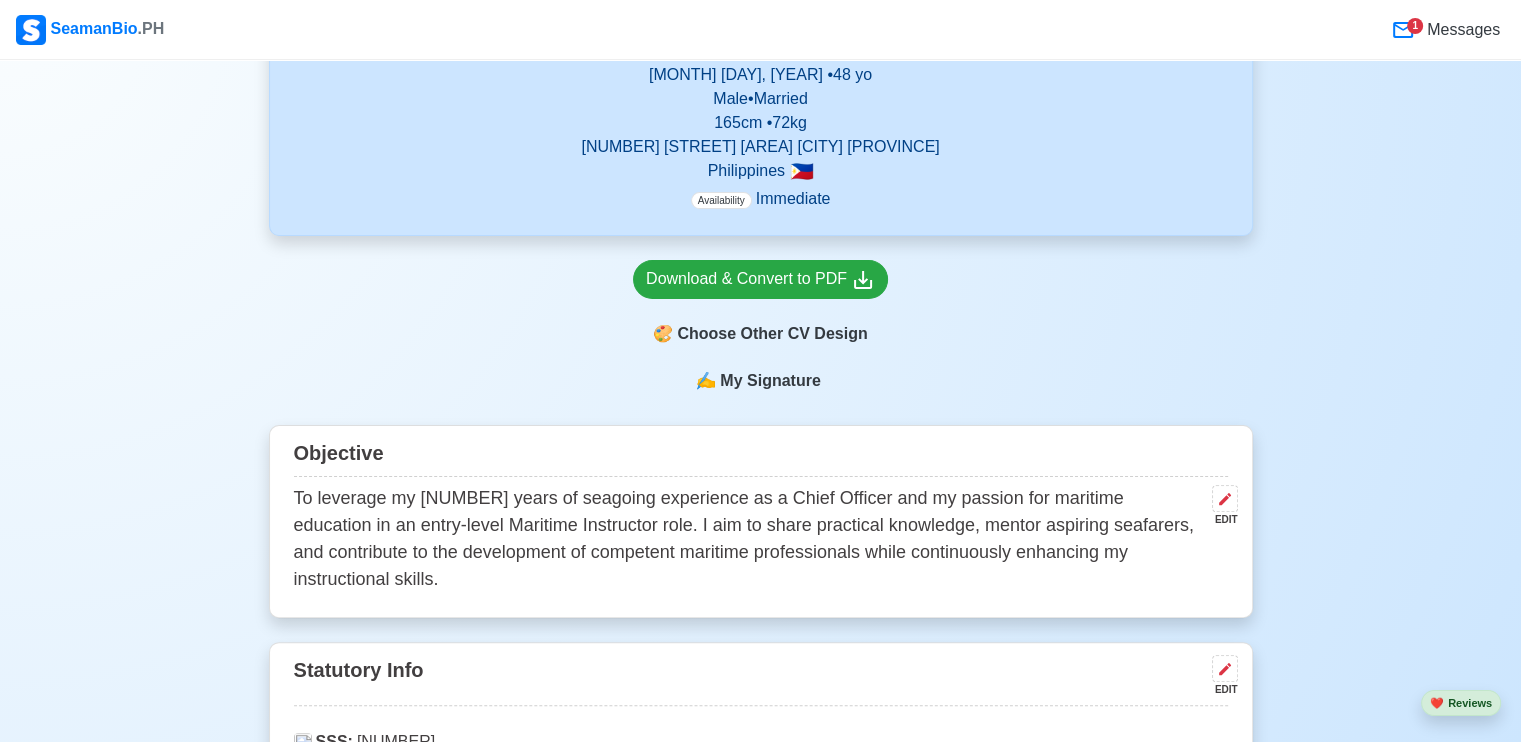 click on "To leverage my [NUMBER] years of seagoing experience as a Chief Officer and my passion for maritime education in an entry-level Maritime
Instructor role. I aim to share practical knowledge, mentor aspiring seafarers, and contribute to the development of competent maritime
professionals while continuously enhancing my instructional skills." at bounding box center [749, 539] 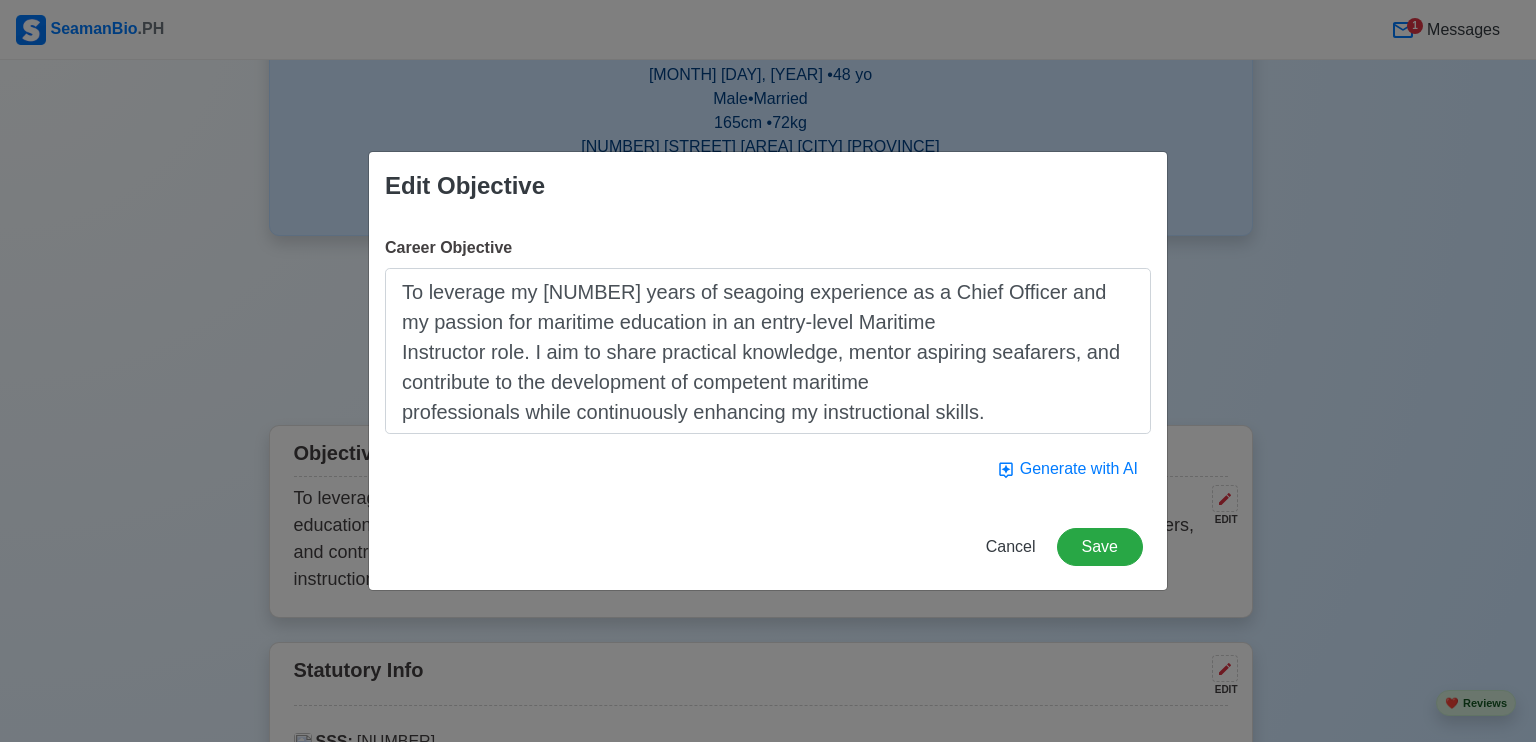 click on "To leverage my [NUMBER] years of seagoing experience as a Chief Officer and my passion for maritime education in an entry-level Maritime
Instructor role. I aim to share practical knowledge, mentor aspiring seafarers, and contribute to the development of competent maritime
professionals while continuously enhancing my instructional skills." at bounding box center (768, 351) 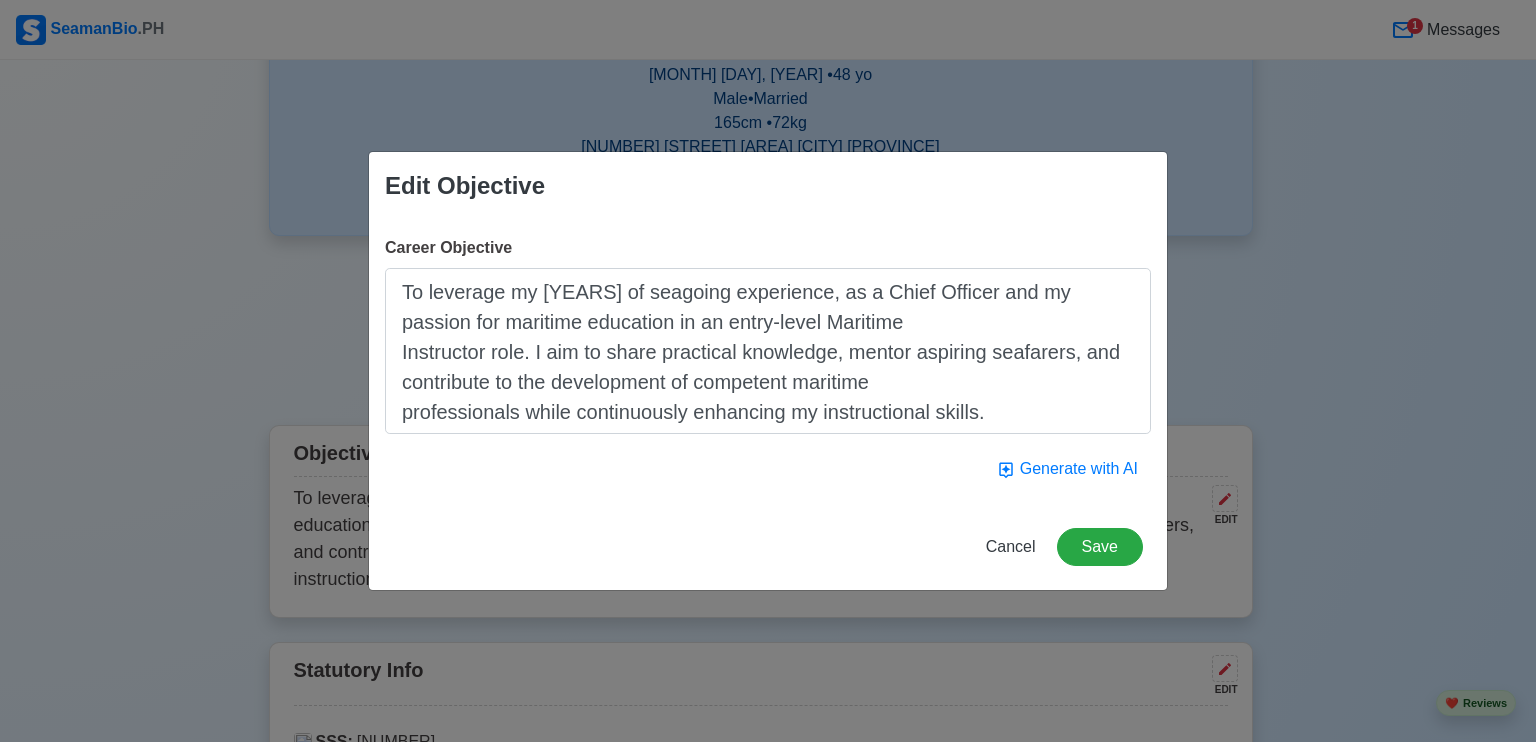 click on "To leverage my [YEARS] of seagoing experience, as a Chief Officer and my passion for maritime education in an entry-level Maritime
Instructor role. I aim to share practical knowledge, mentor aspiring seafarers, and contribute to the development of competent maritime
professionals while continuously enhancing my instructional skills." at bounding box center (768, 351) 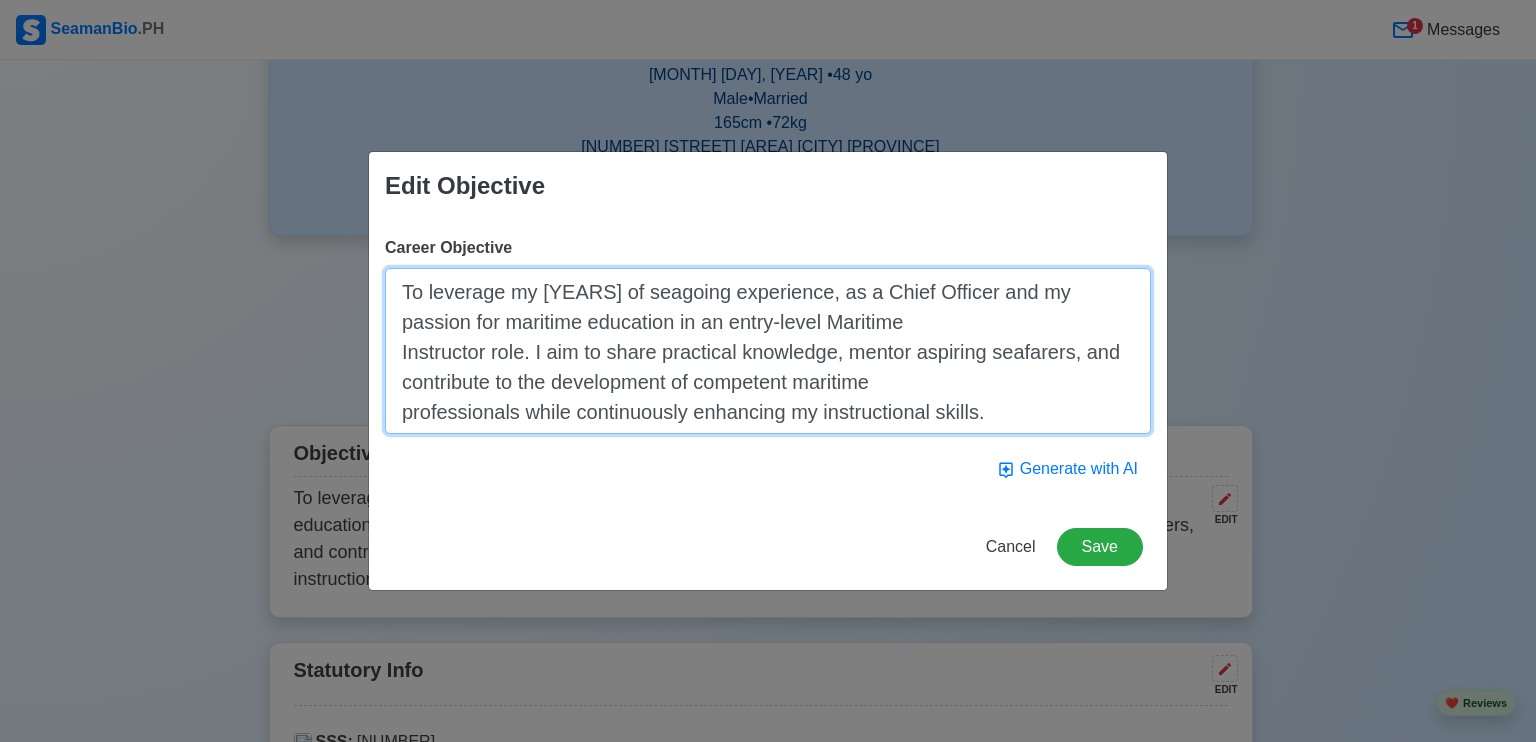 click on "To leverage my [YEARS] of seagoing experience, as a Chief Officer and my passion for maritime education in an entry-level Maritime
Instructor role. I aim to share practical knowledge, mentor aspiring seafarers, and contribute to the development of competent maritime
professionals while continuously enhancing my instructional skills." at bounding box center (768, 351) 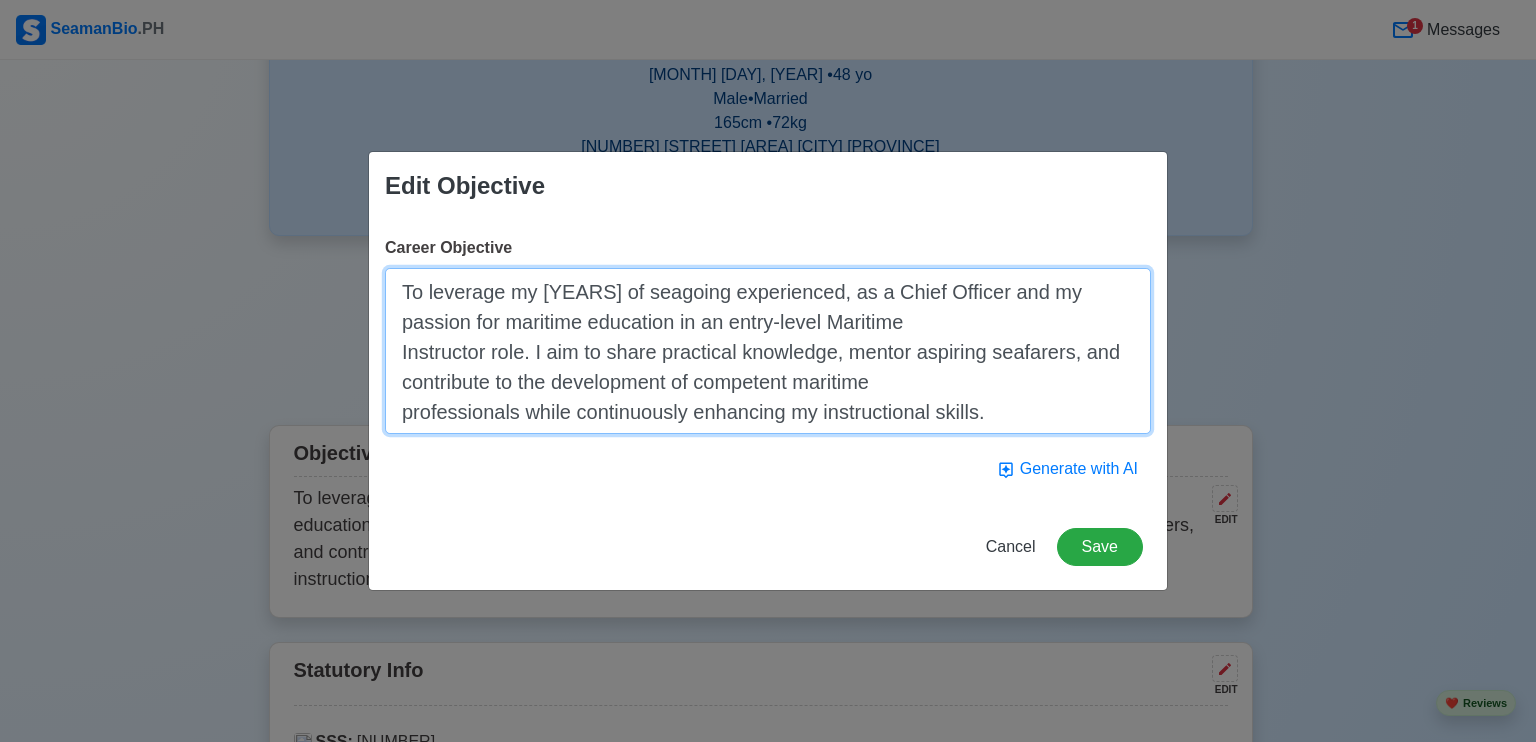 click on "To leverage my [YEARS] of seagoing experienced, as a Chief Officer and my passion for maritime education in an entry-level Maritime
Instructor role. I aim to share practical knowledge, mentor aspiring seafarers, and contribute to the development of competent maritime
professionals while continuously enhancing my instructional skills." at bounding box center [768, 351] 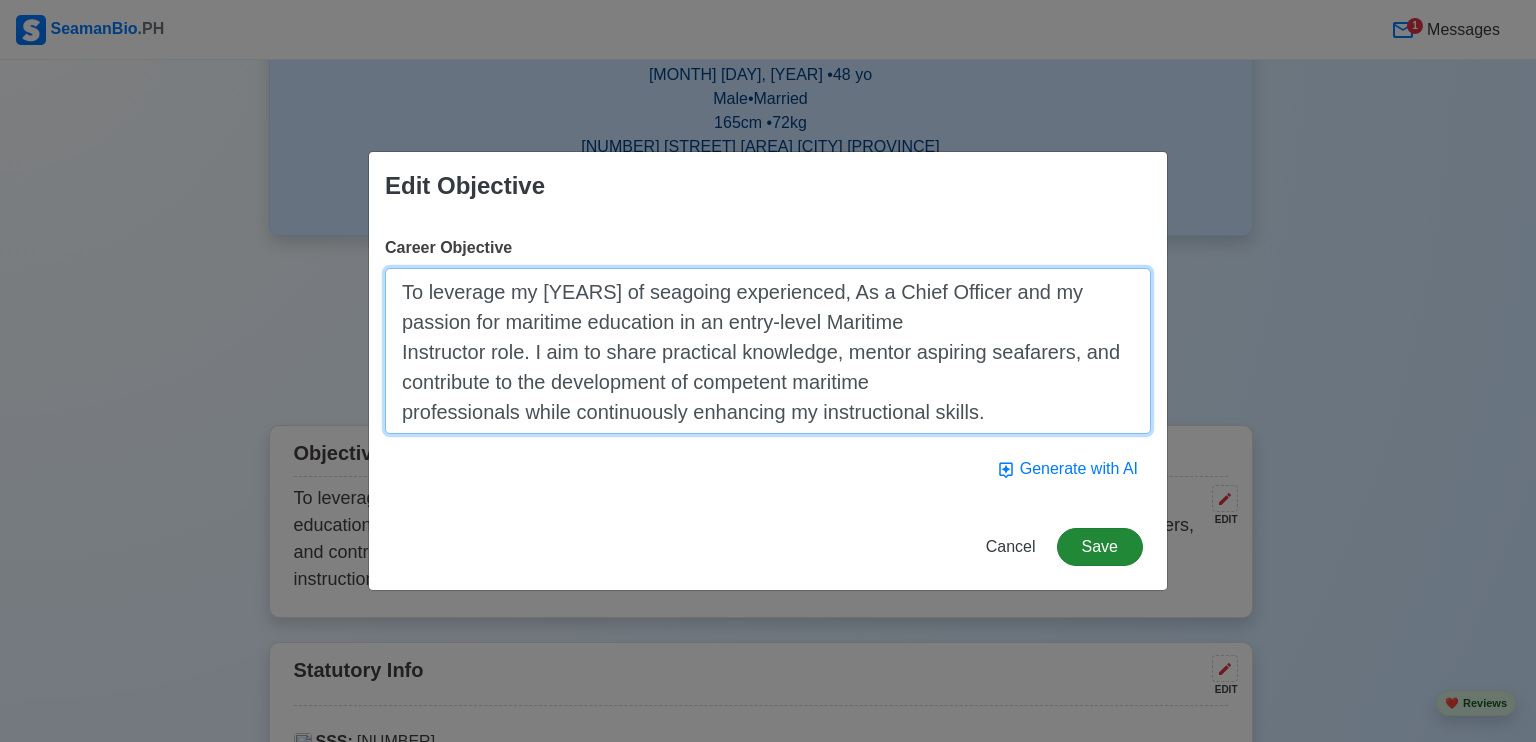 type on "To leverage my [YEARS] of seagoing experienced, As a Chief Officer and my passion for maritime education in an entry-level Maritime
Instructor role. I aim to share practical knowledge, mentor aspiring seafarers, and contribute to the development of competent maritime
professionals while continuously enhancing my instructional skills." 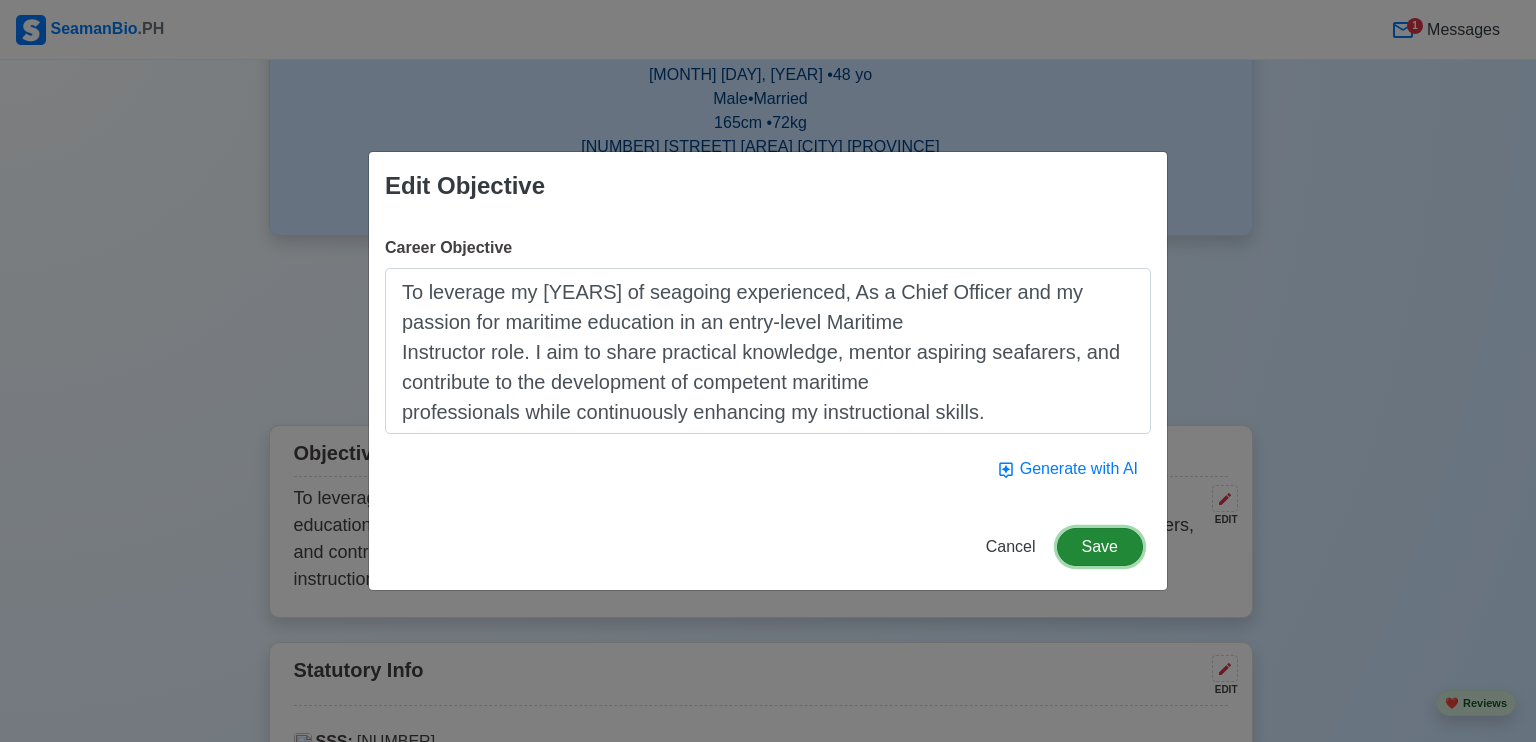click on "Save" at bounding box center [1100, 547] 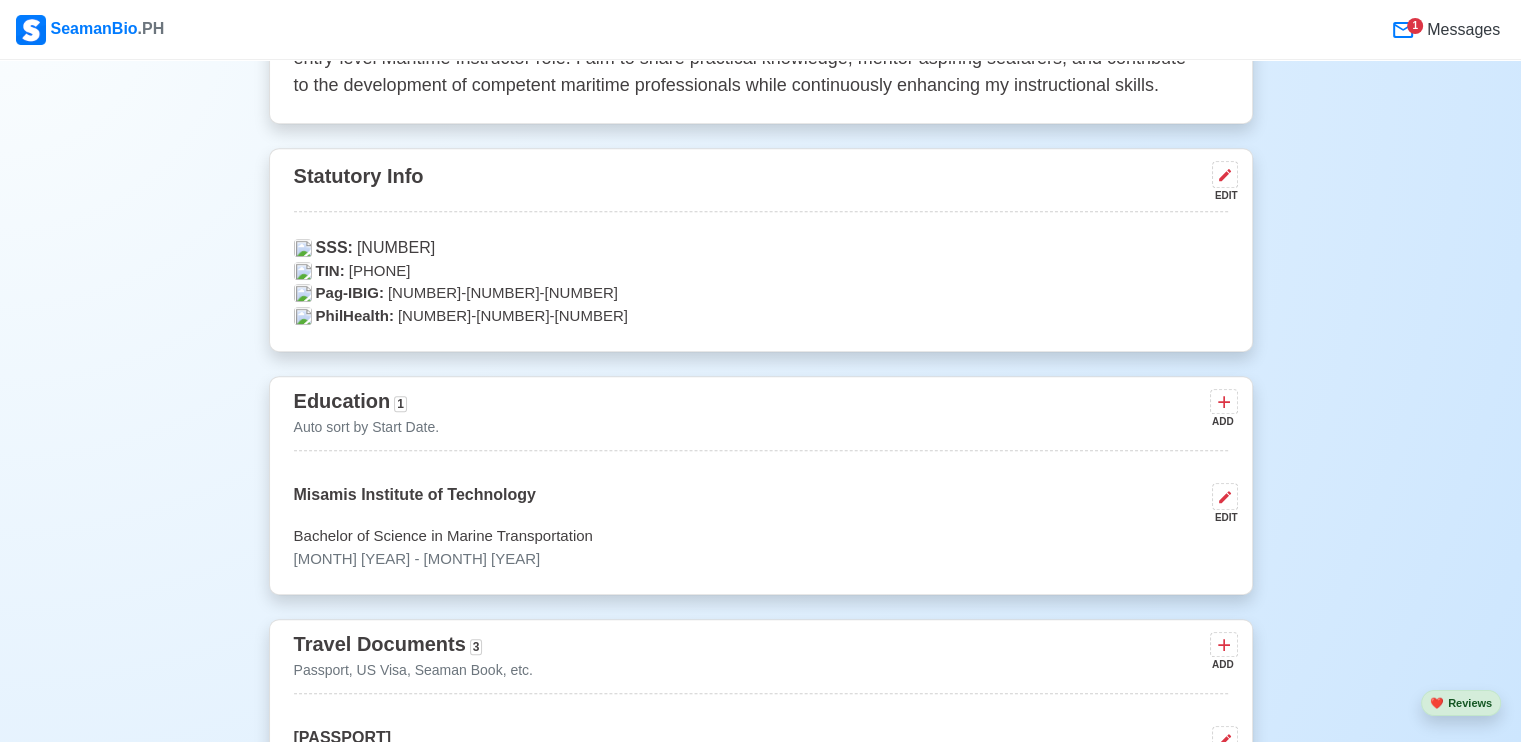 scroll, scrollTop: 233, scrollLeft: 0, axis: vertical 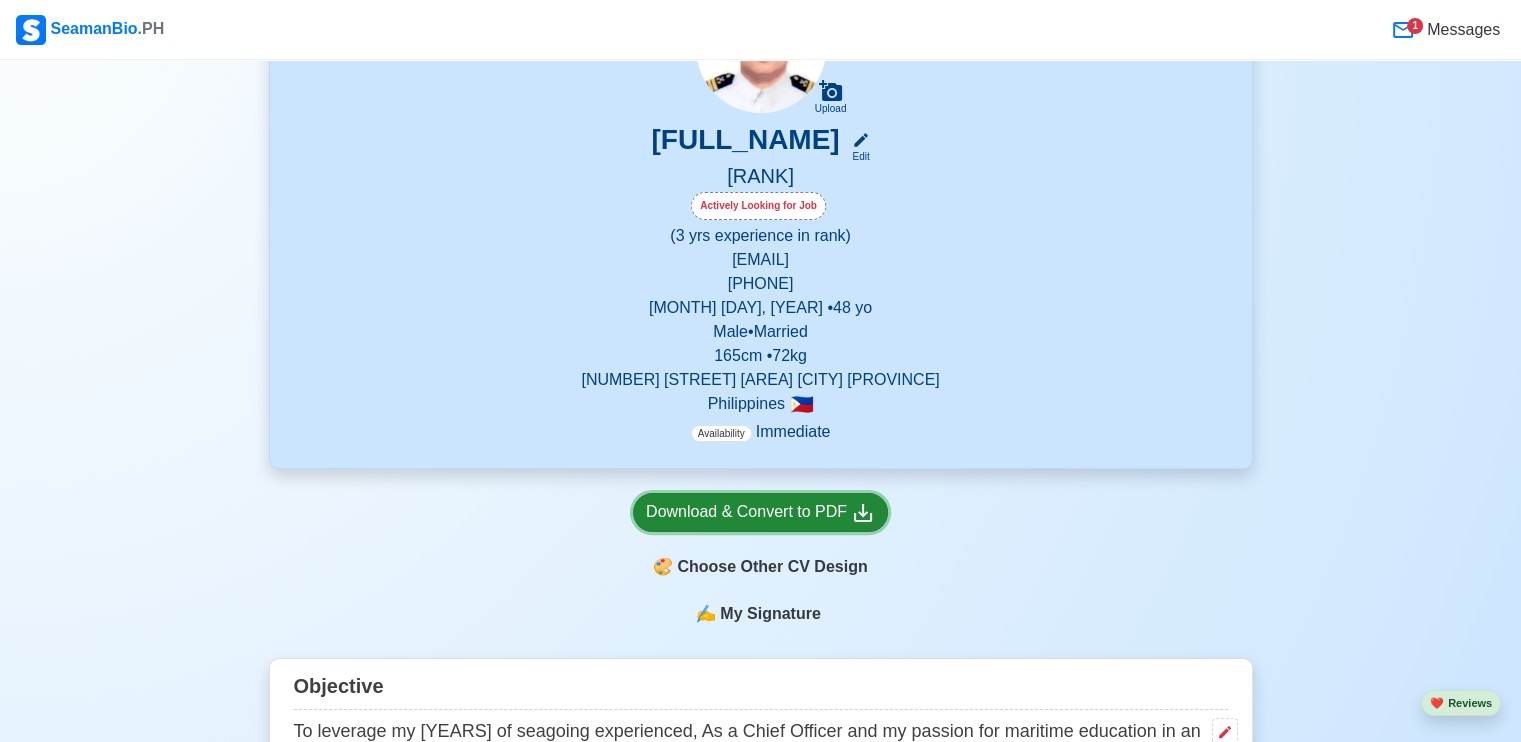 click on "Download & Convert to PDF" at bounding box center (760, 512) 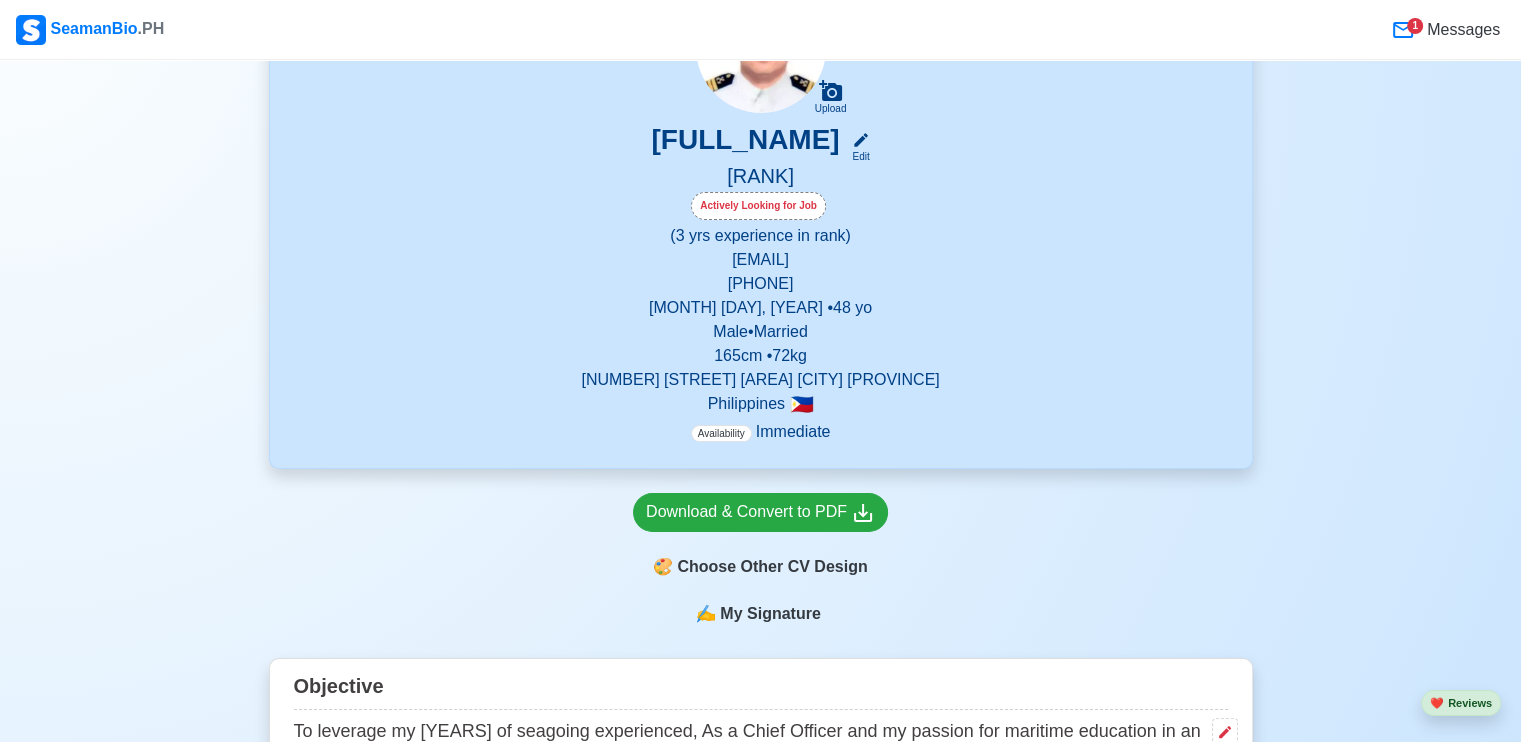 click on "Availability" at bounding box center [721, 433] 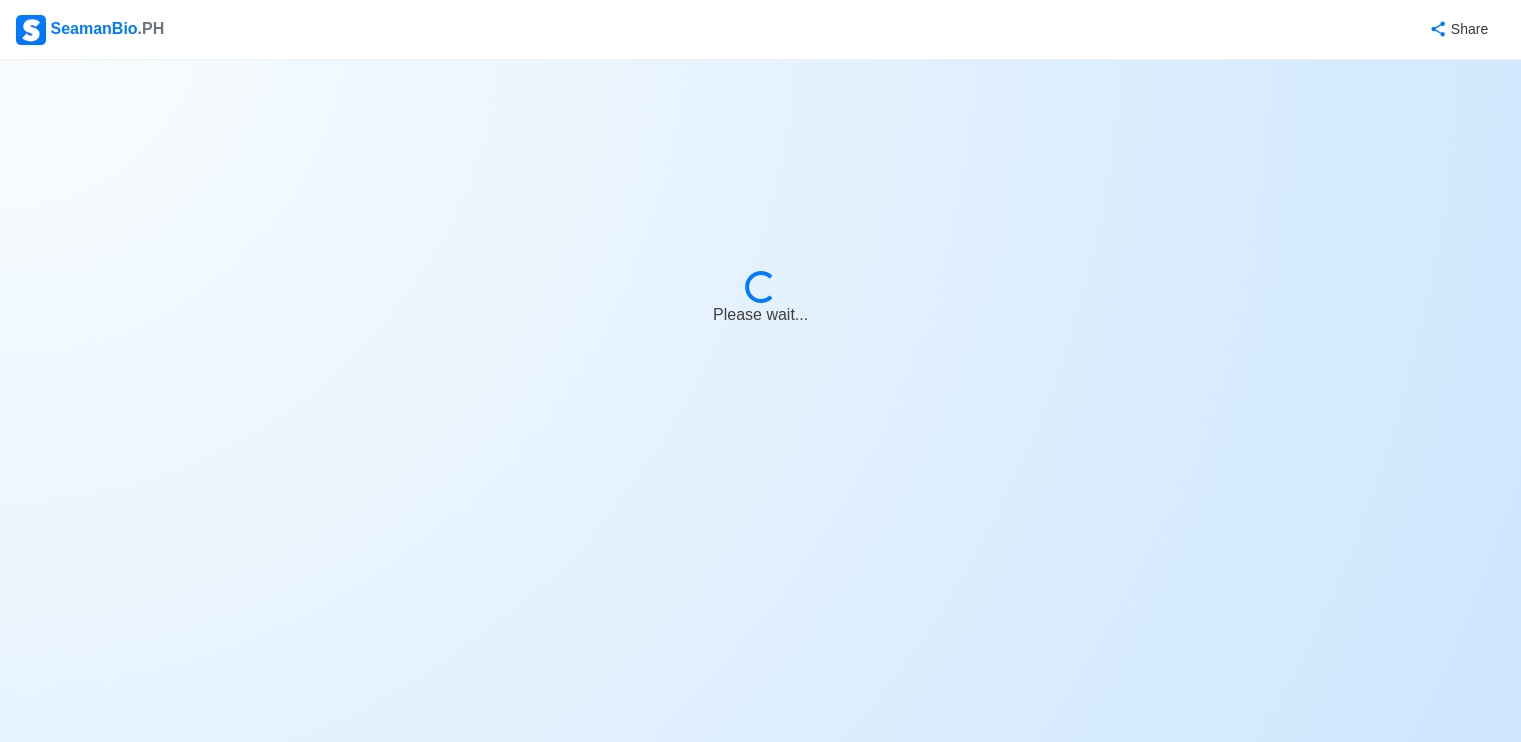 select on "Actively Looking for Job" 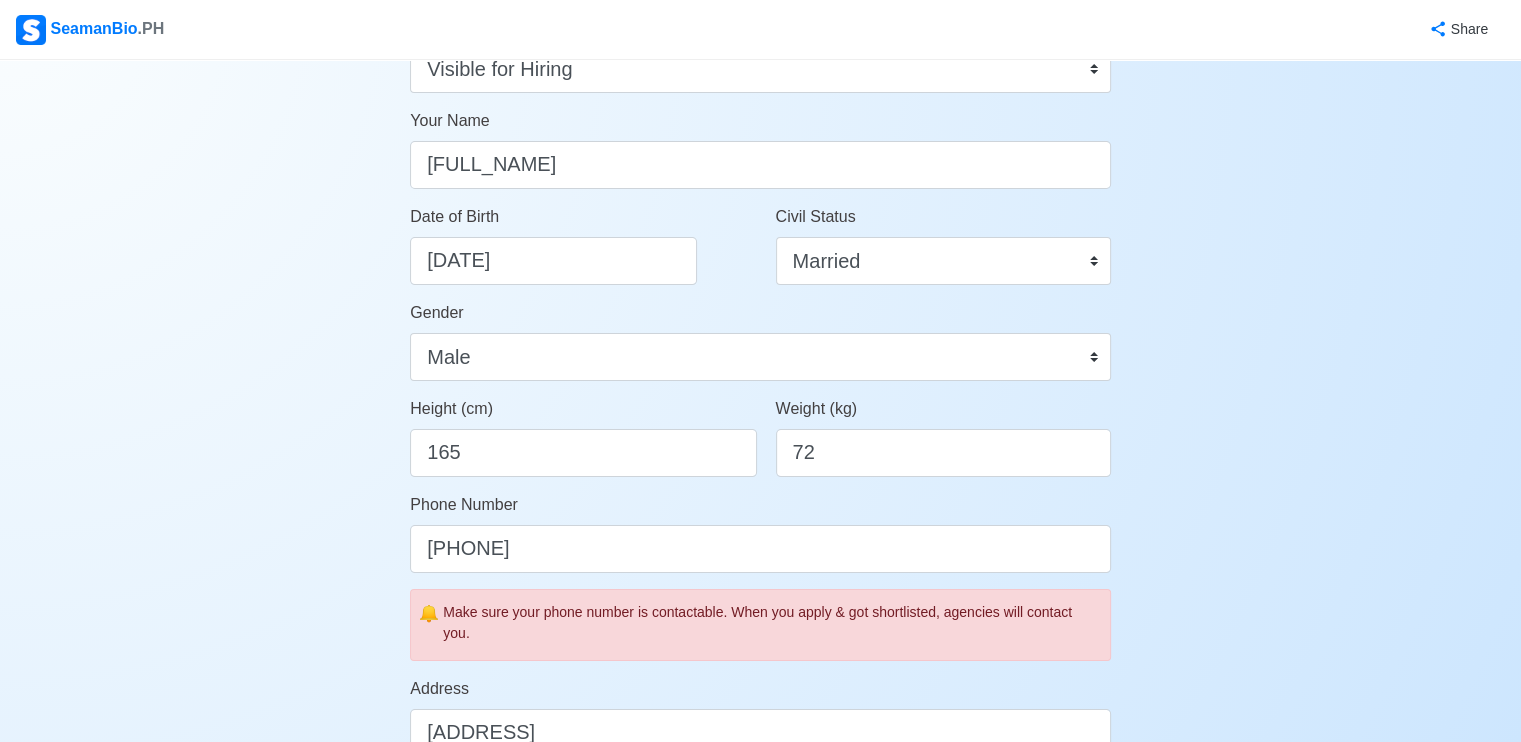 scroll, scrollTop: 0, scrollLeft: 0, axis: both 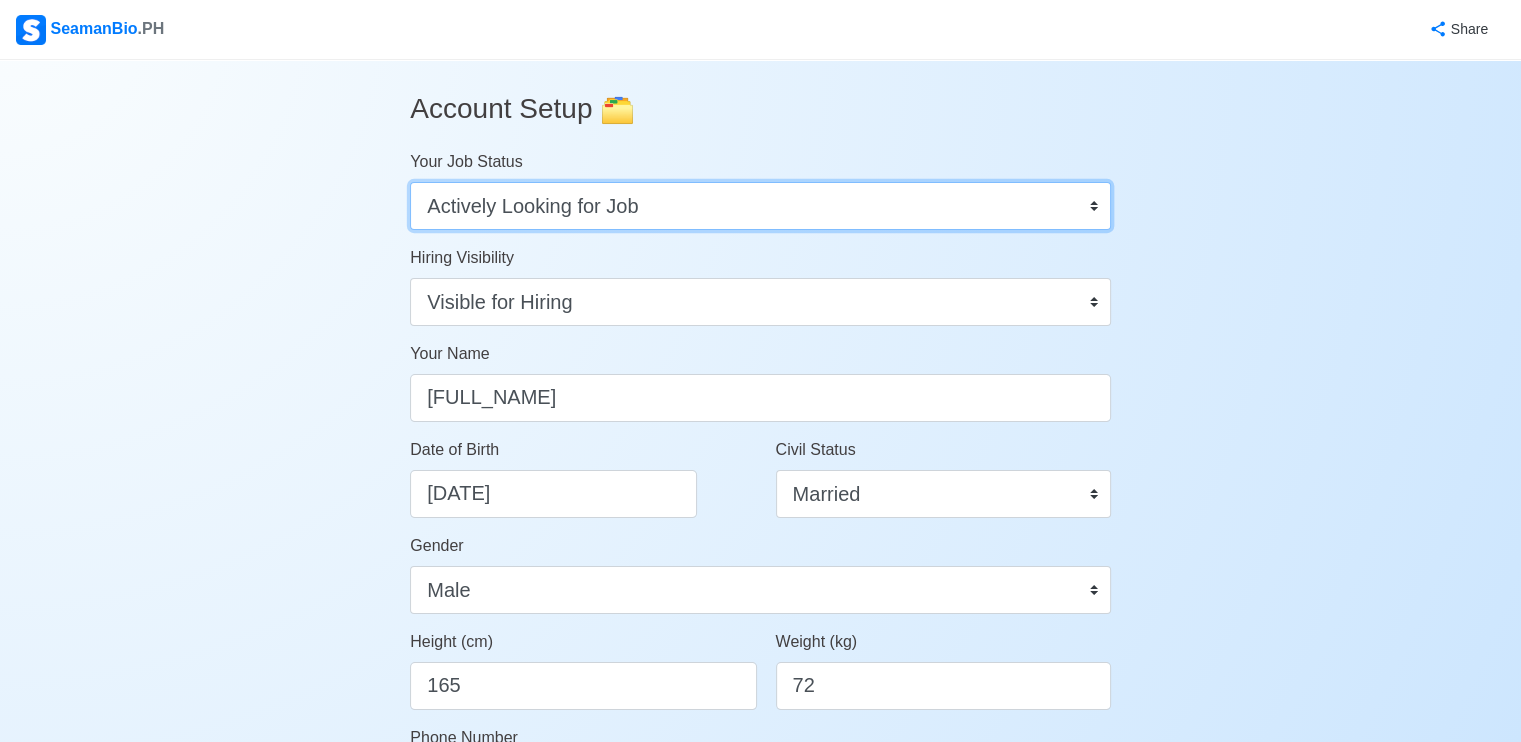 click on "Onboard Actively Looking for Job Not Looking for Job" at bounding box center (760, 206) 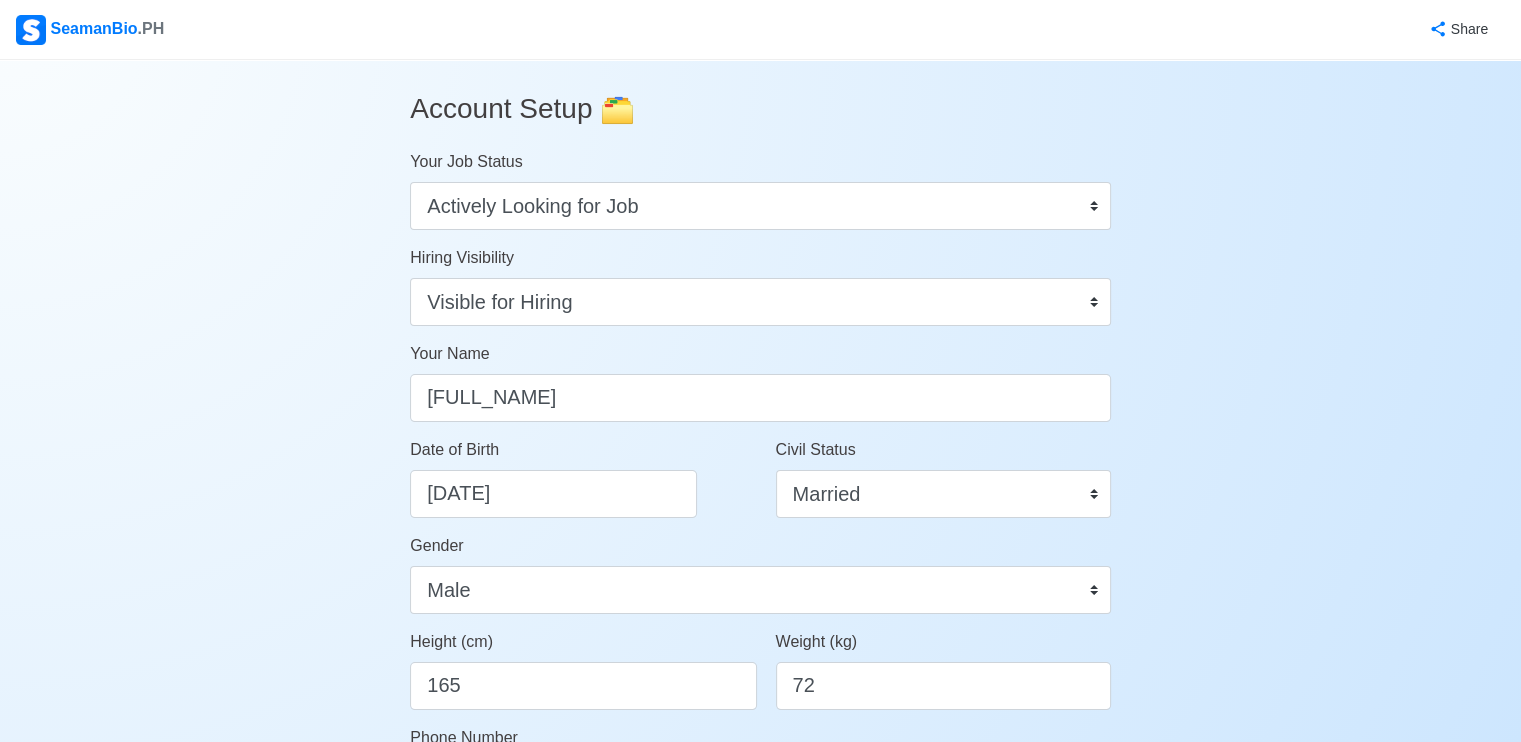 click on "Account Setup   🗂️" at bounding box center (760, 109) 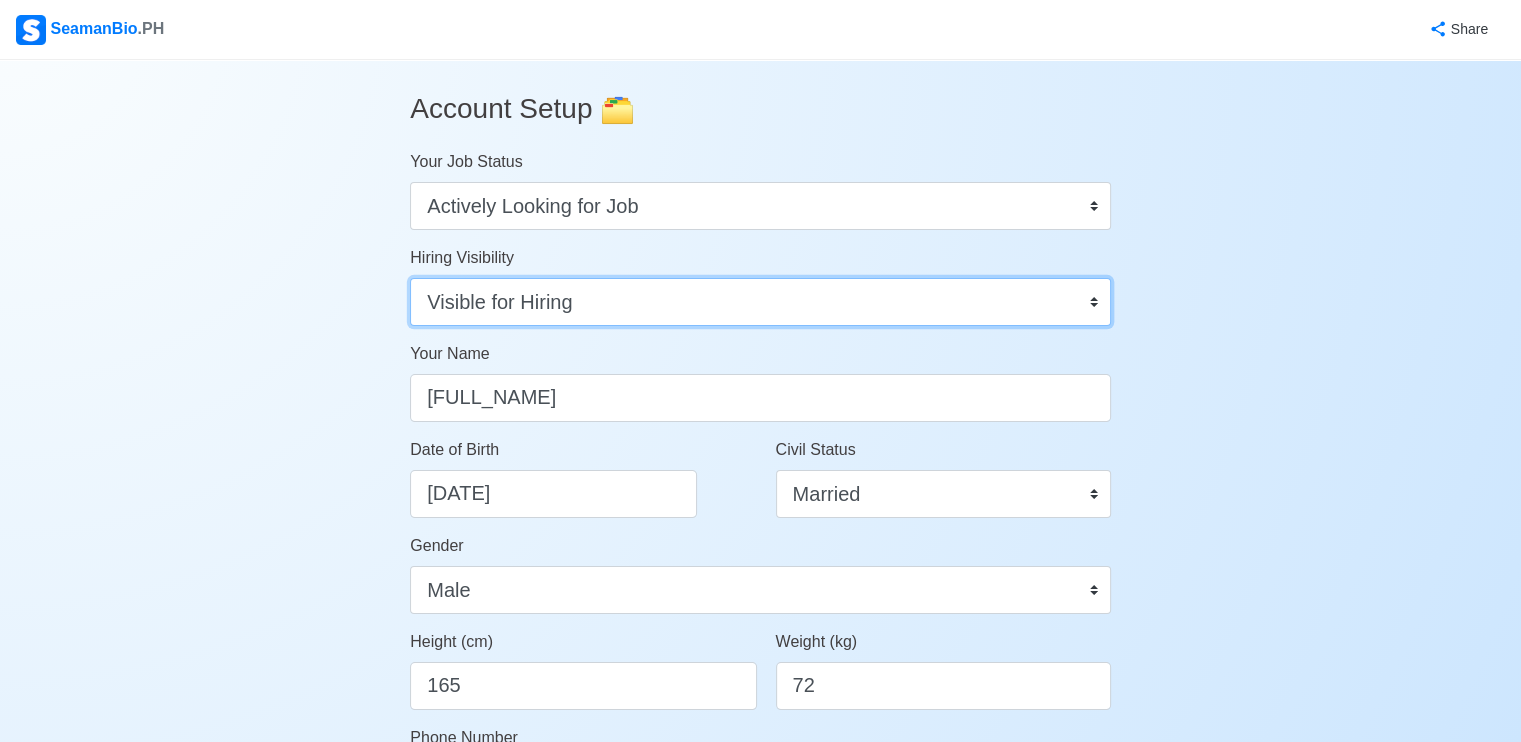 click on "Visible for Hiring Not Visible for Hiring" at bounding box center [760, 302] 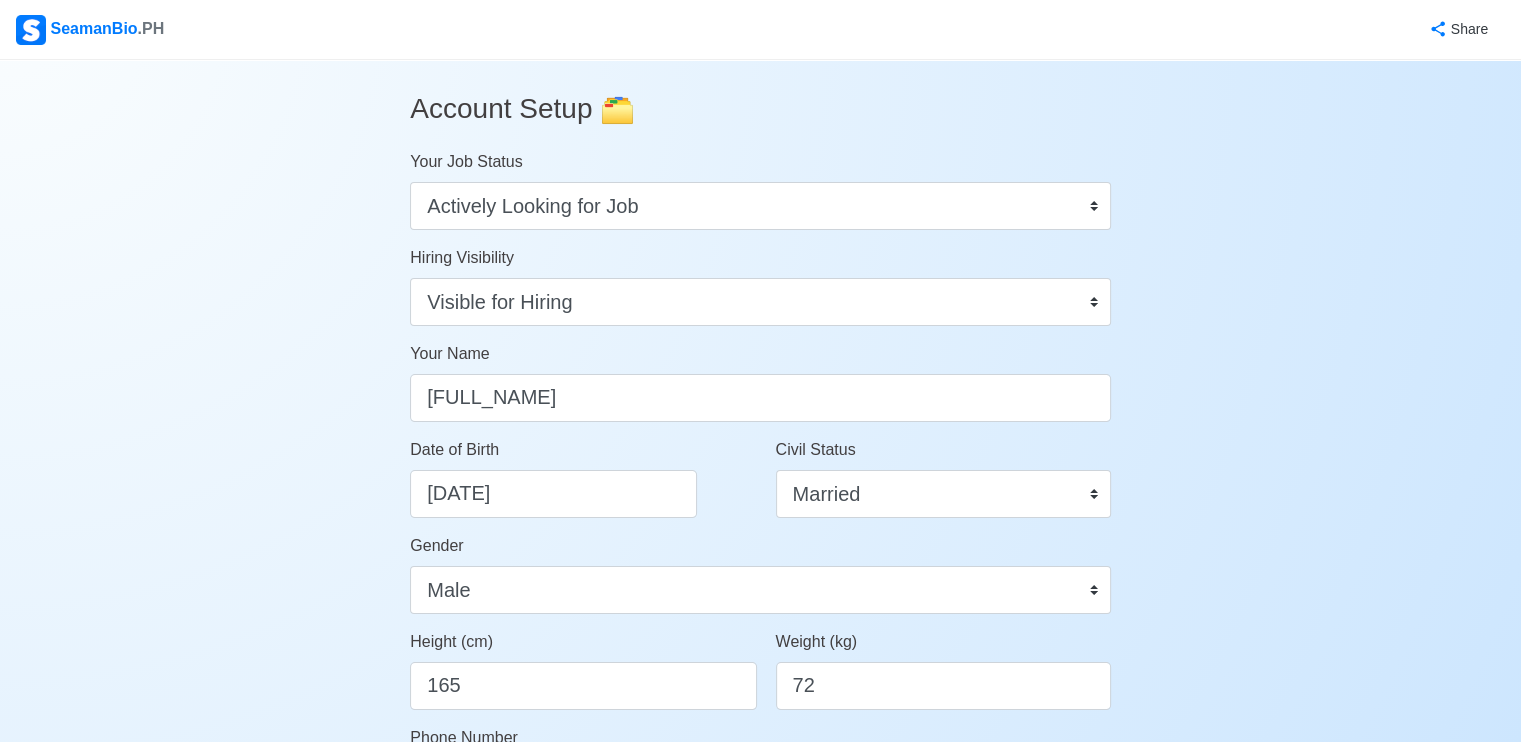 click on "Account Setup   🗂️ Your Job Status Onboard Actively Looking for Job Not Looking for Job Hiring Visibility Visible for Hiring Not Visible for Hiring Your Name [FIRST] [LAST] [LAST] Date of Birth     [DATE] Civil Status Single Married Widowed Separated Gender Male Female Height (cm) [NUMBER] Weight (kg) [NUMBER] Phone Number [PHONE] 🔔 Make sure your phone number is contactable. When you apply & got shortlisted, agencies will contact you. Address [ADDRESS] Country Afghanistan Åland Islands Albania Algeria American Samoa Andorra Angola Anguilla Antarctica Antigua and Barbuda Argentina Armenia Aruba Australia Austria Azerbaijan Bahamas Bahrain Bangladesh Barbados Belarus Belgium Belize Benin Bermuda Bhutan Bolivia, Plurinational State of Bonaire, Sint Eustatius and Saba Bosnia and Herzegovina Botswana Bouvet Island Brazil British Indian Ocean Territory Brunei Darussalam Bulgaria Burkina Faso Burundi Cabo Verde Cambodia Cameroon Cayman Islands Chad Chile [NUMBER]" at bounding box center [760, 972] 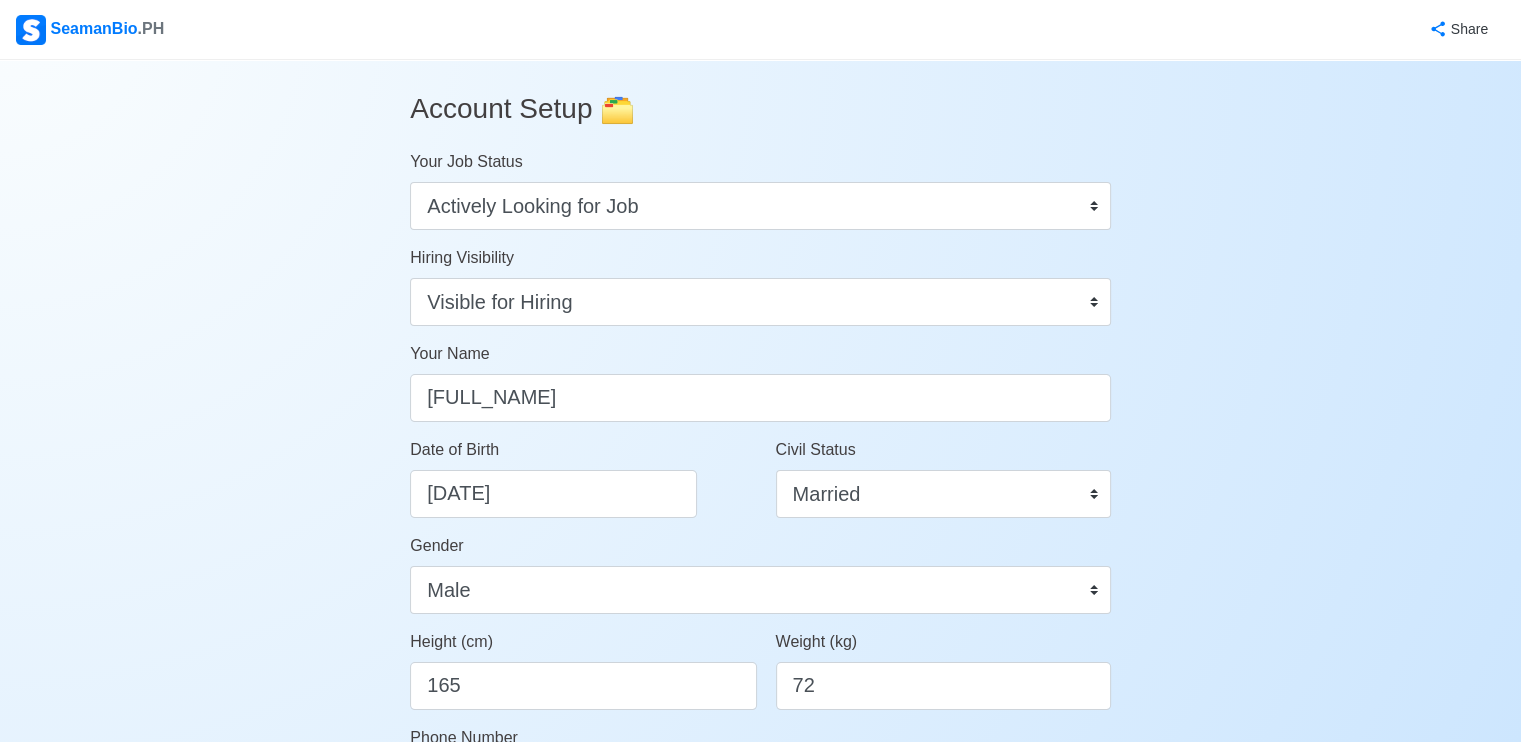 scroll, scrollTop: 233, scrollLeft: 0, axis: vertical 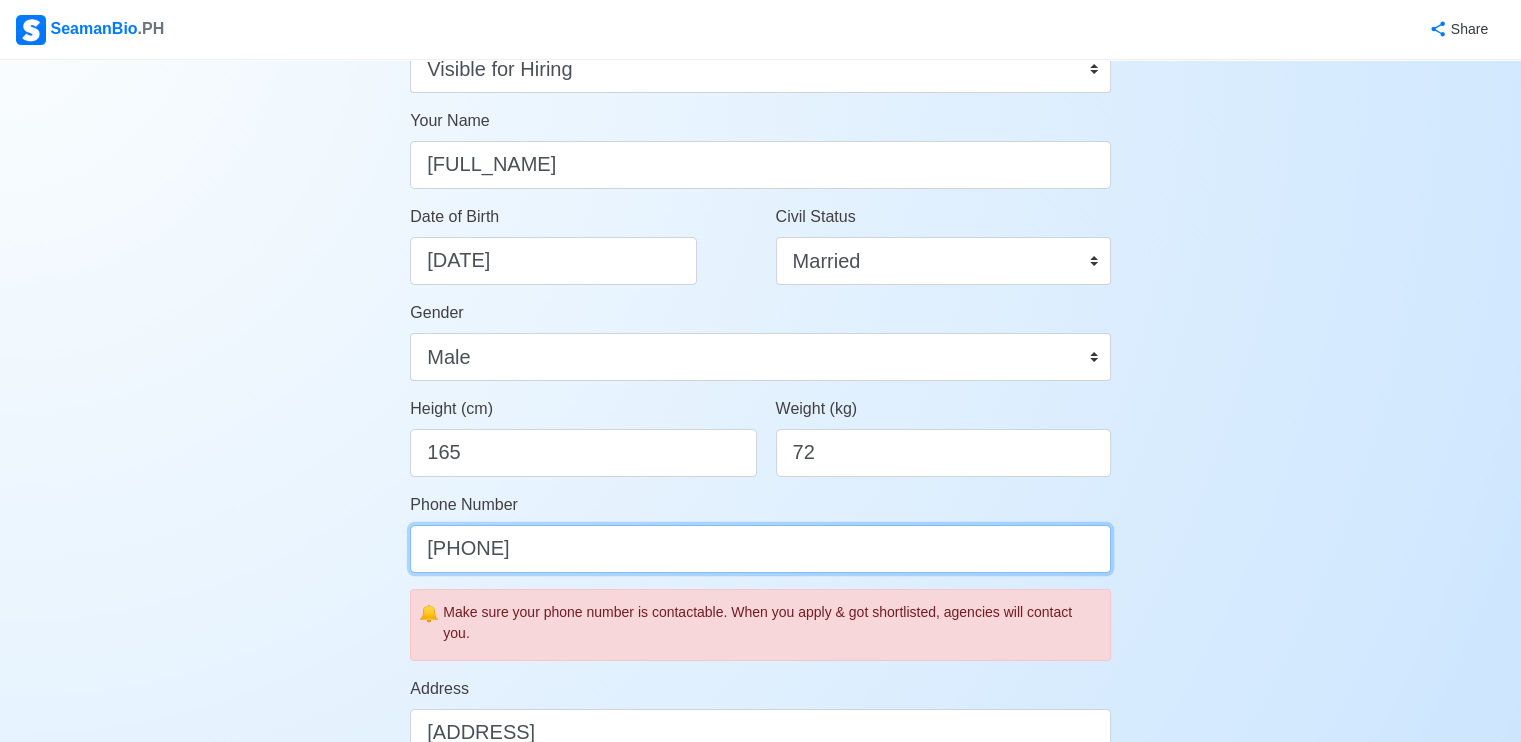 click on "[PHONE]" at bounding box center (760, 549) 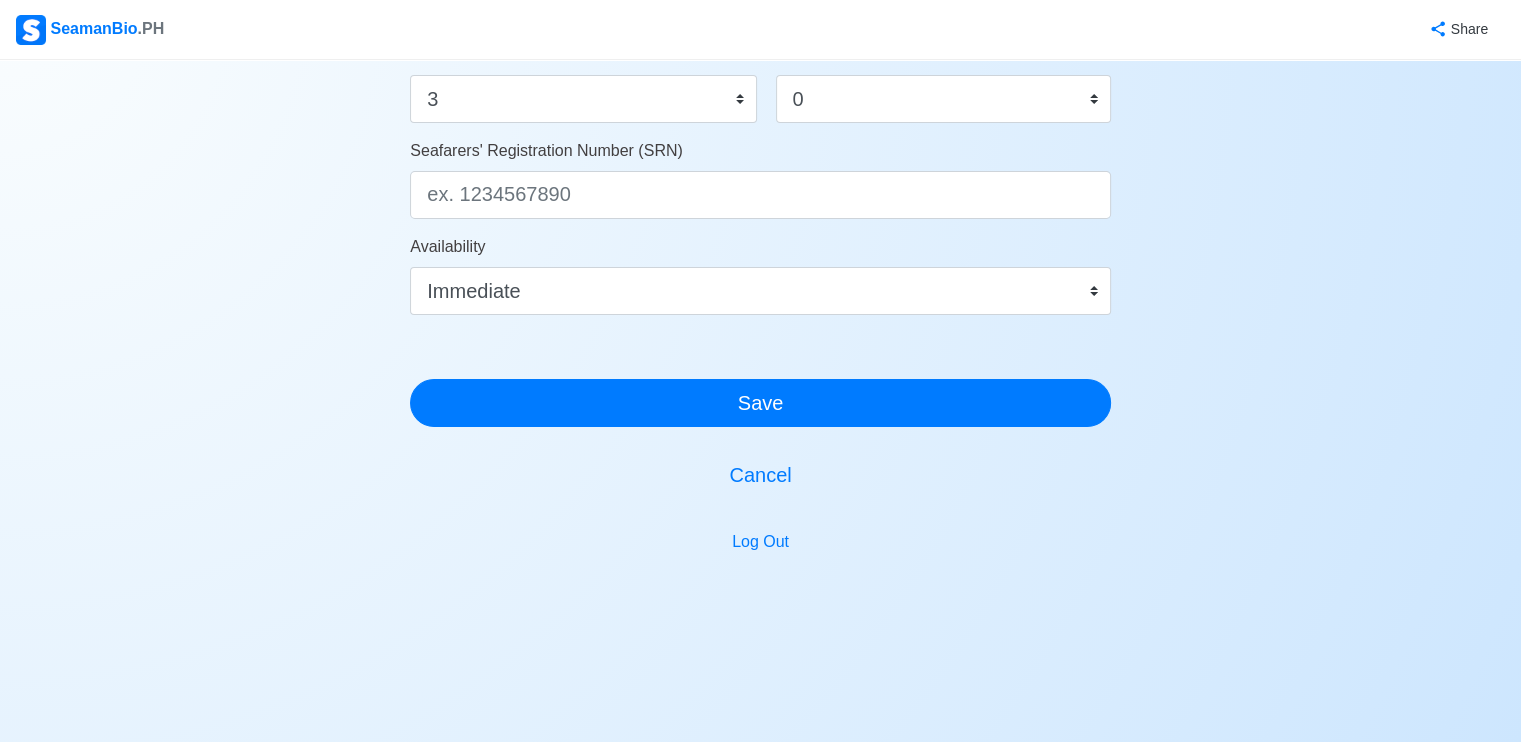 scroll, scrollTop: 1188, scrollLeft: 0, axis: vertical 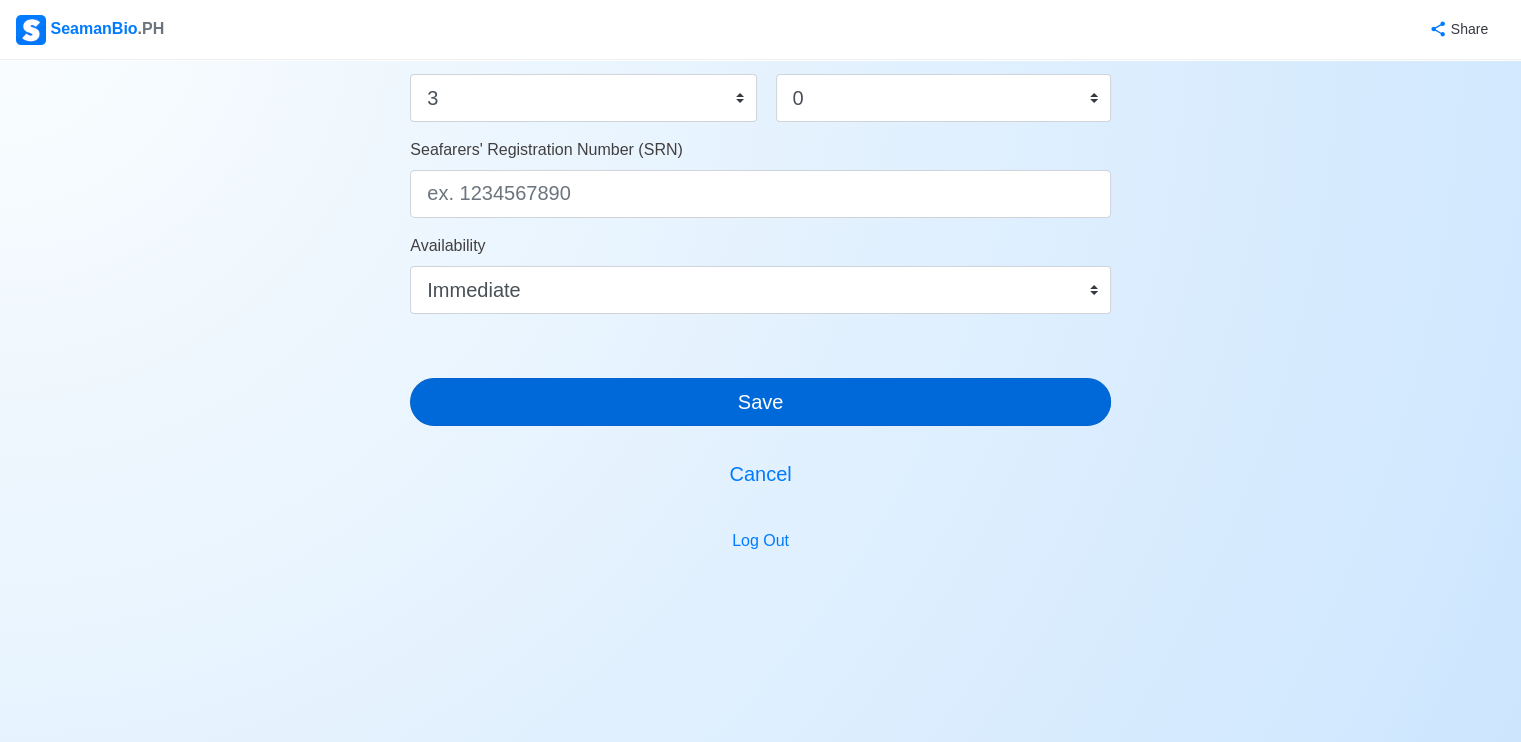type on "[PHONE] / [PHONE]" 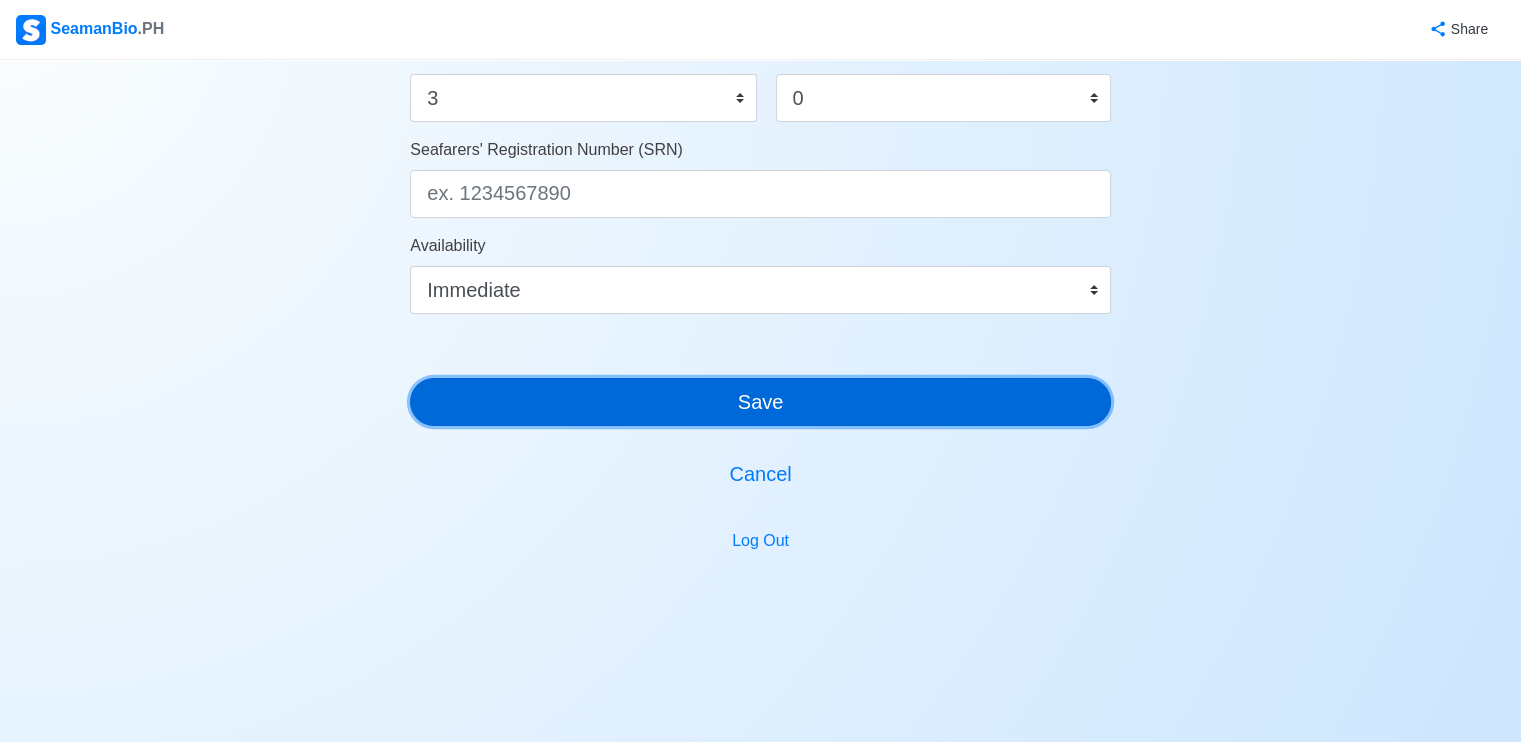 click on "Save" at bounding box center (760, 402) 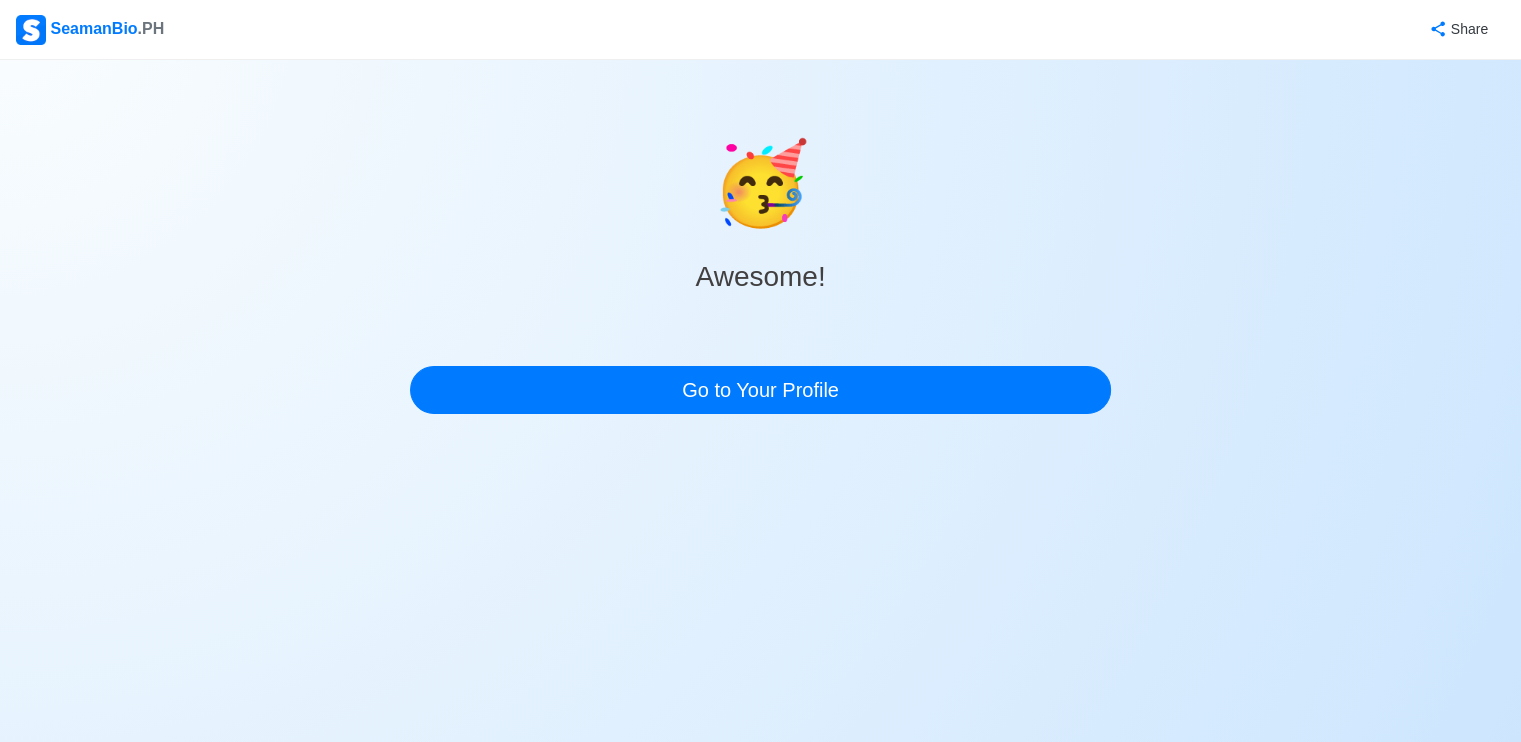 scroll, scrollTop: 0, scrollLeft: 0, axis: both 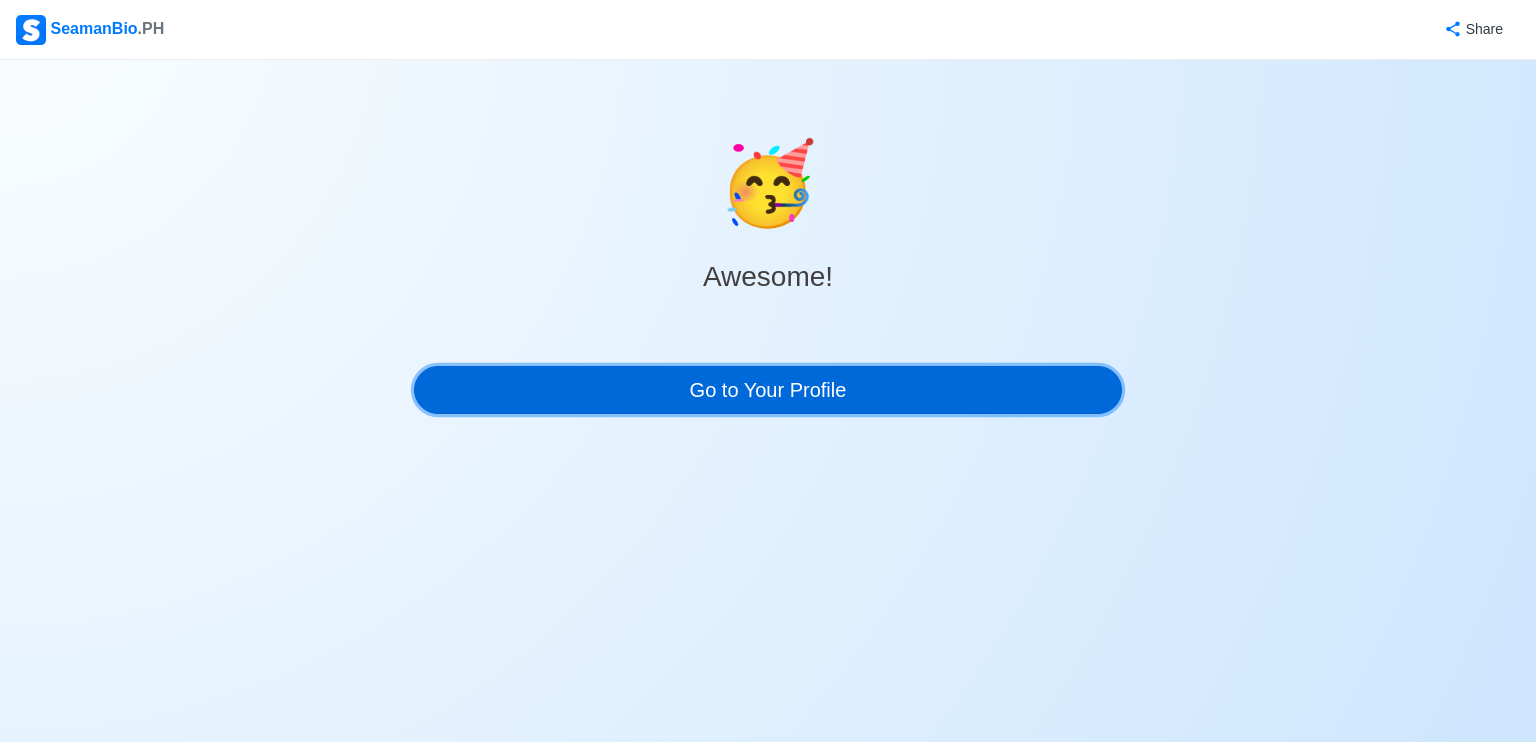 click on "Go to Your Profile" at bounding box center [768, 390] 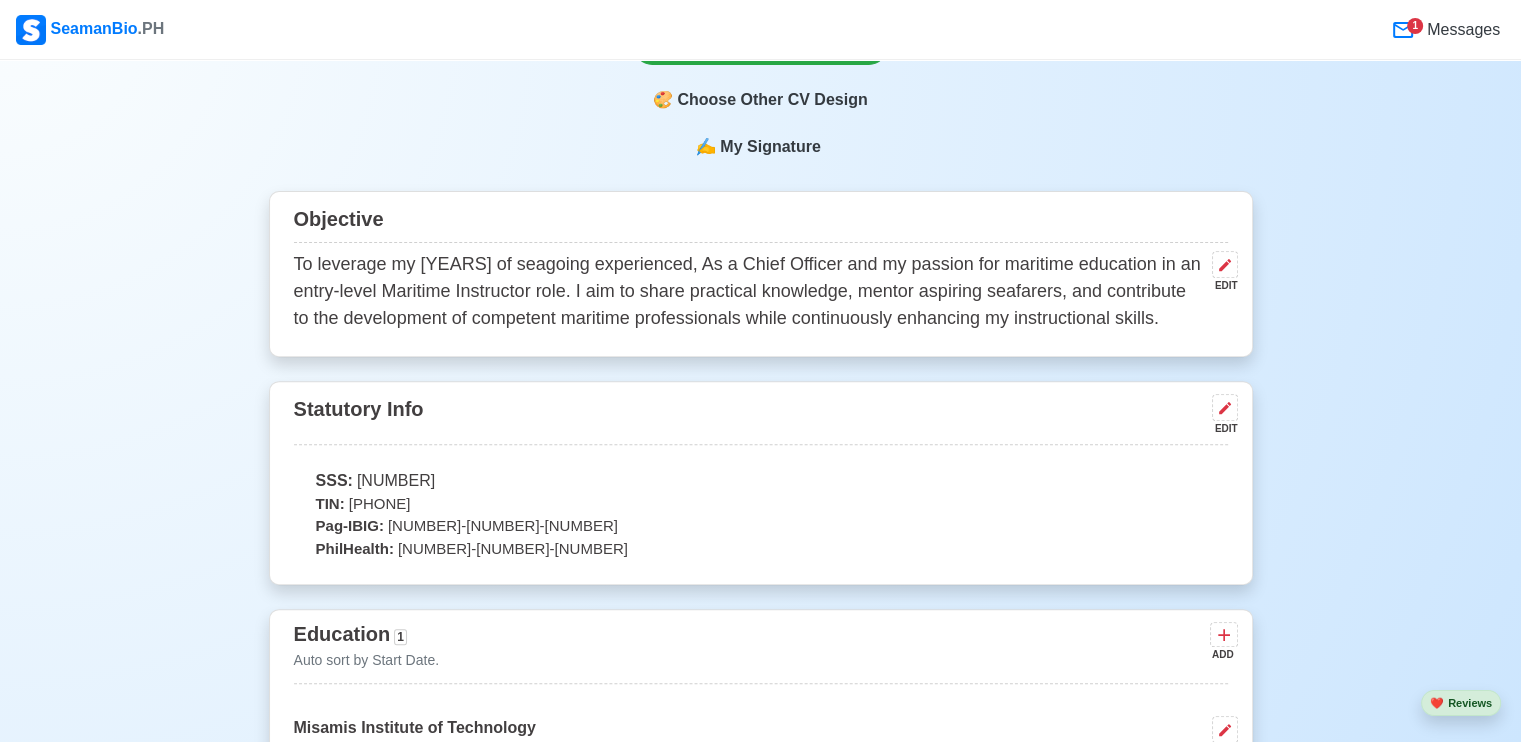 scroll, scrollTop: 0, scrollLeft: 0, axis: both 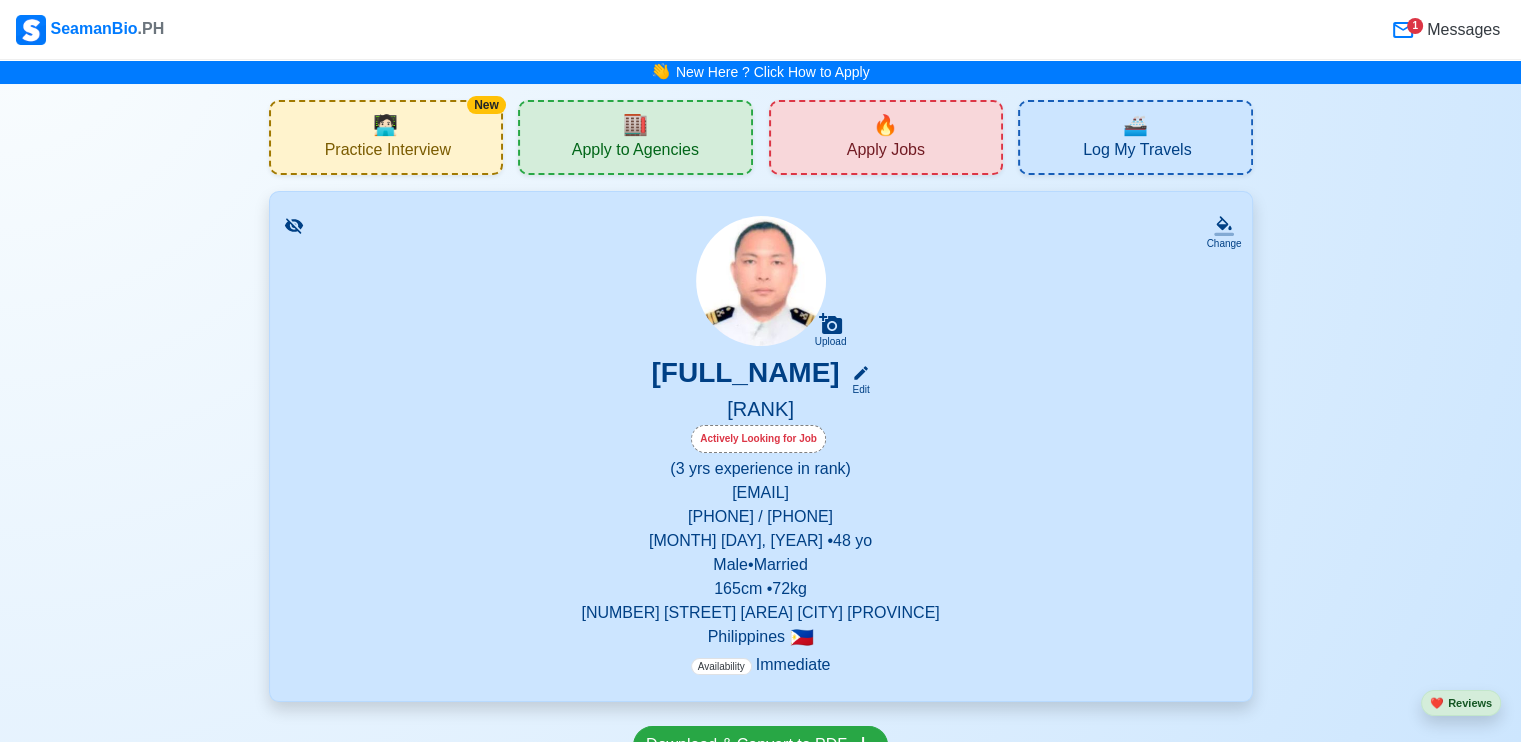 click on "Actively Looking for Job" at bounding box center [758, 439] 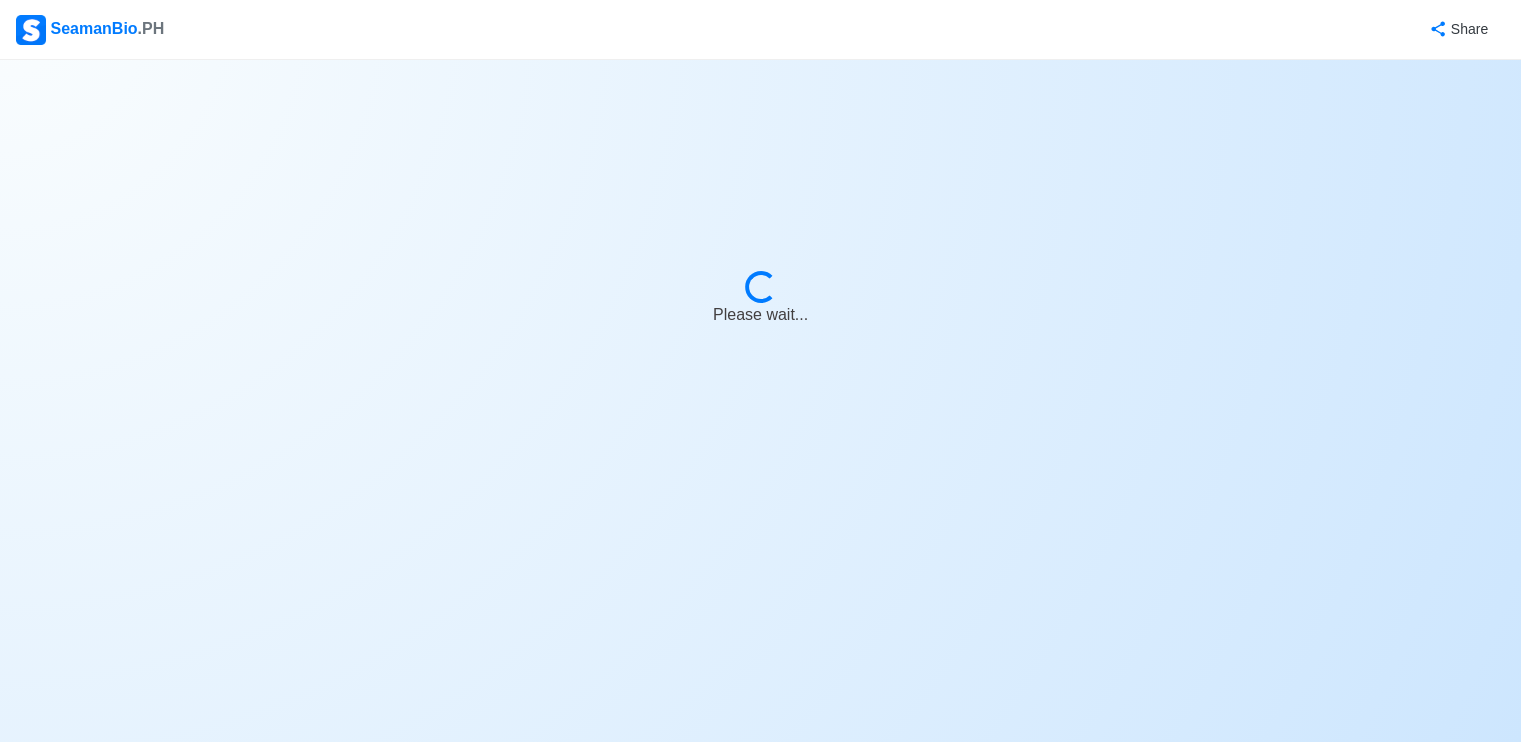 select on "Actively Looking for Job" 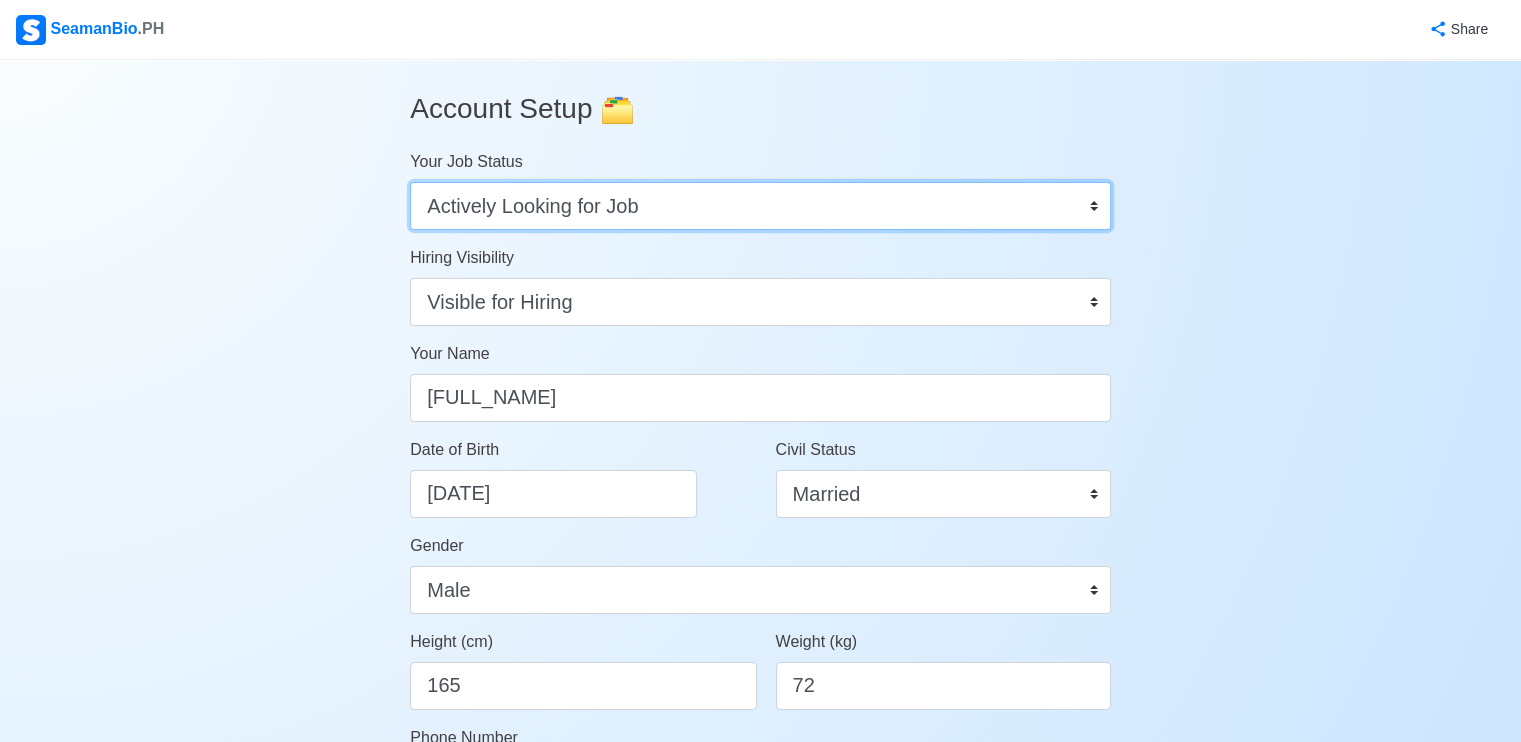 click on "Onboard Actively Looking for Job Not Looking for Job" at bounding box center (760, 206) 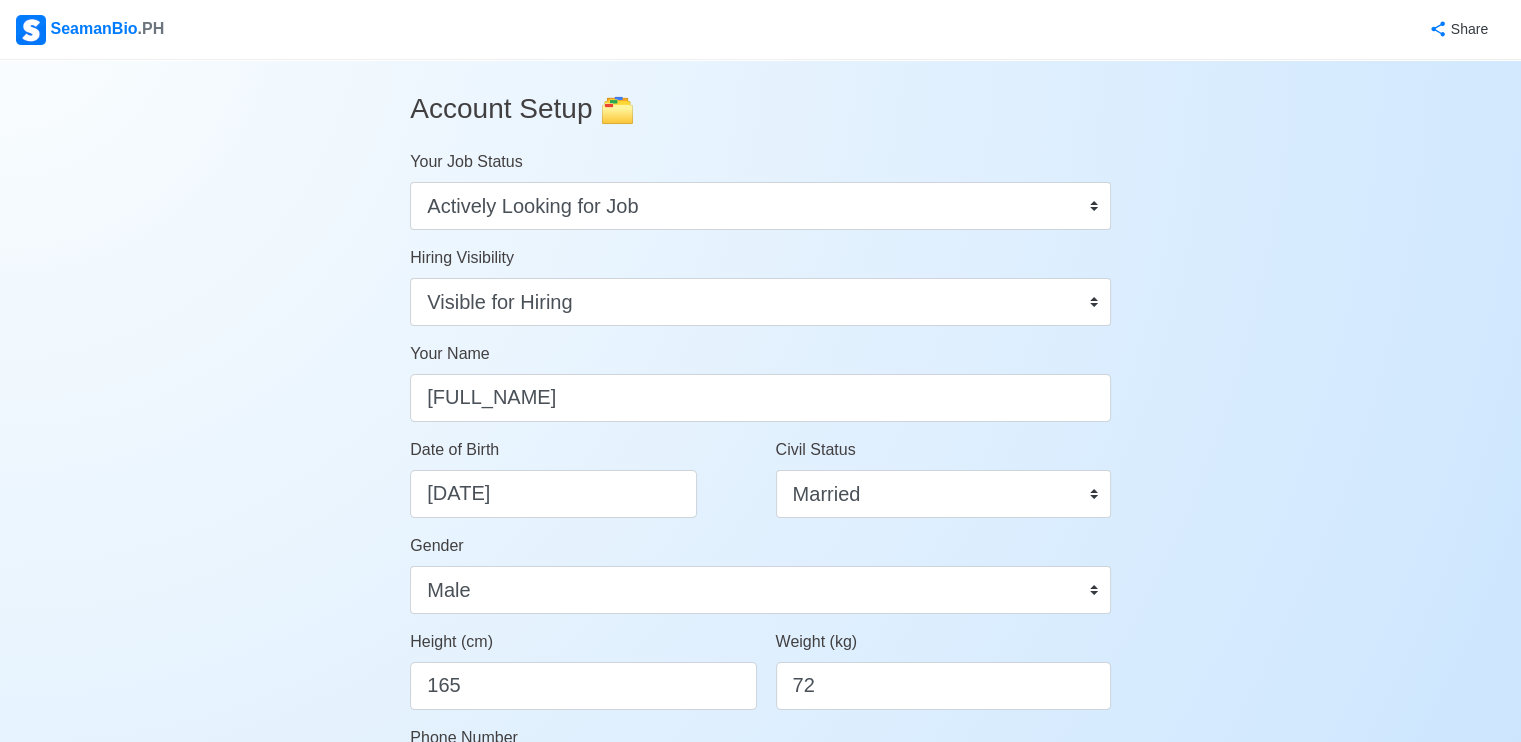 click on "Account Setup   🗂️ Your Job Status Onboard Actively Looking for Job Not Looking for Job Hiring Visibility Visible for Hiring Not Visible for Hiring Your Name [FIRST] [LAST] [LAST] Date of Birth     [DATE] Civil Status Single Married Widowed Separated Gender Male Female Height (cm) [NUMBER] Weight (kg) [NUMBER] Phone Number [PHONE] / [PHONE] 🔔 Make sure your phone number is contactable. When you apply & got shortlisted, agencies will contact you. Address [ADDRESS] Country Afghanistan Åland Islands Albania Algeria American Samoa Andorra Angola Anguilla Antarctica Antigua and Barbuda Argentina Armenia Aruba Australia Austria Azerbaijan Bahamas Bahrain Bangladesh Barbados Belarus Belgium Belize Benin Bermuda Bhutan Bolivia, Plurinational State of Bonaire, Sint Eustatius and Saba Bosnia and Herzegovina Botswana Bouvet Island Brazil British Indian Ocean Territory Brunei Darussalam Bulgaria Burkina Faso Burundi Cabo Verde Cambodia Cameroon Chad Chile [NUMBER]" at bounding box center [760, 972] 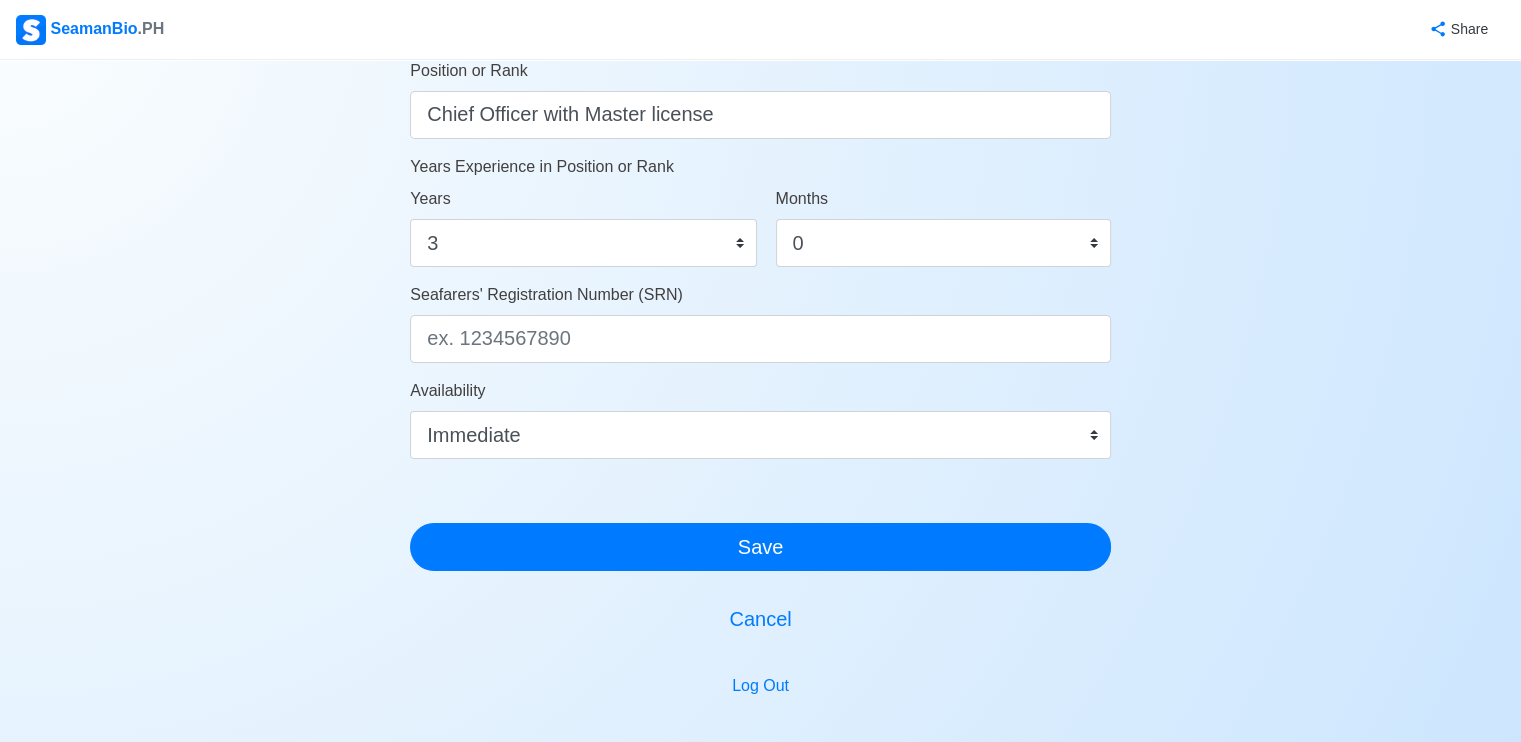scroll, scrollTop: 1188, scrollLeft: 0, axis: vertical 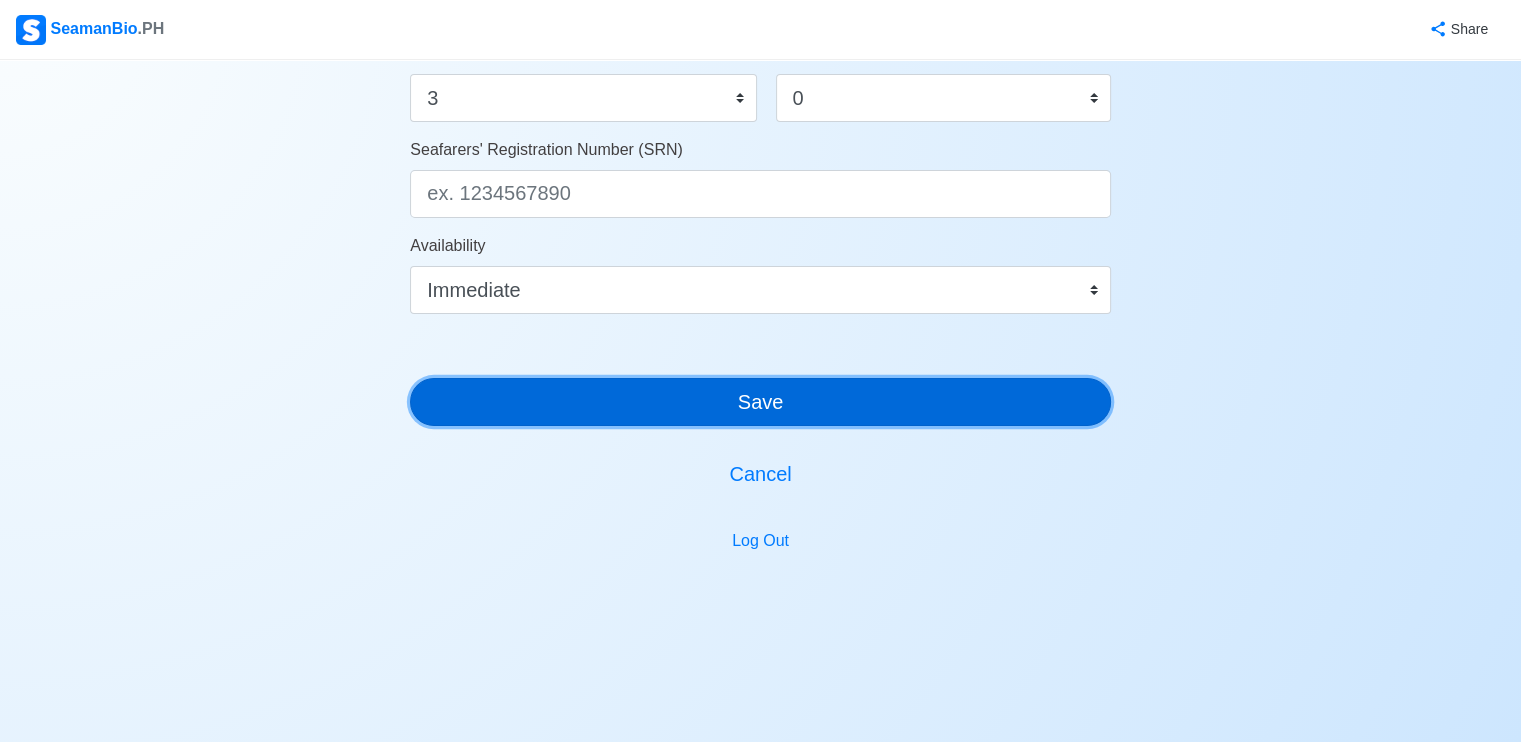 click on "Save" at bounding box center [760, 402] 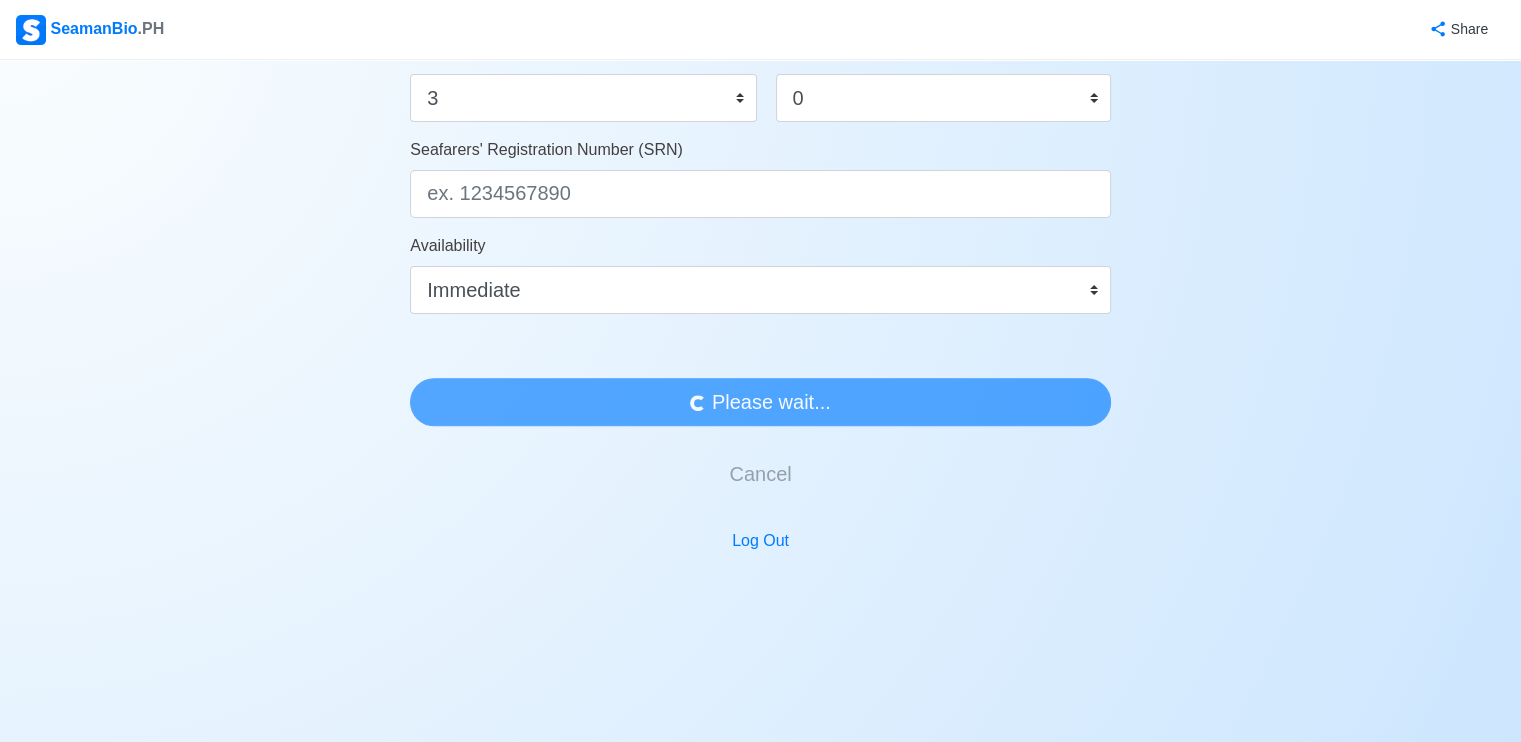 scroll, scrollTop: 0, scrollLeft: 0, axis: both 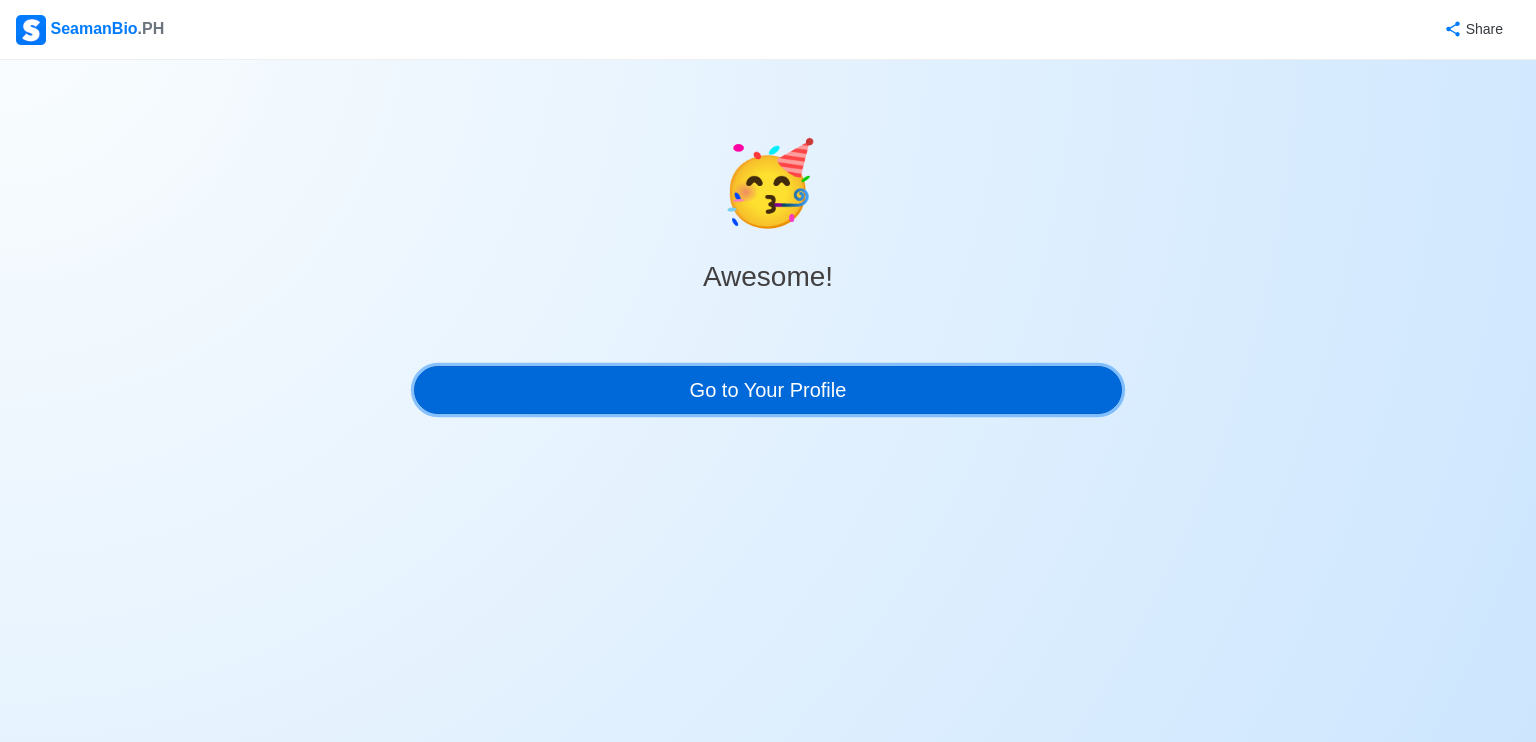 click on "Go to Your Profile" at bounding box center (768, 390) 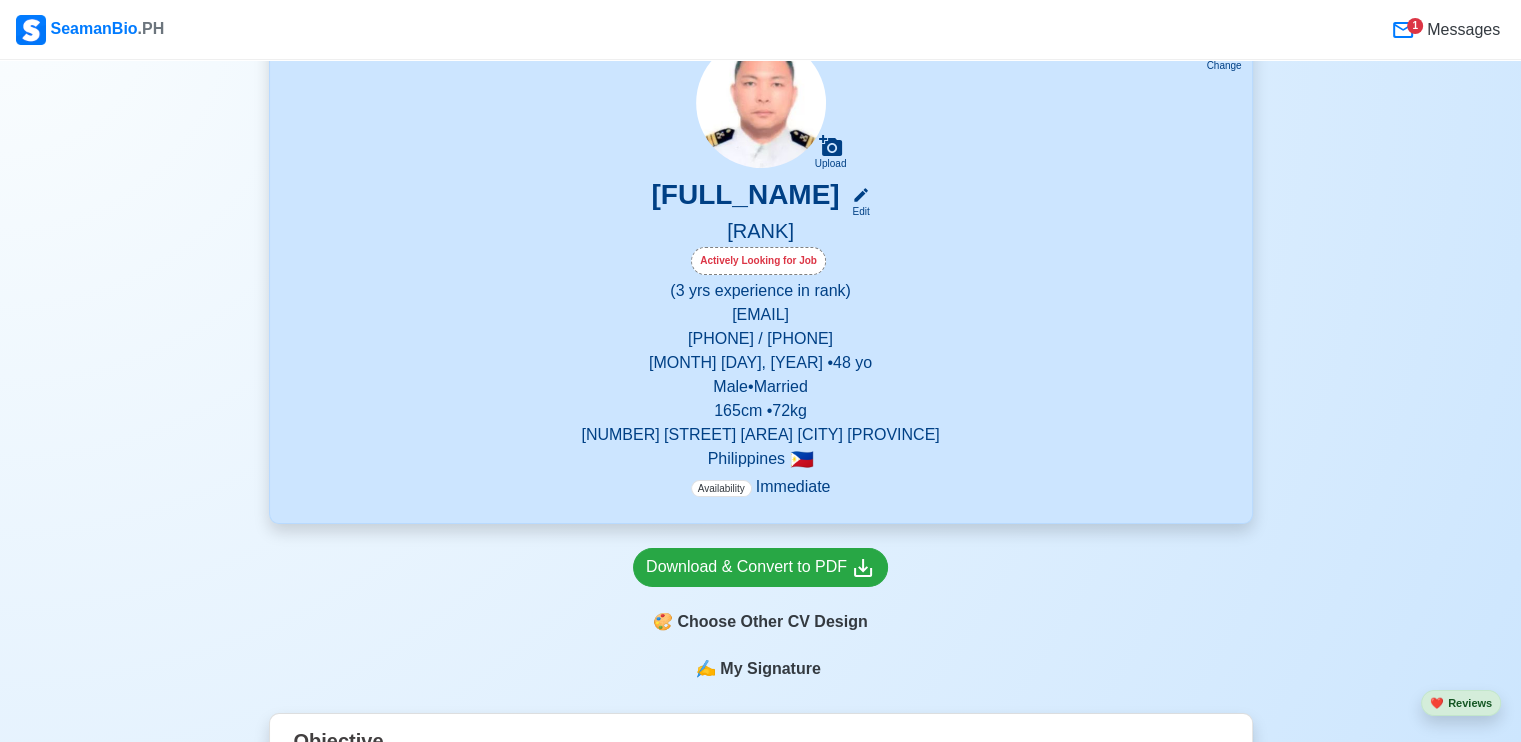 scroll, scrollTop: 466, scrollLeft: 0, axis: vertical 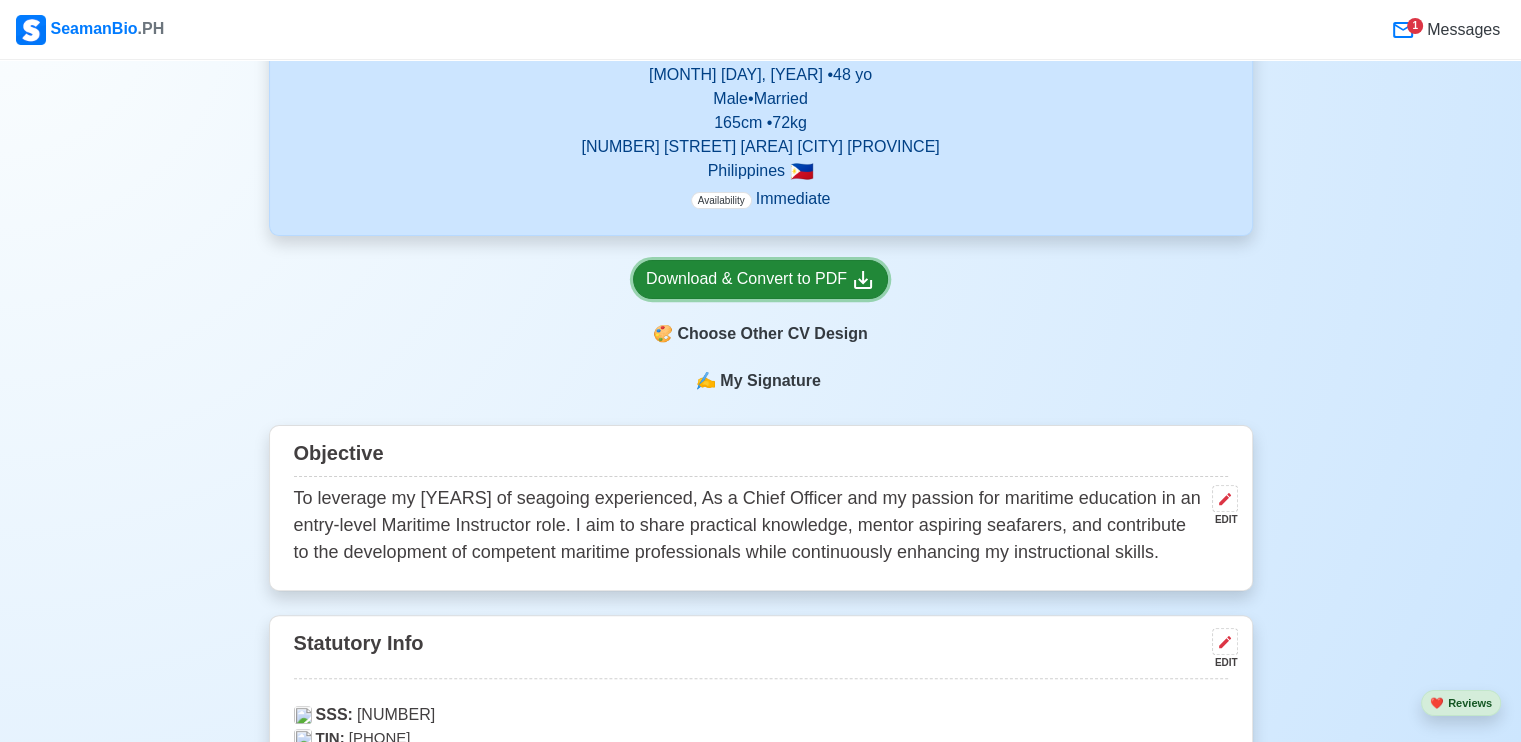 click on "Download & Convert to PDF" at bounding box center (760, 279) 